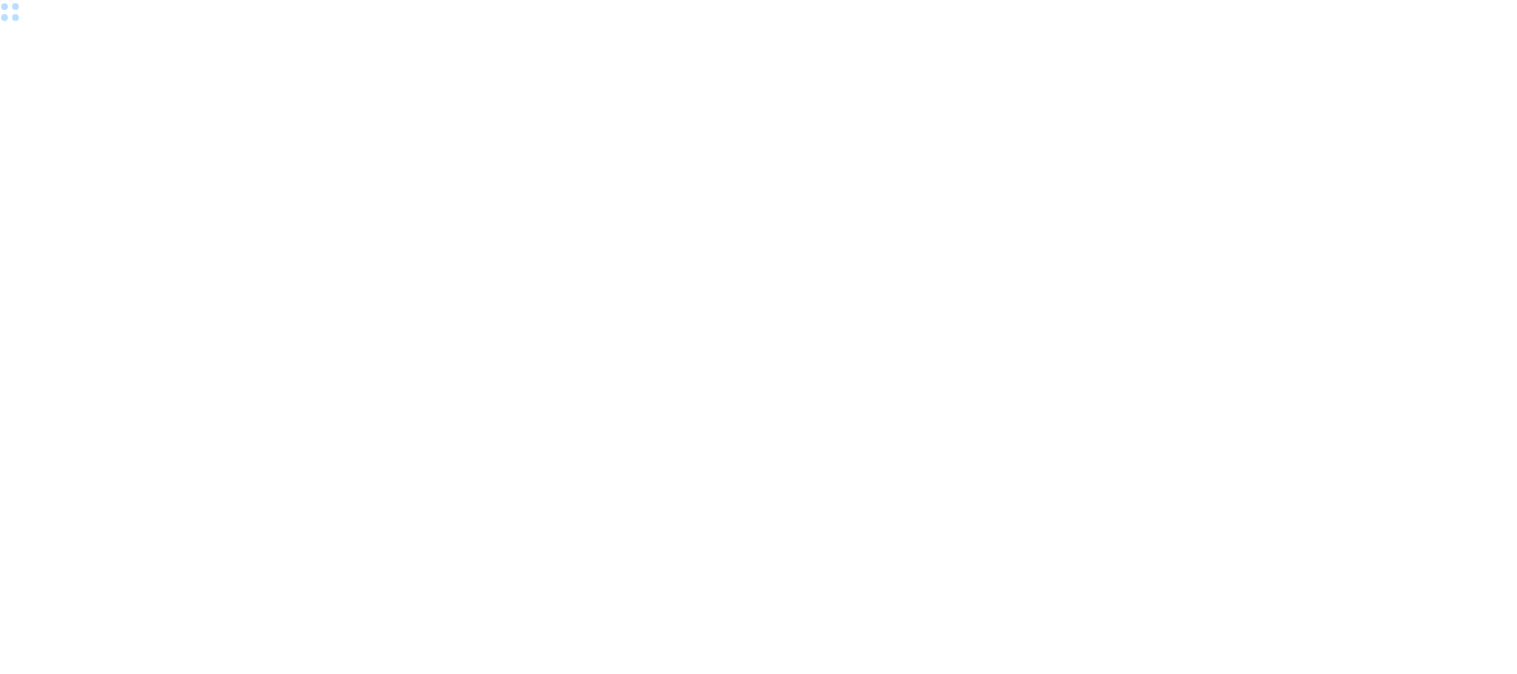 scroll, scrollTop: 0, scrollLeft: 0, axis: both 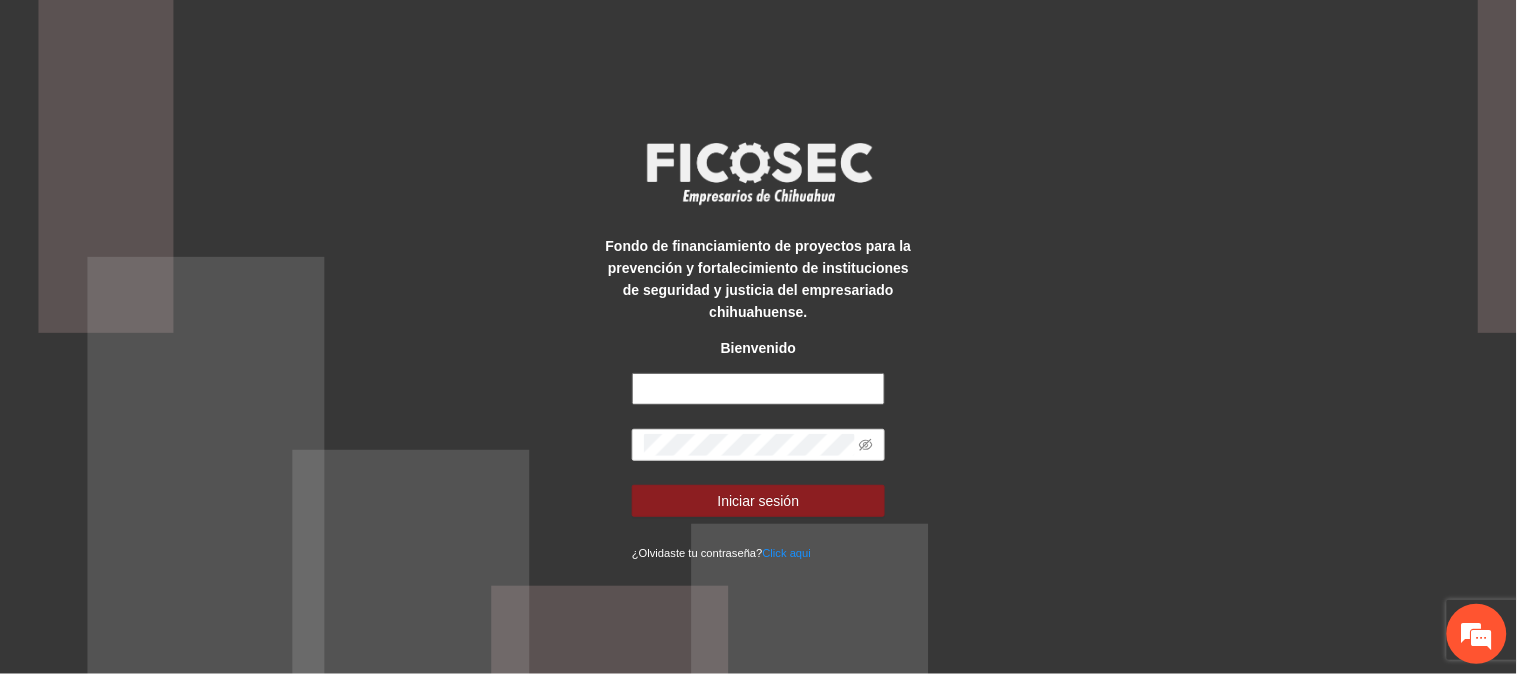 click at bounding box center [758, 389] 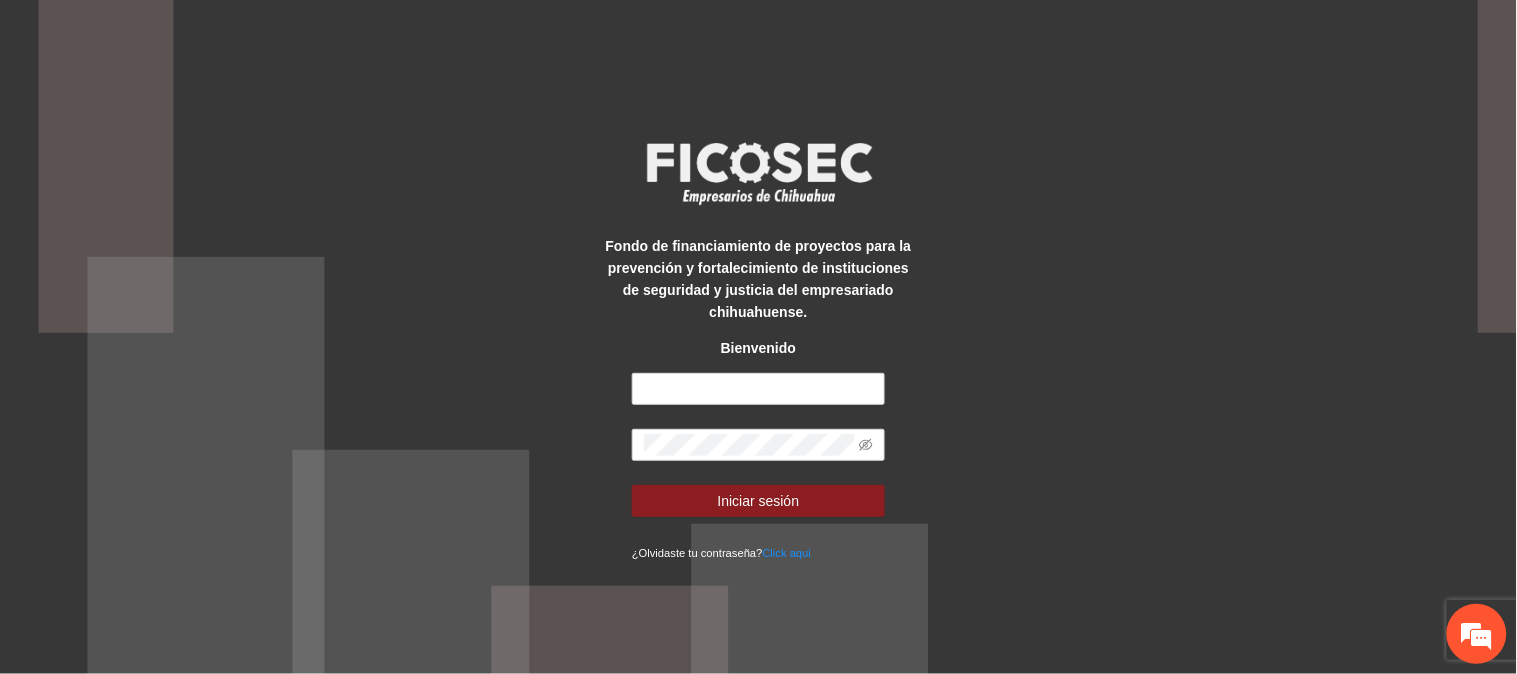 scroll, scrollTop: 0, scrollLeft: 0, axis: both 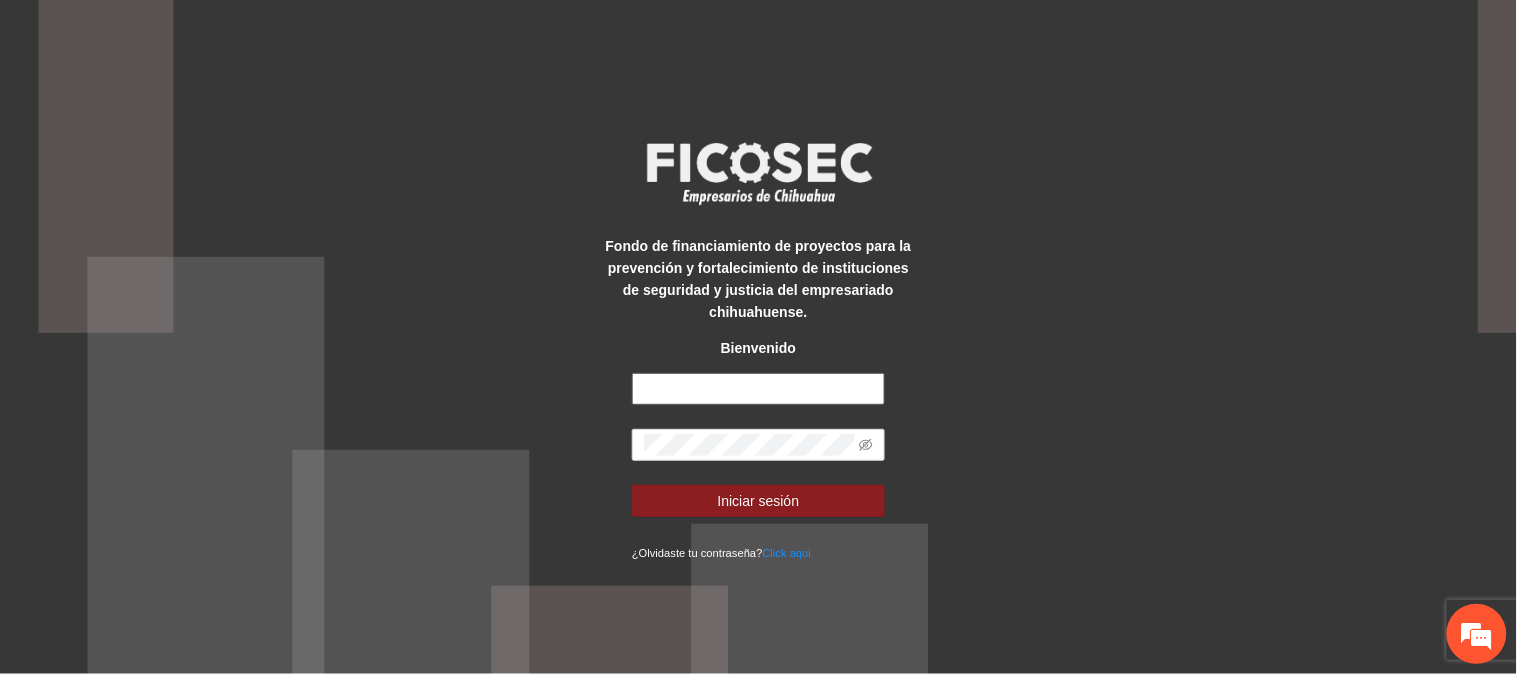 type on "**********" 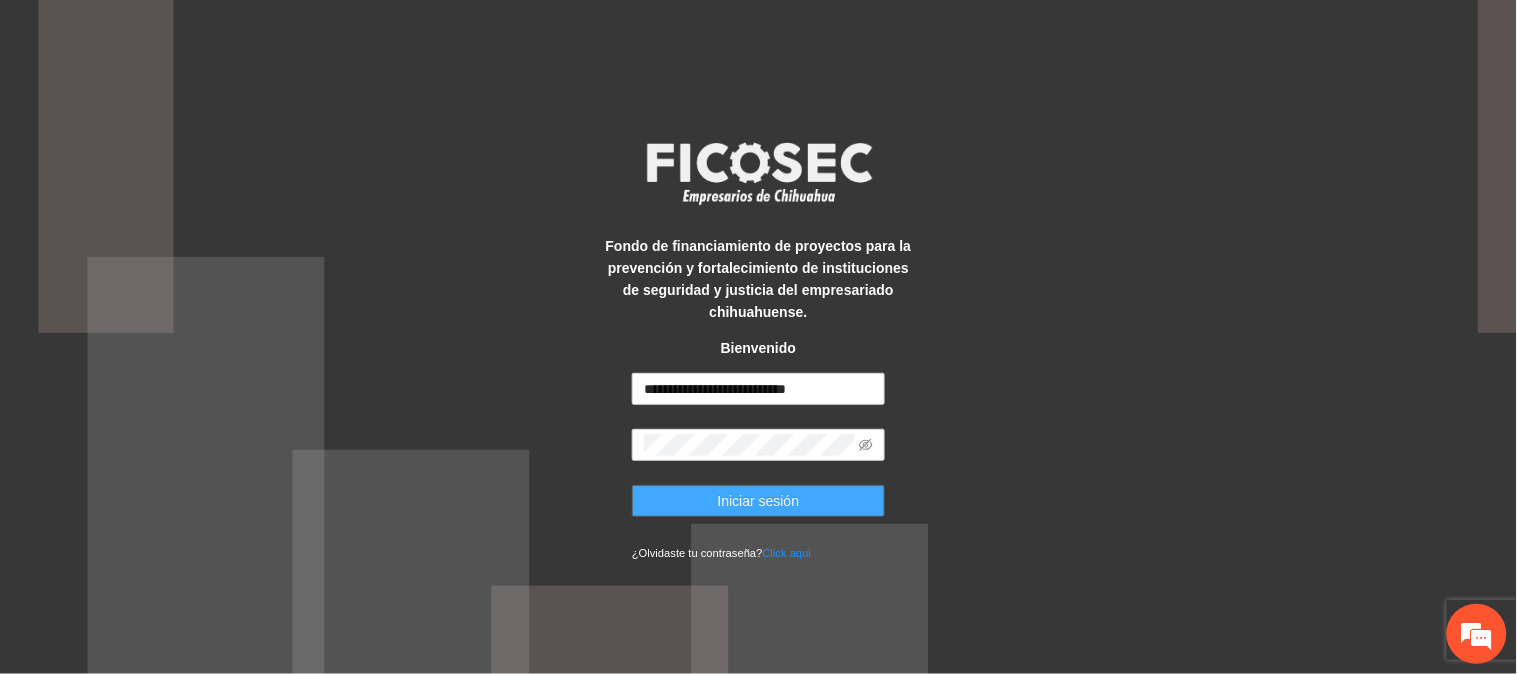 click on "Iniciar sesión" at bounding box center [759, 501] 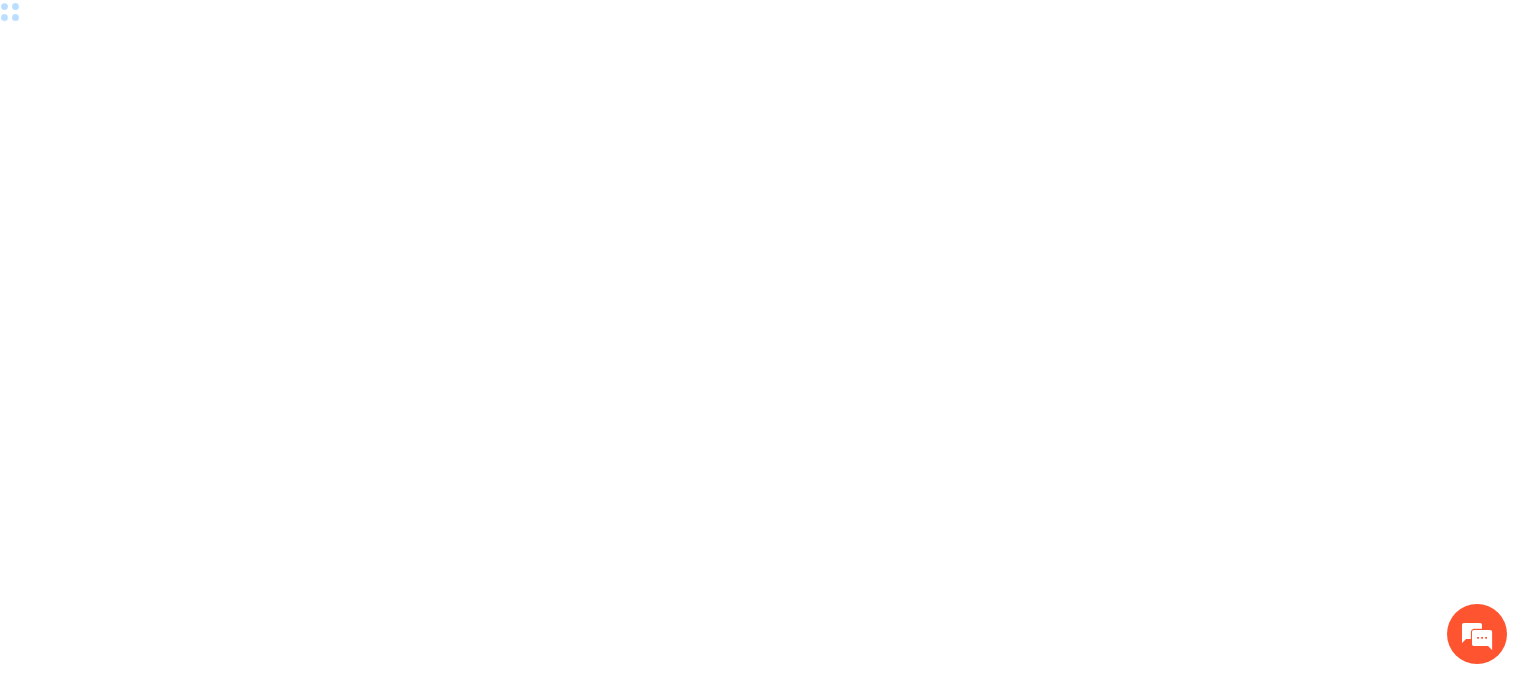 scroll, scrollTop: 0, scrollLeft: 0, axis: both 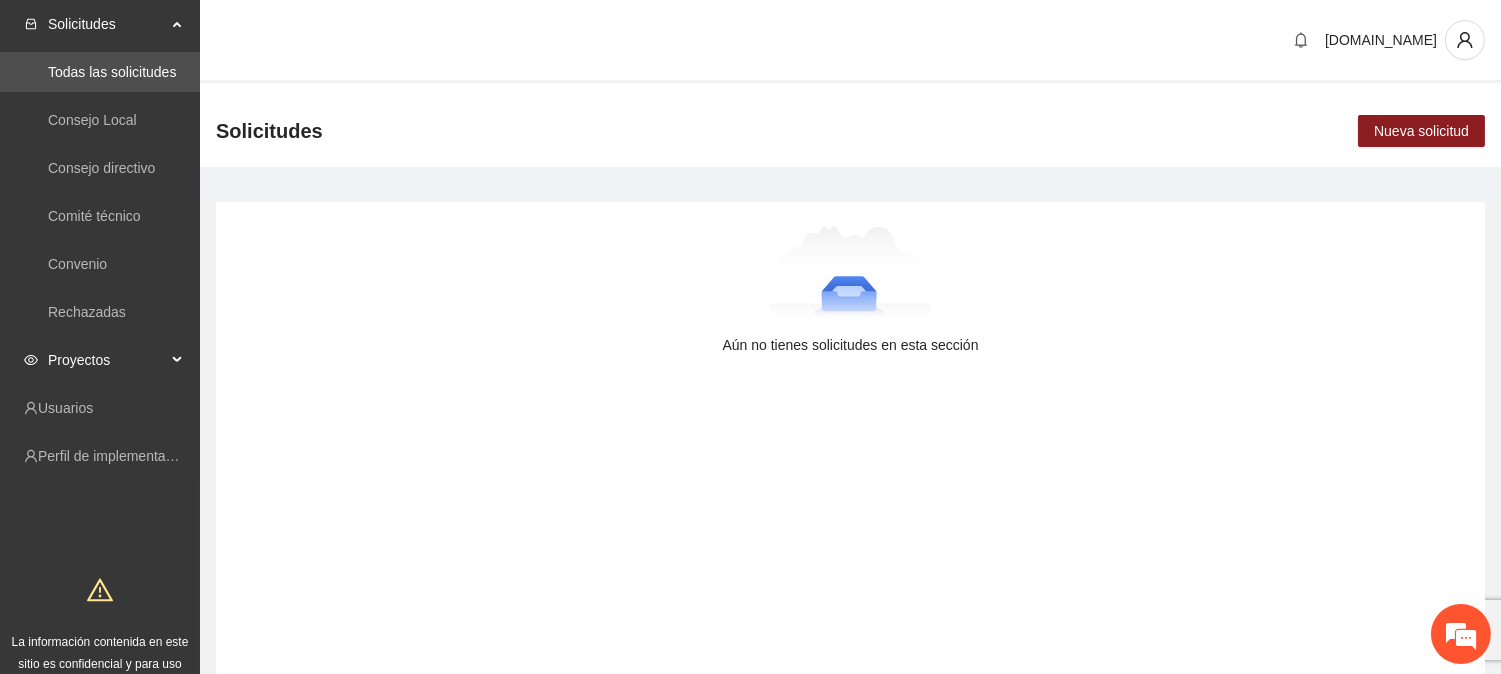 click on "Proyectos" at bounding box center [107, 360] 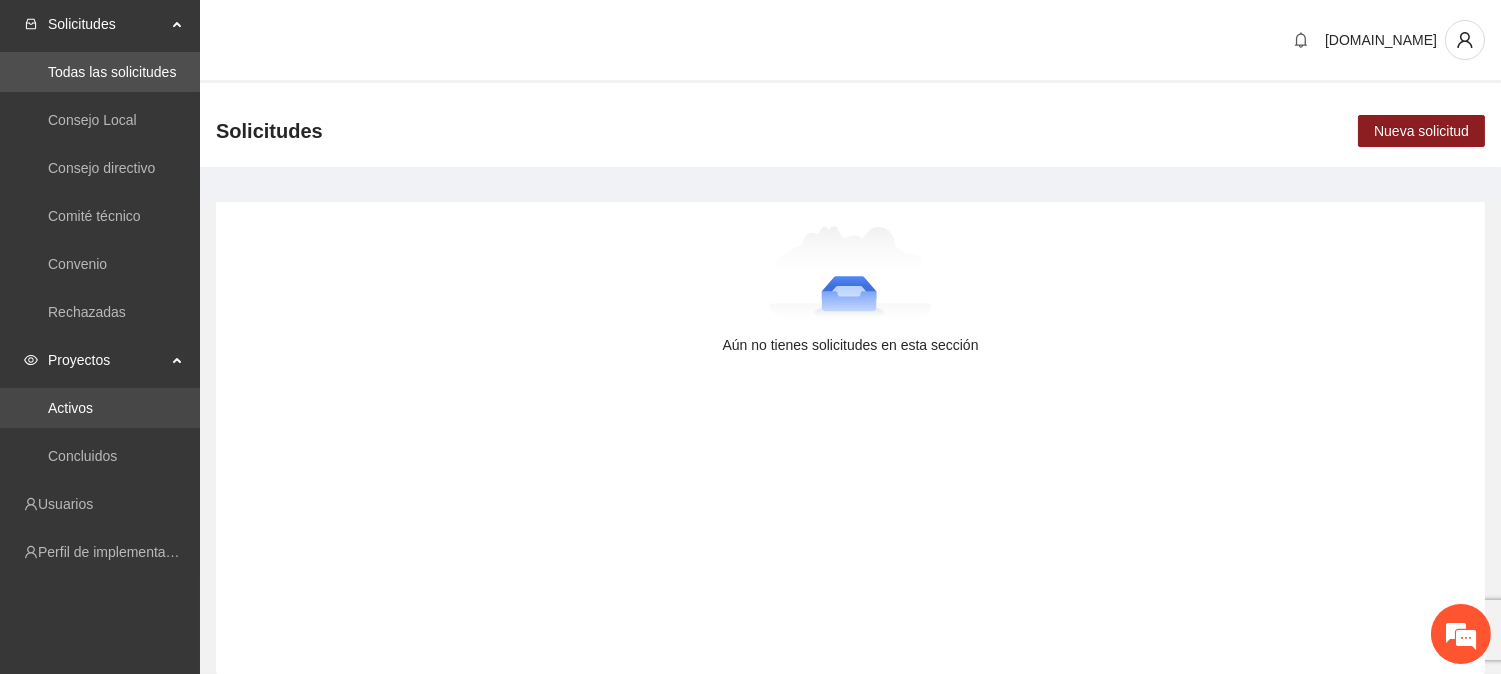 click on "Activos" at bounding box center [70, 408] 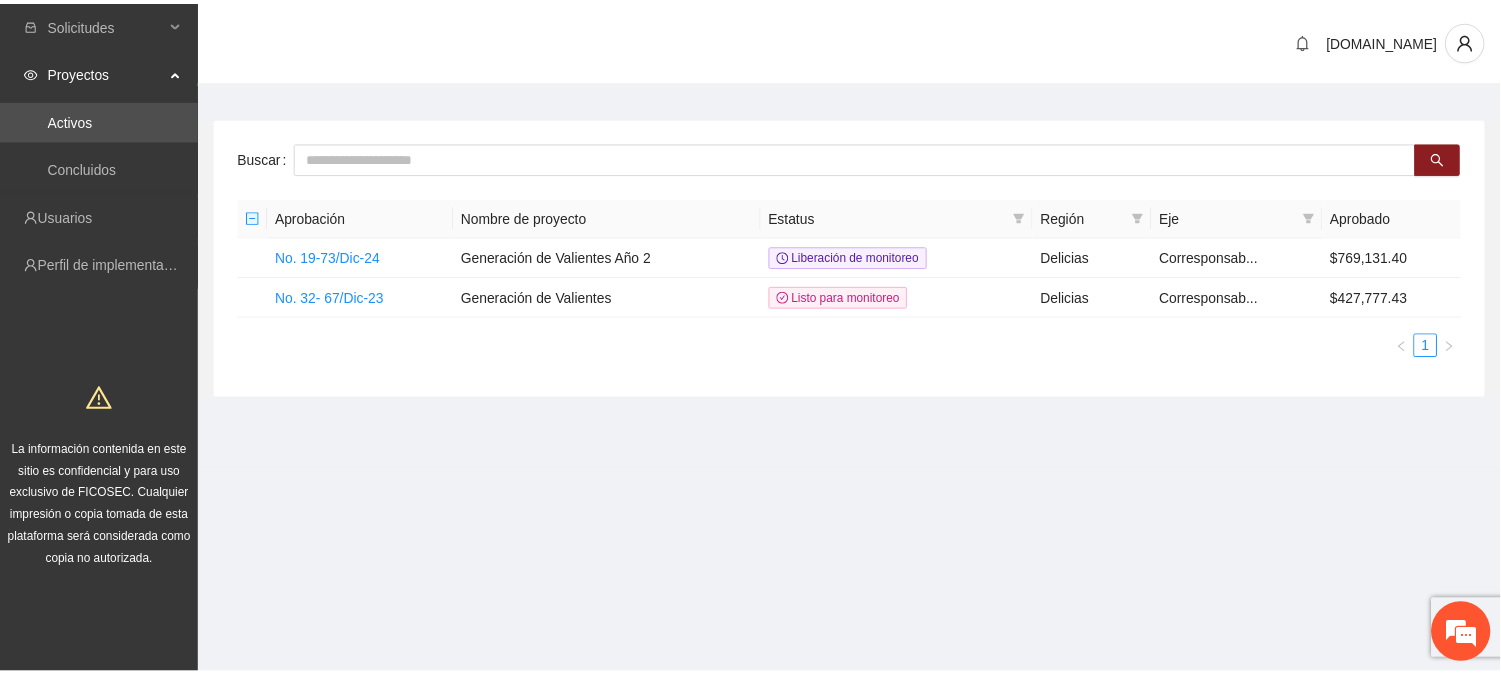 scroll, scrollTop: 0, scrollLeft: 0, axis: both 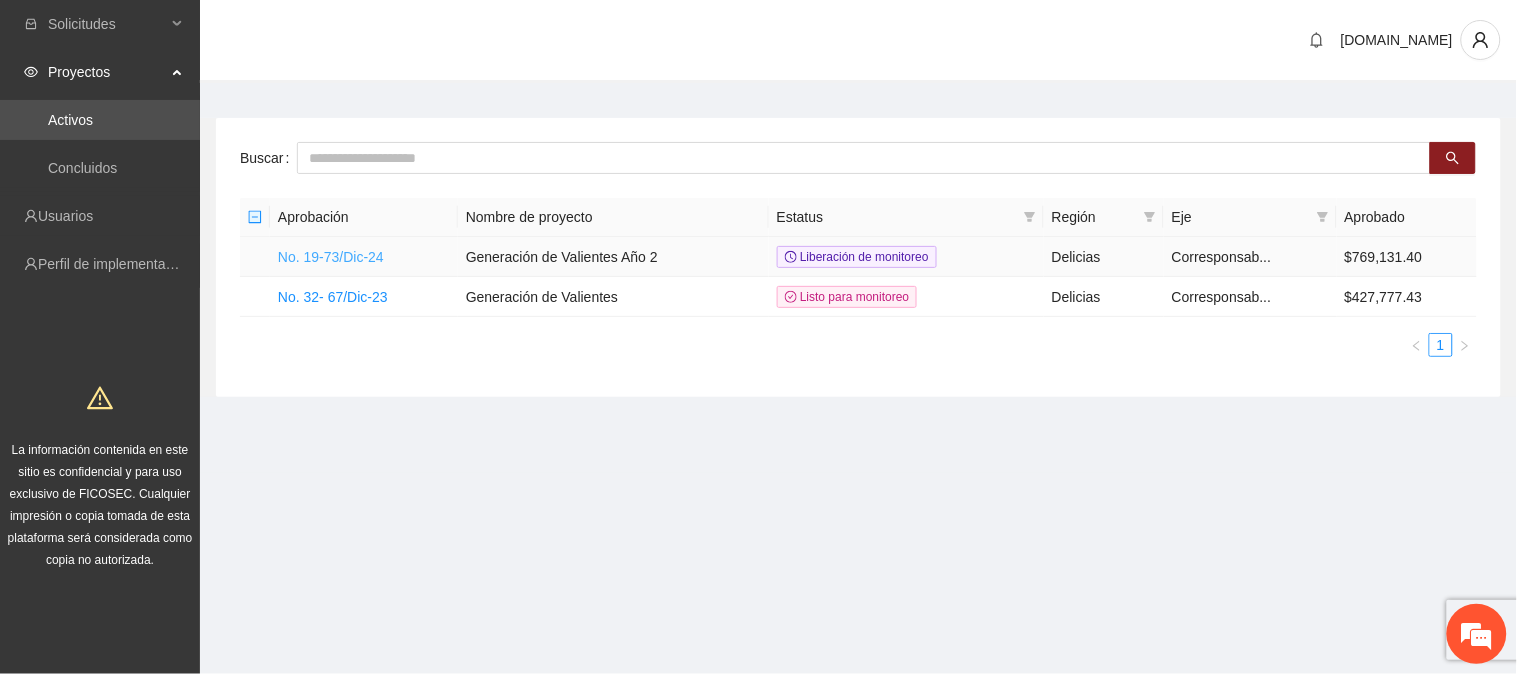 click on "No. 19-73/Dic-24" at bounding box center (331, 257) 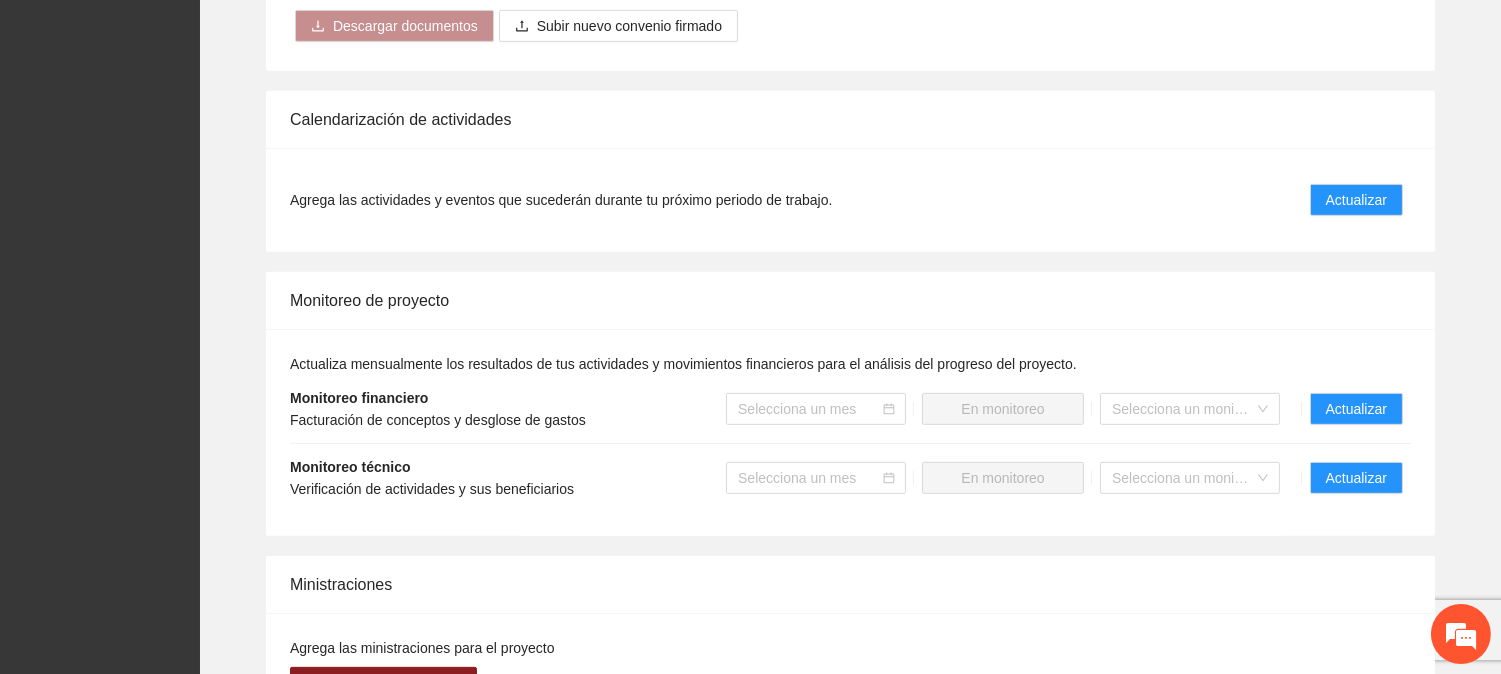 scroll, scrollTop: 1666, scrollLeft: 0, axis: vertical 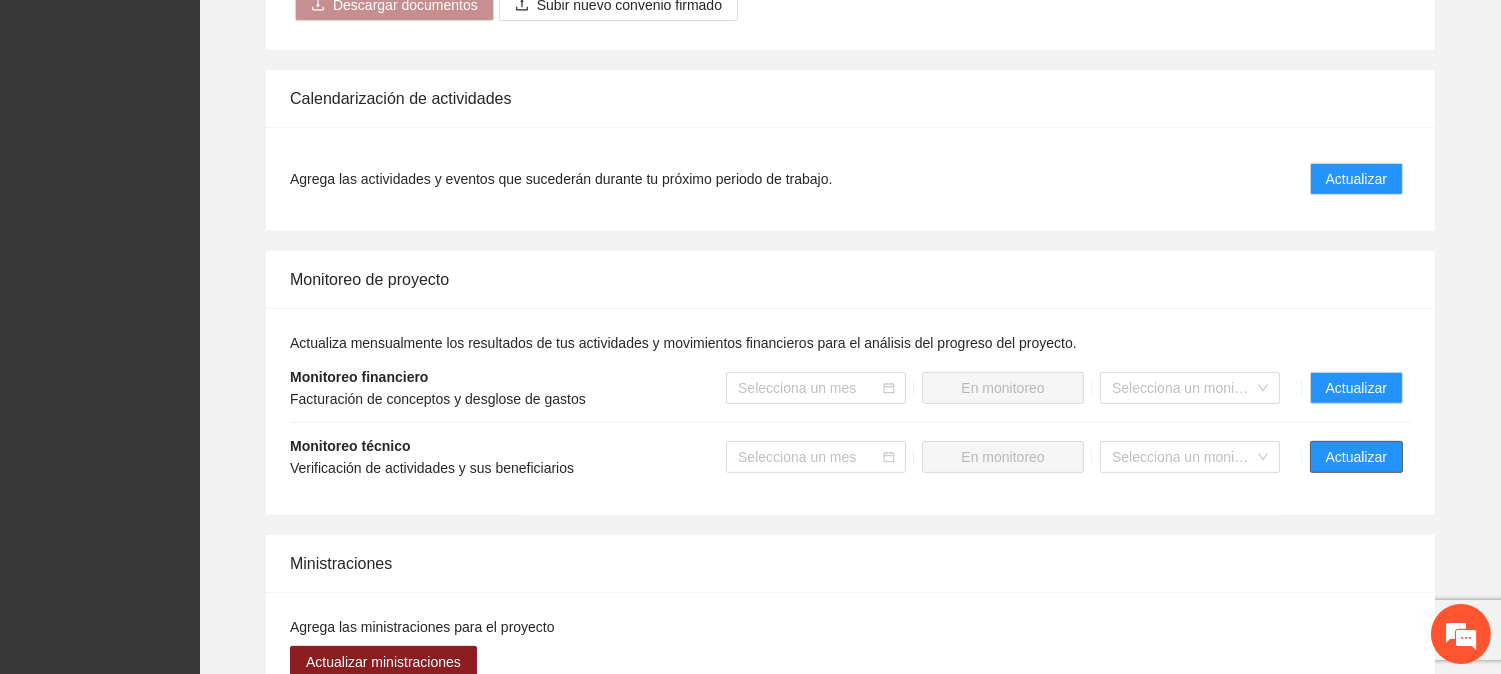 click on "Actualizar" at bounding box center (1356, 457) 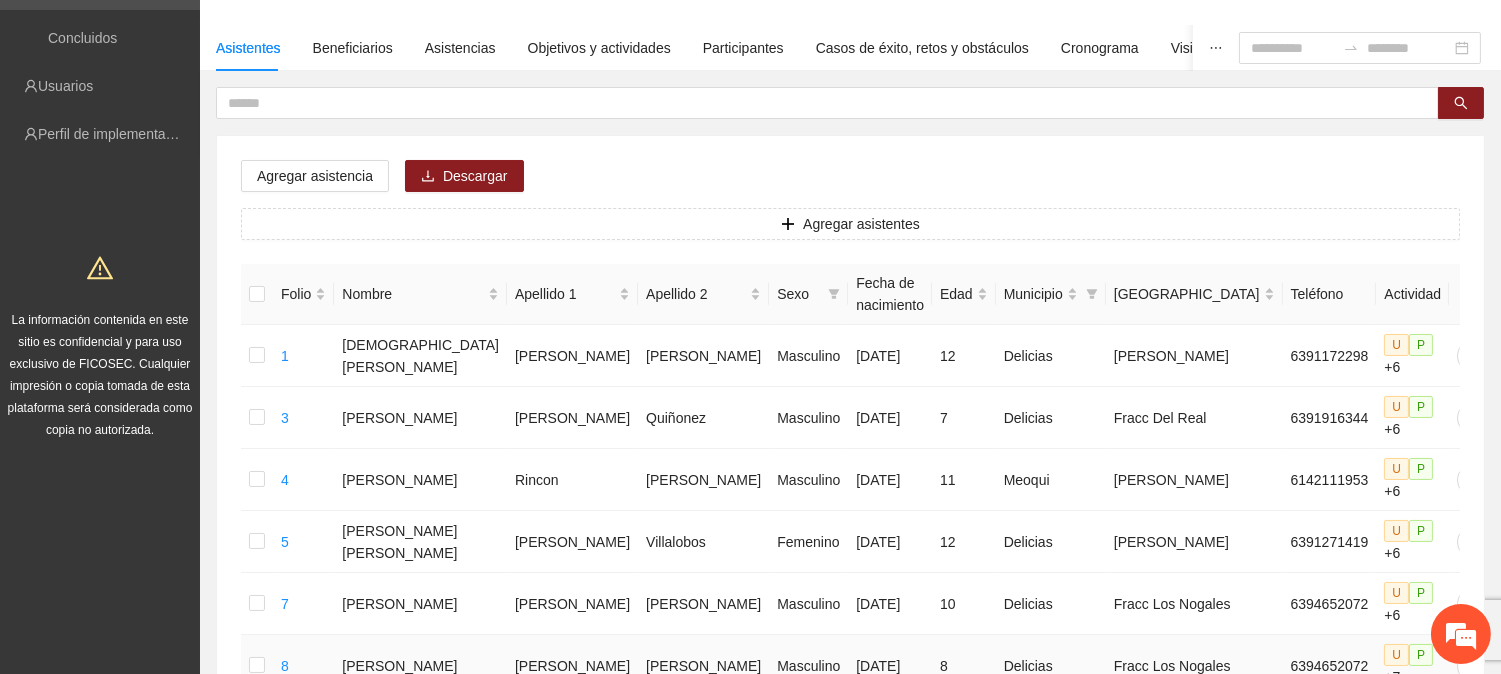 scroll, scrollTop: 0, scrollLeft: 0, axis: both 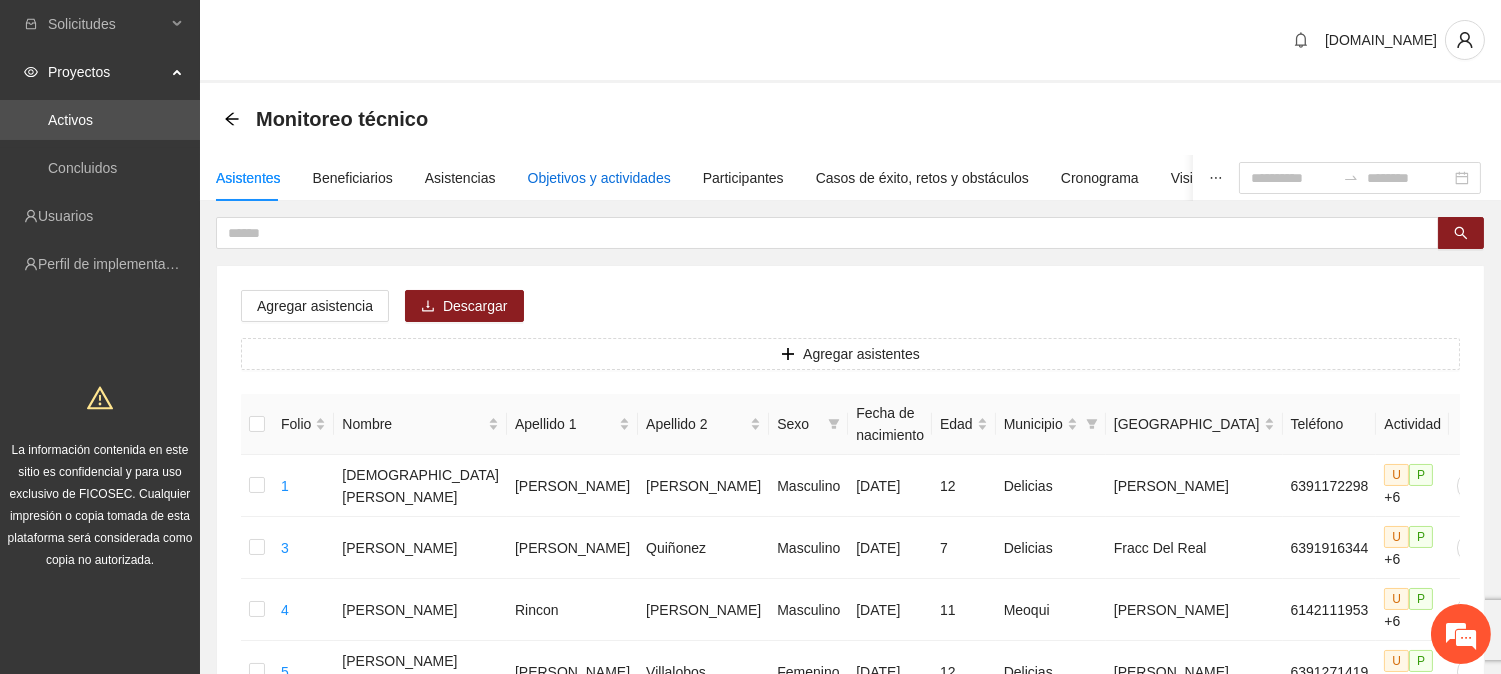 click on "Objetivos y actividades" at bounding box center (599, 178) 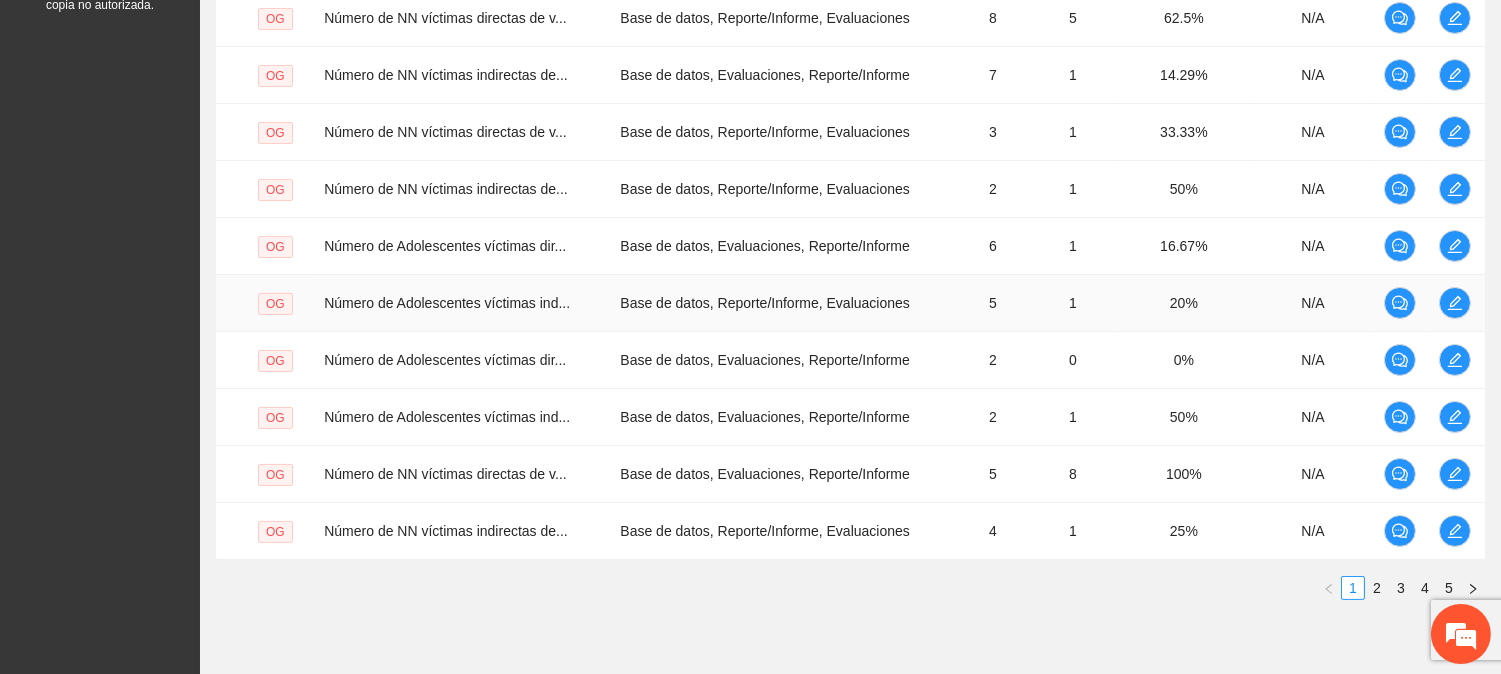 scroll, scrollTop: 633, scrollLeft: 0, axis: vertical 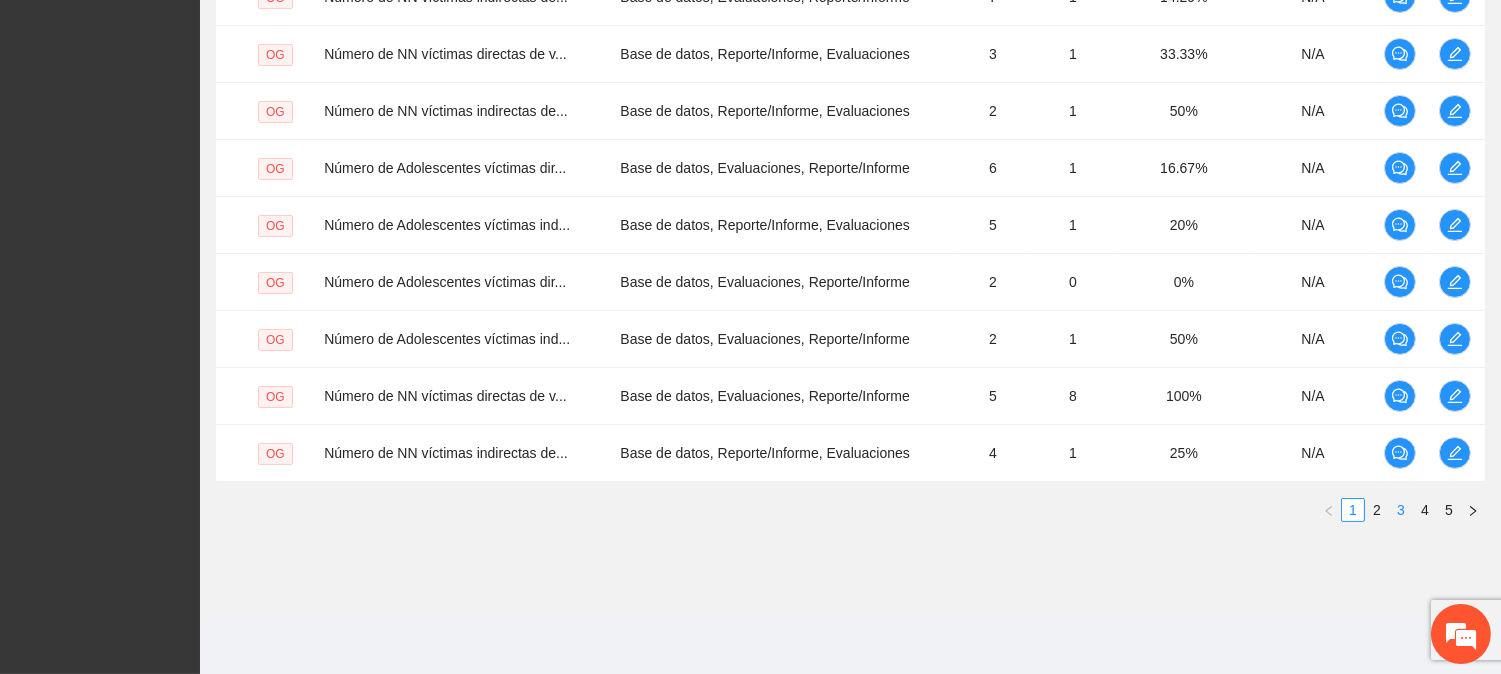 click on "3" at bounding box center [1401, 510] 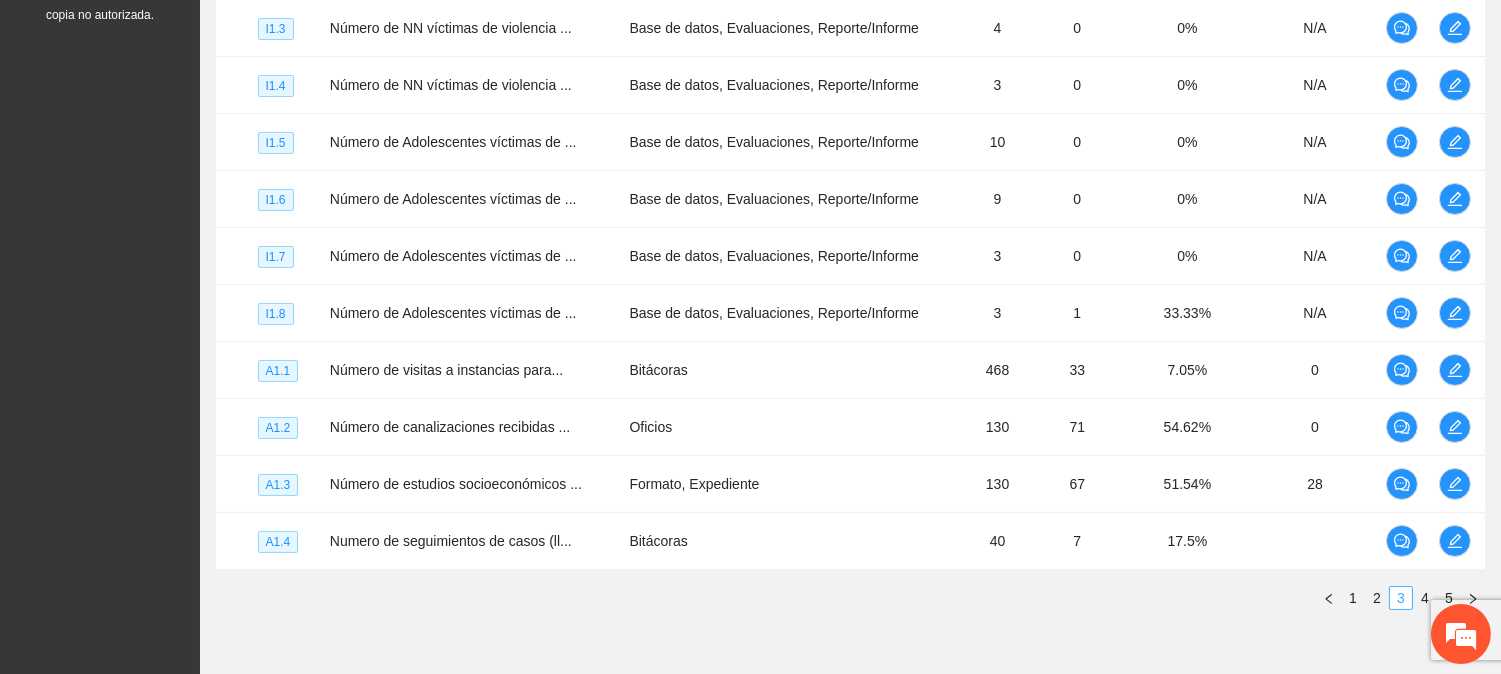 scroll, scrollTop: 522, scrollLeft: 0, axis: vertical 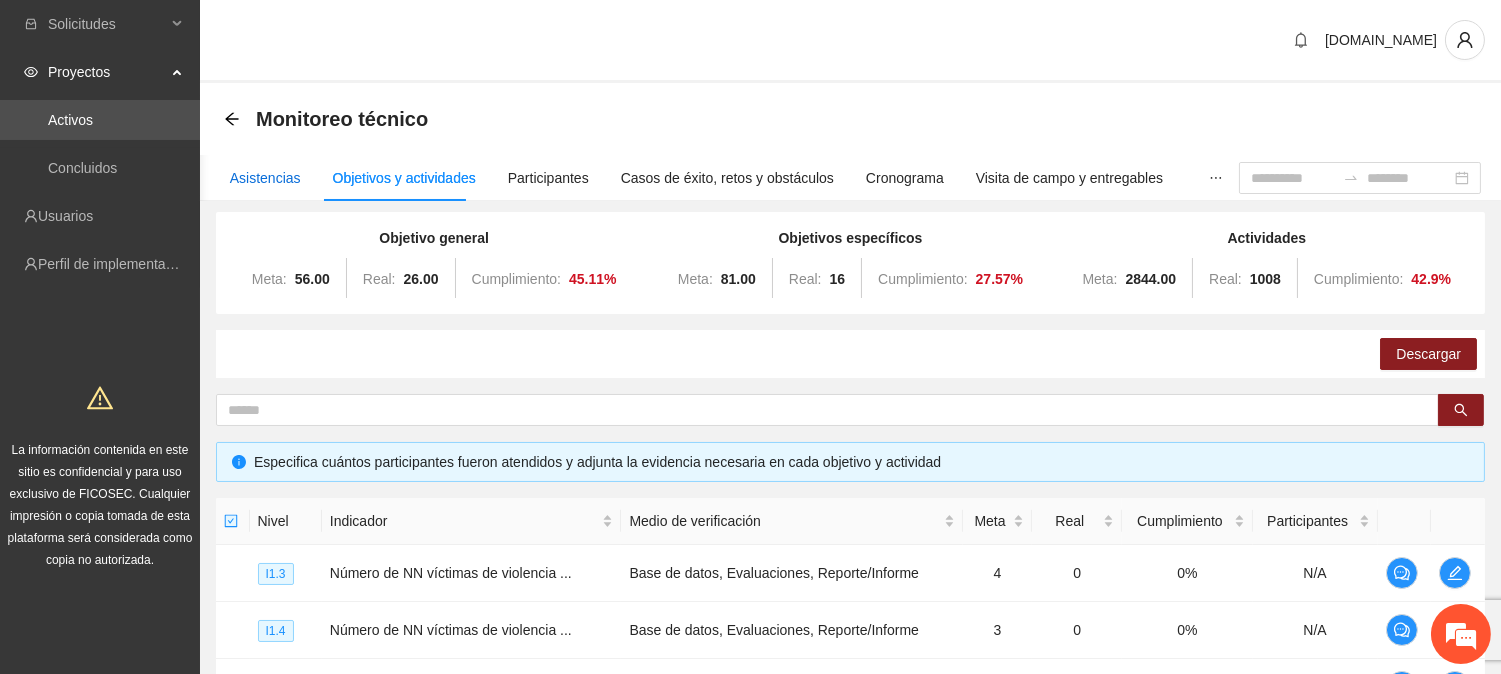 click on "Asistencias" at bounding box center [265, 178] 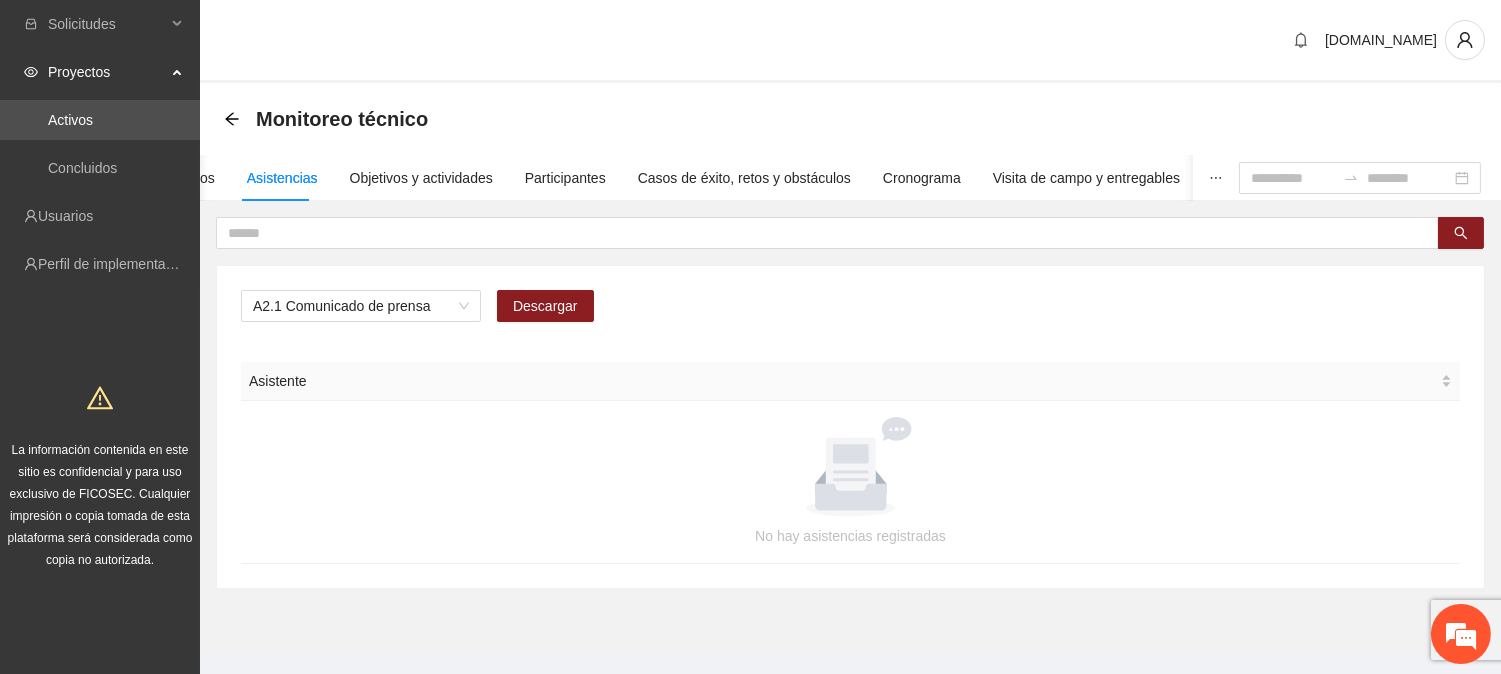 click on "Asistentes Beneficiarios Asistencias Objetivos y actividades Participantes Casos de éxito, retos y obstáculos Cronograma Visita de campo y entregables" at bounding box center (601, 178) 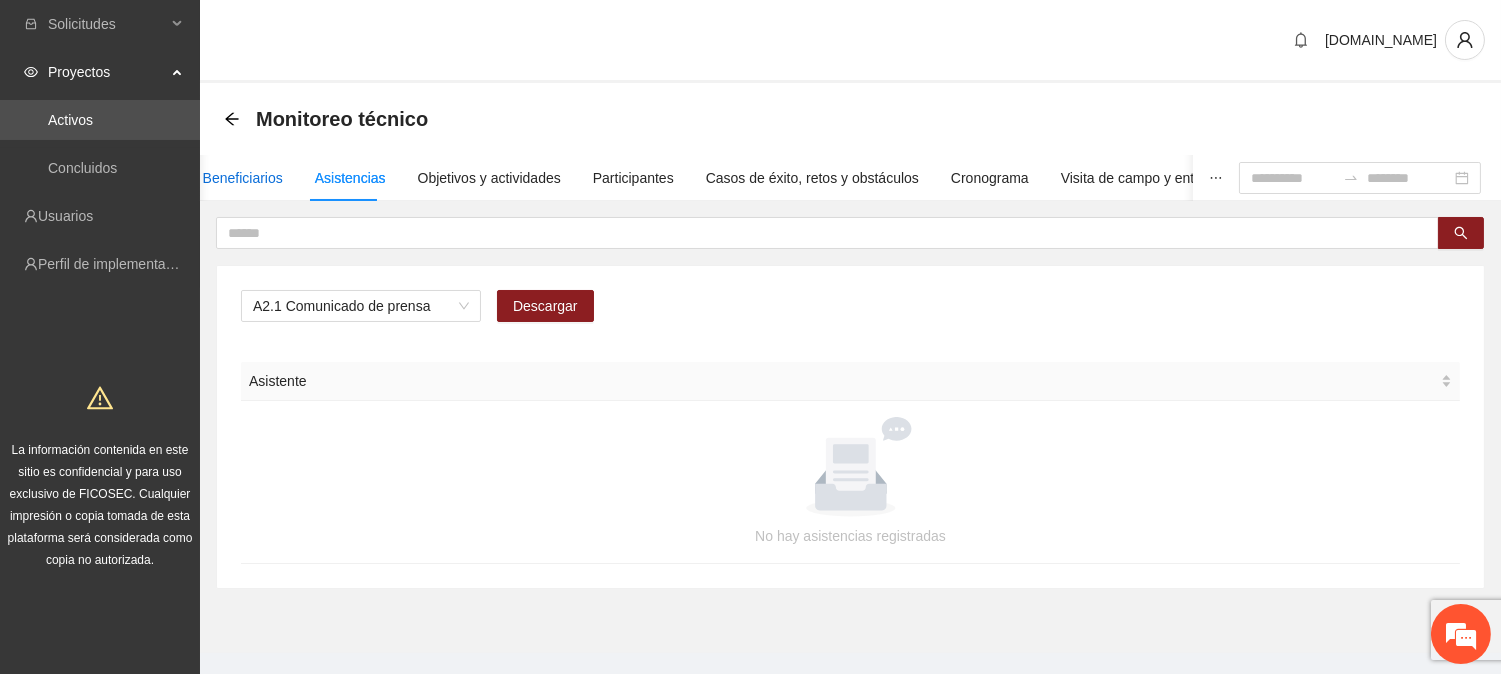 click on "Beneficiarios" at bounding box center [243, 178] 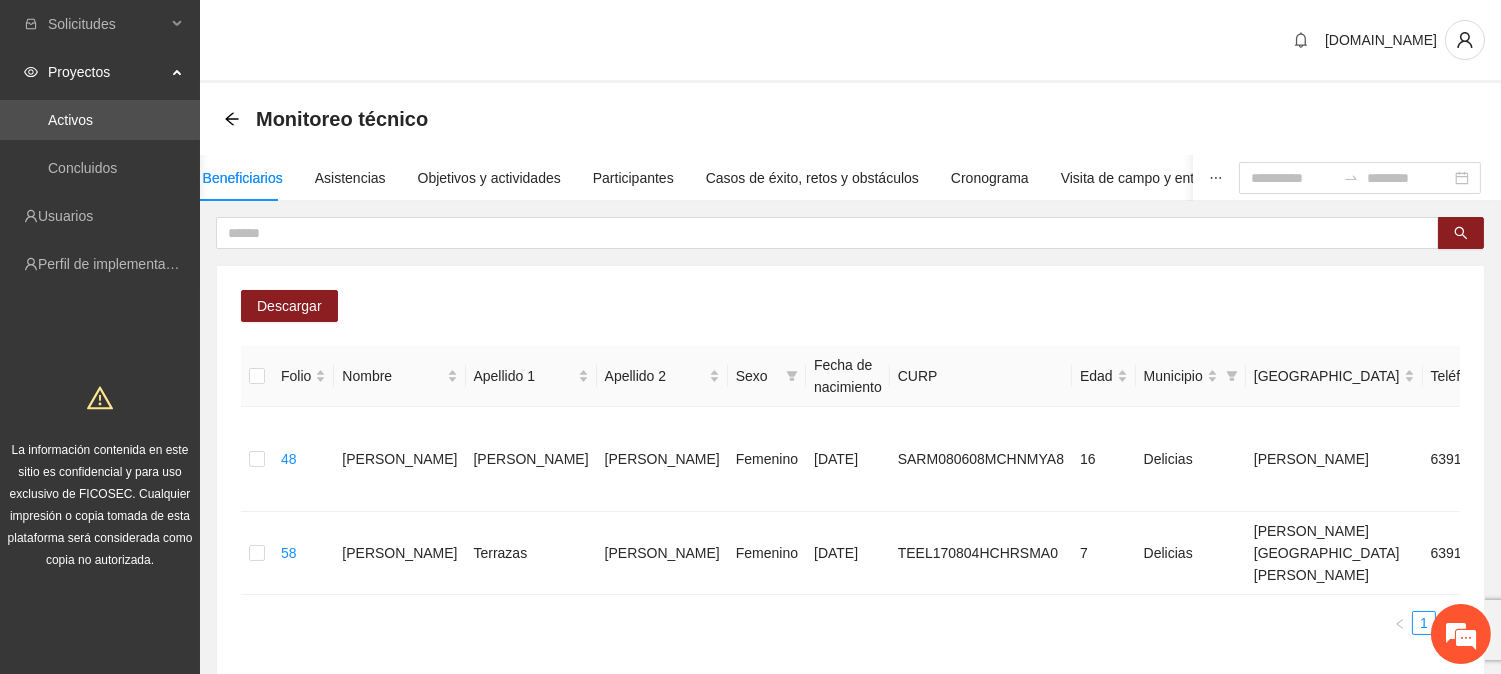 click on "Beneficiarios" at bounding box center (243, 178) 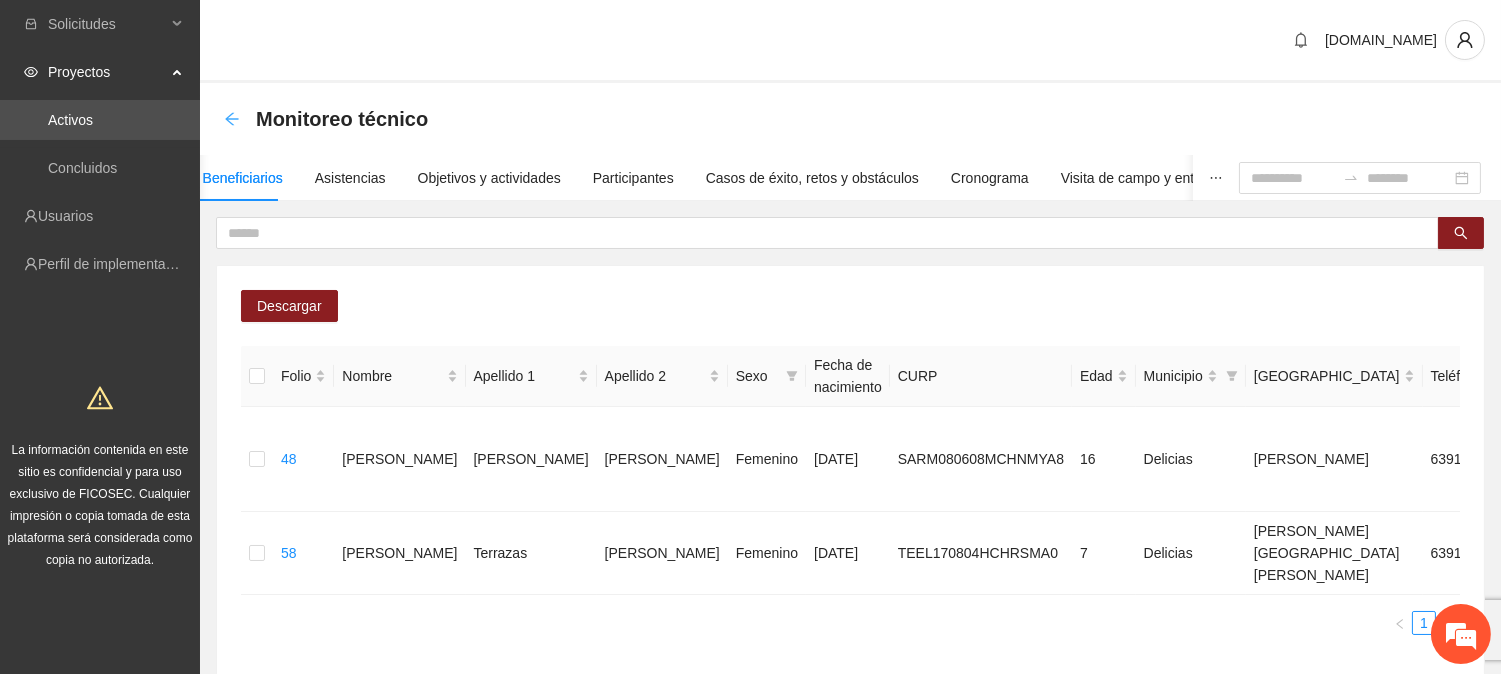 click 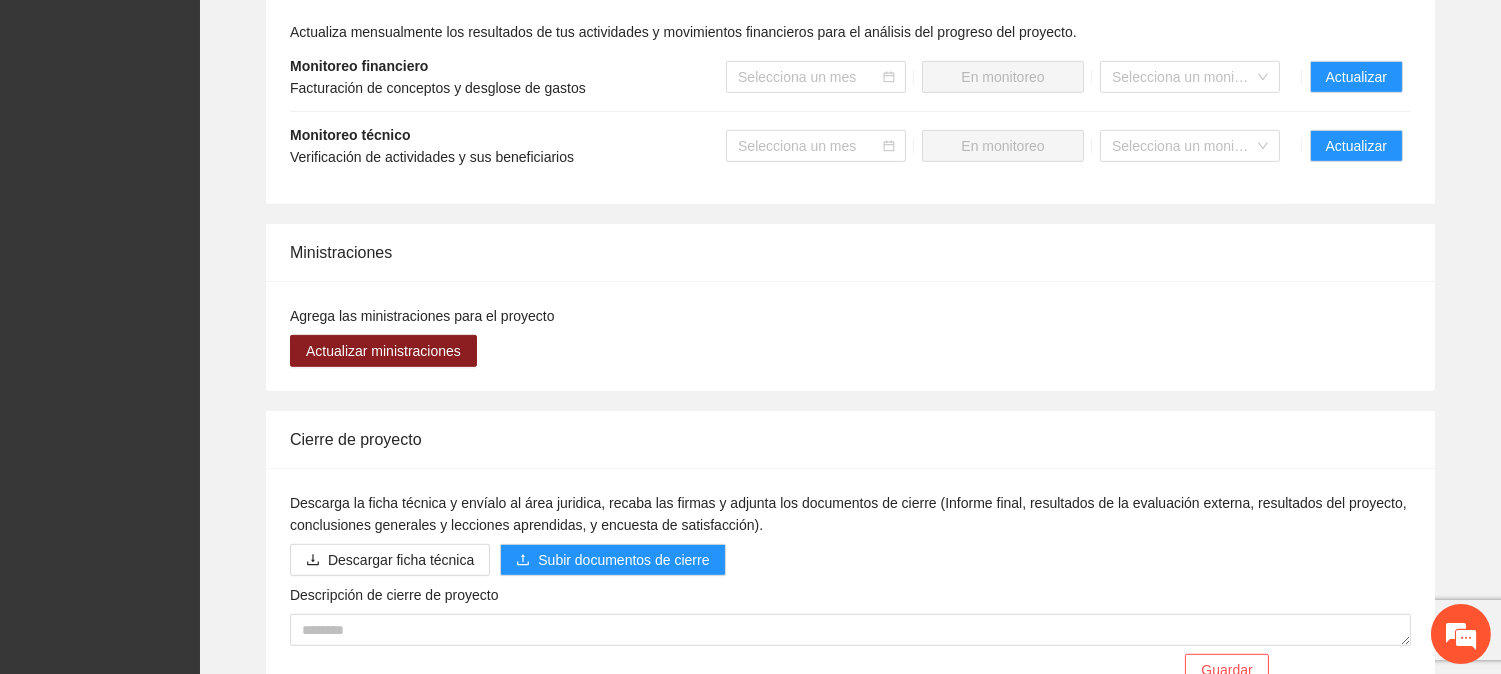 scroll, scrollTop: 1644, scrollLeft: 0, axis: vertical 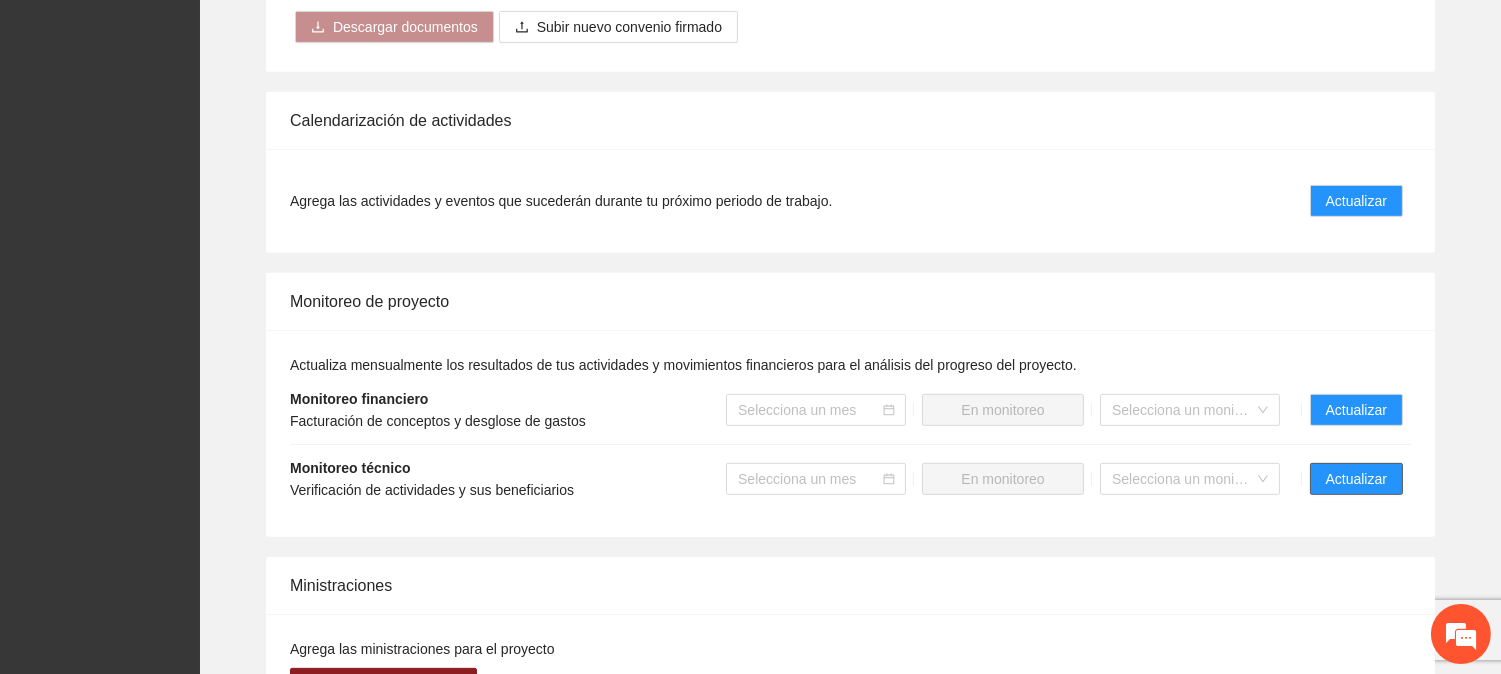 click on "Actualizar" at bounding box center (1356, 479) 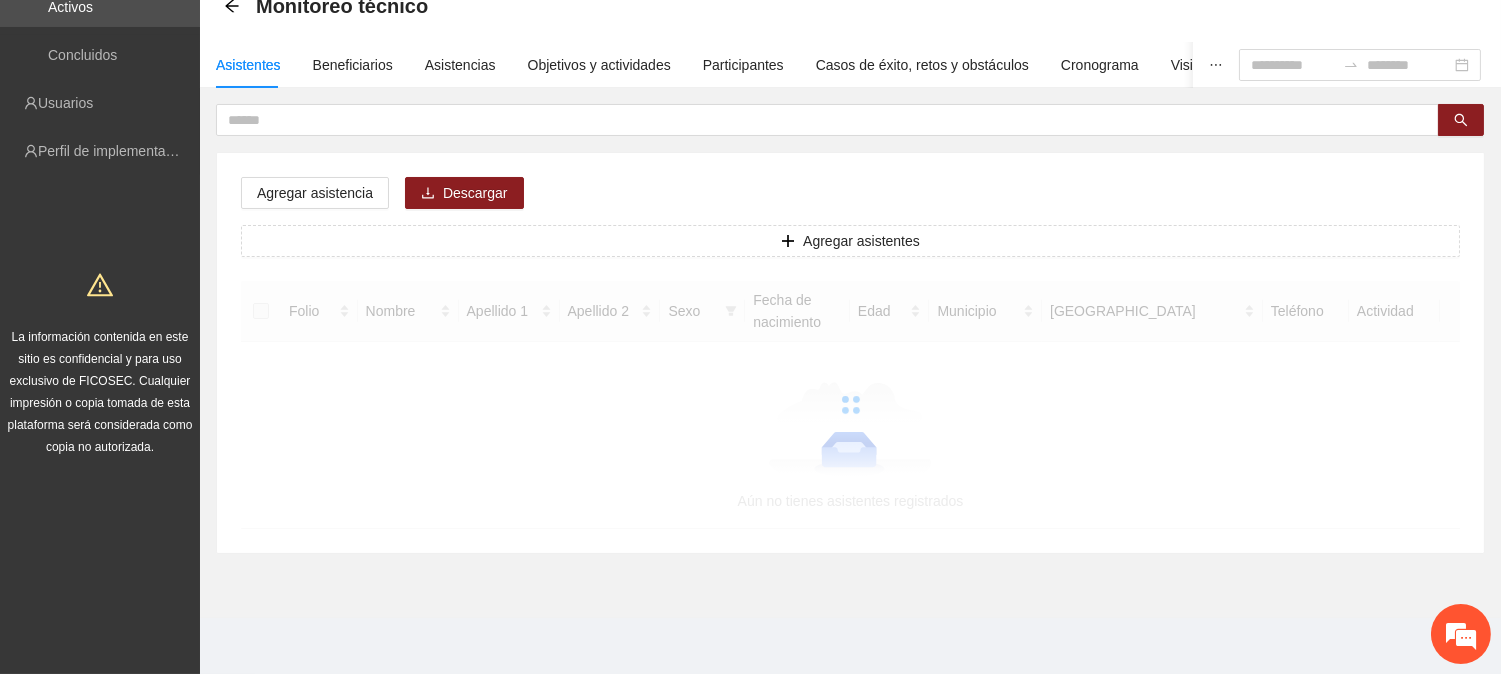 scroll, scrollTop: 0, scrollLeft: 0, axis: both 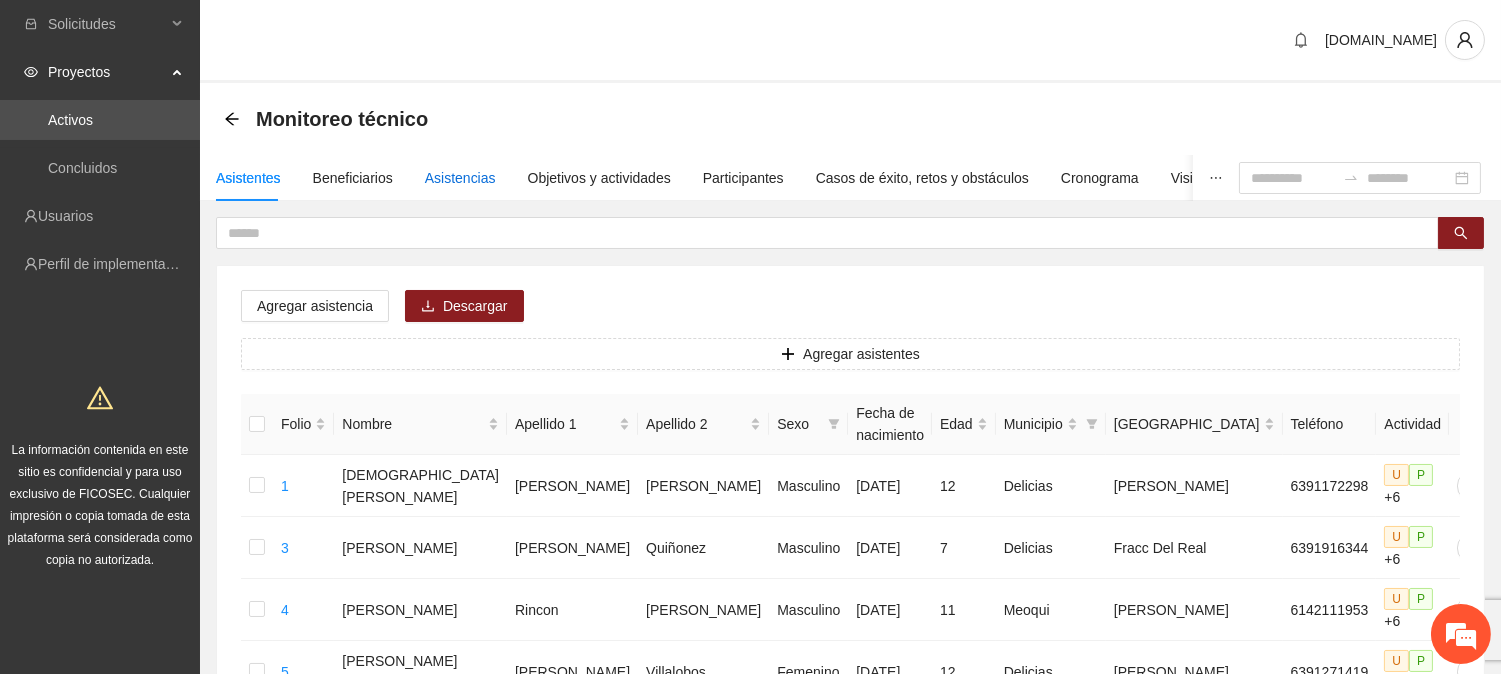 click on "Asistencias" at bounding box center [460, 178] 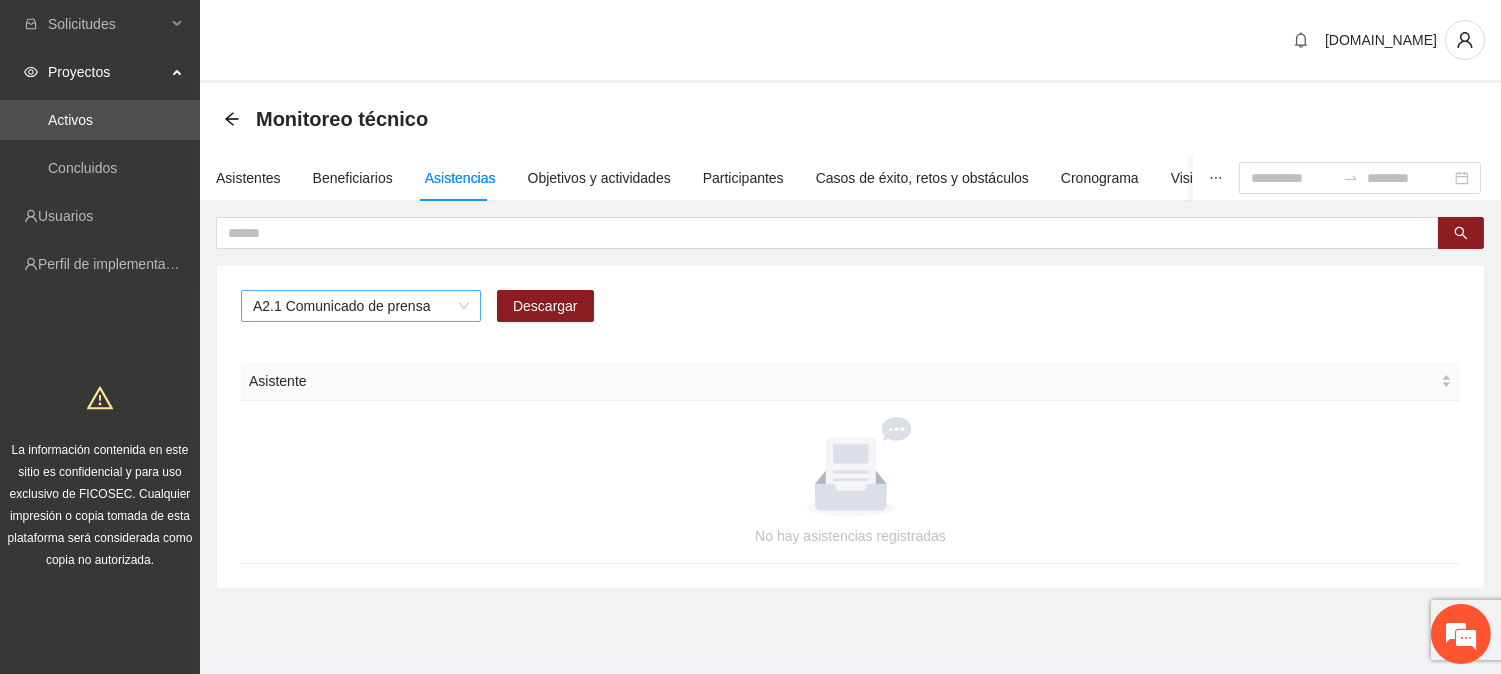 click on "A2.1 Comunicado de prensa" at bounding box center [361, 306] 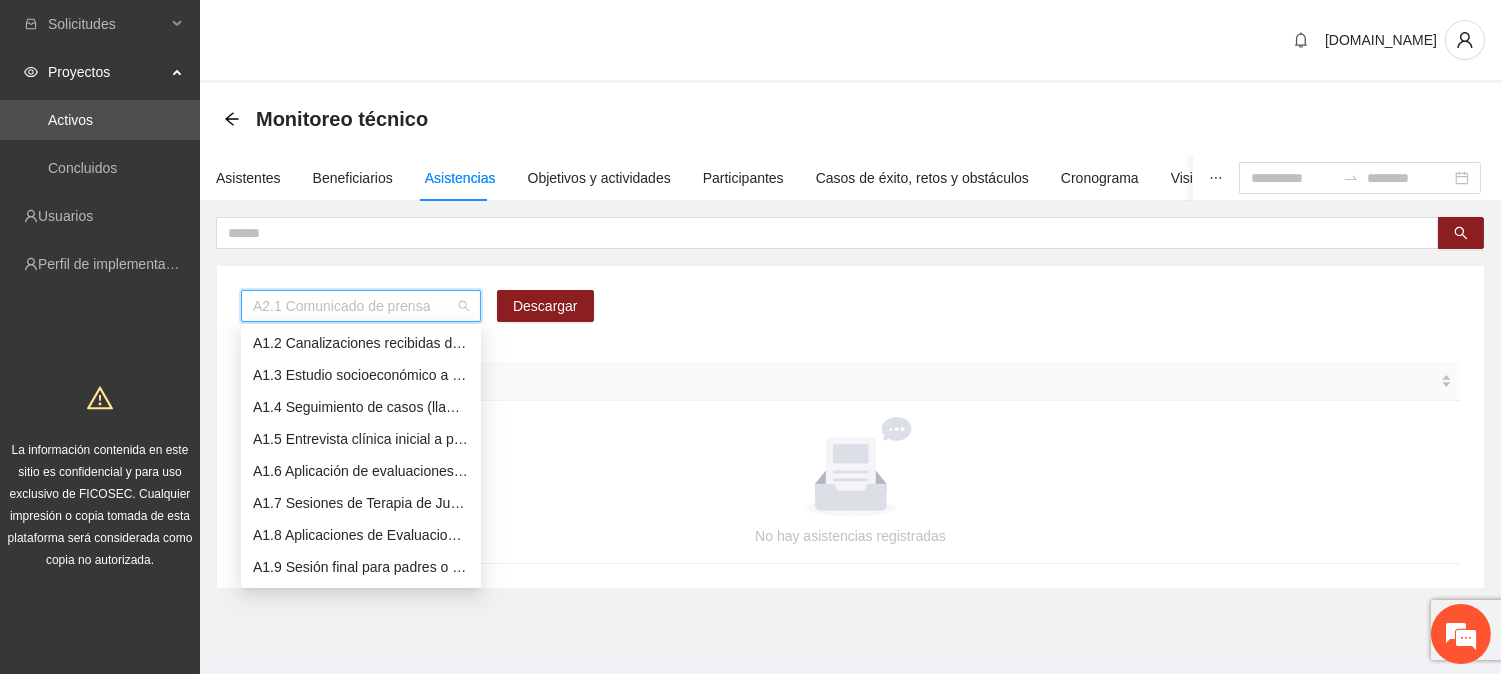 scroll, scrollTop: 0, scrollLeft: 0, axis: both 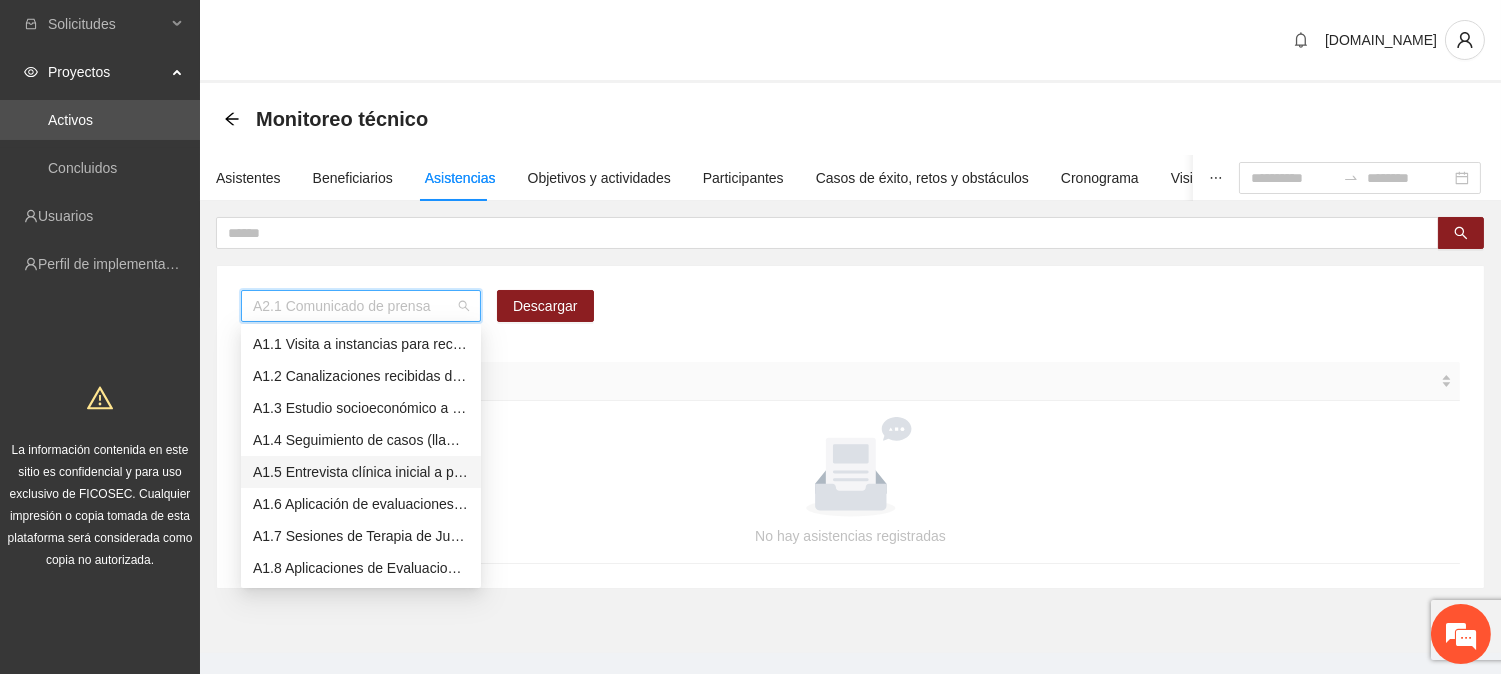 click on "A1.5 Entrevista clínica inicial a padres o tutores de NN" at bounding box center [361, 472] 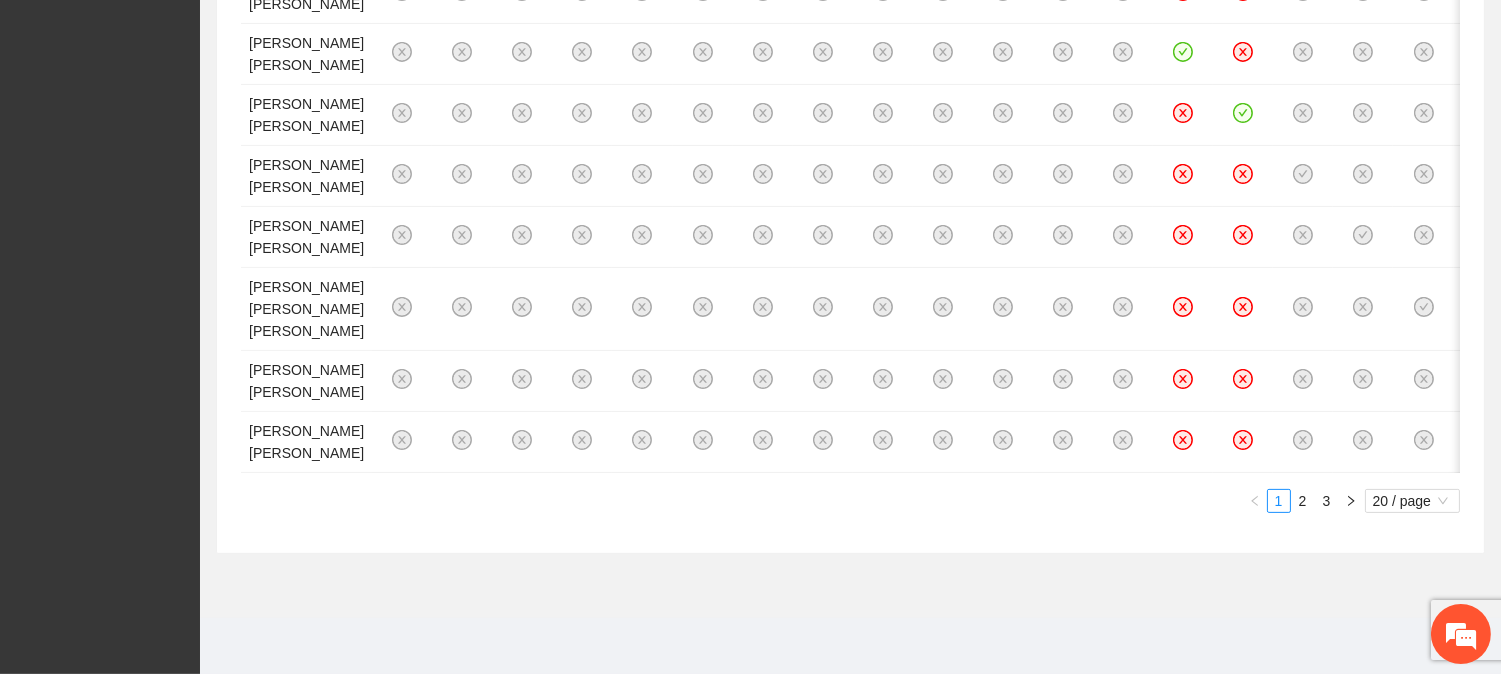 scroll, scrollTop: 1932, scrollLeft: 0, axis: vertical 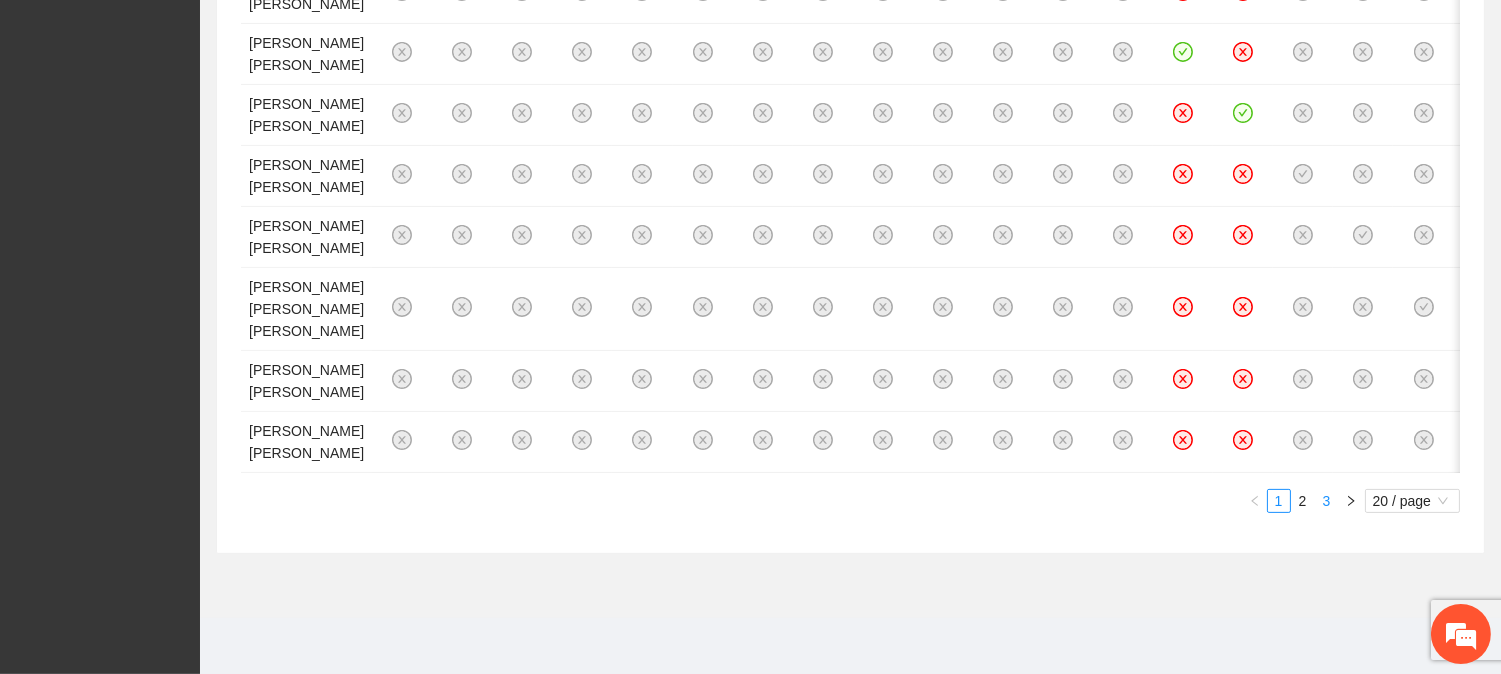 click on "3" at bounding box center (1327, 501) 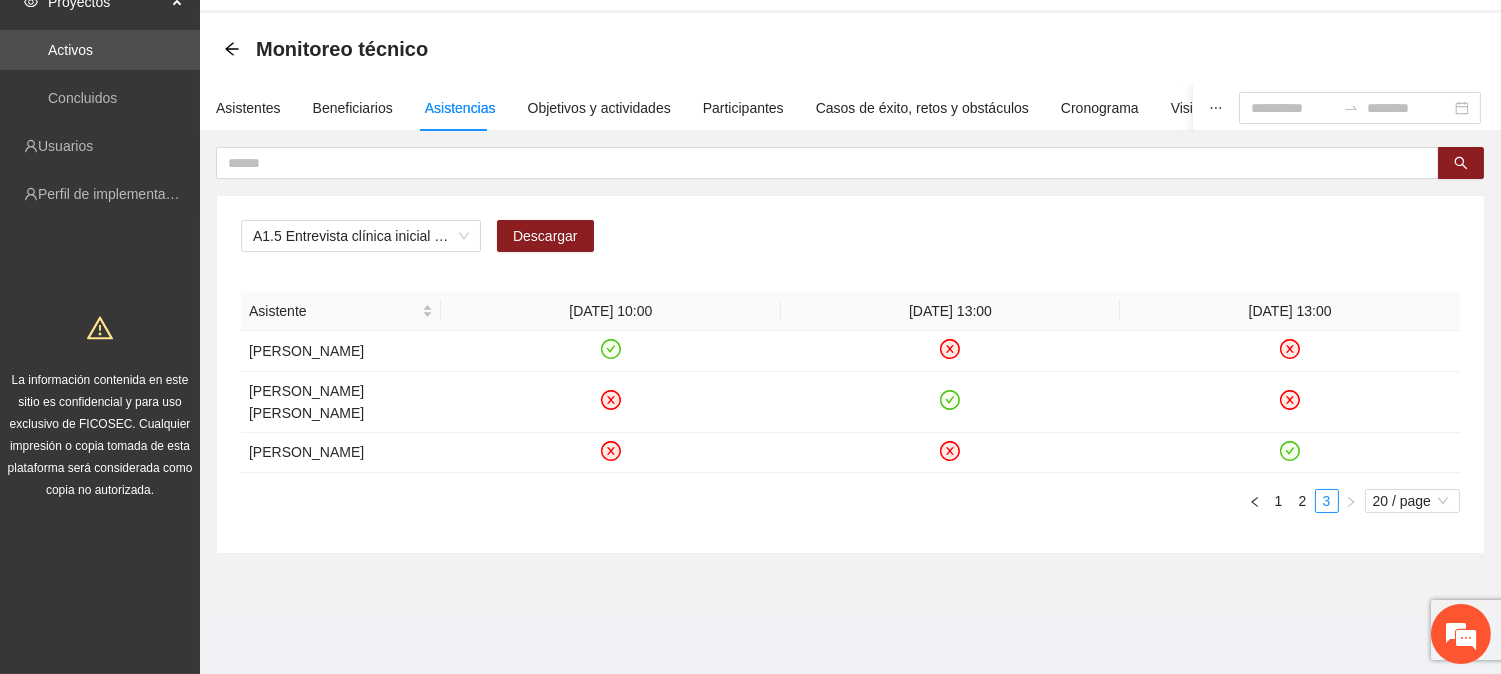 scroll, scrollTop: 46, scrollLeft: 0, axis: vertical 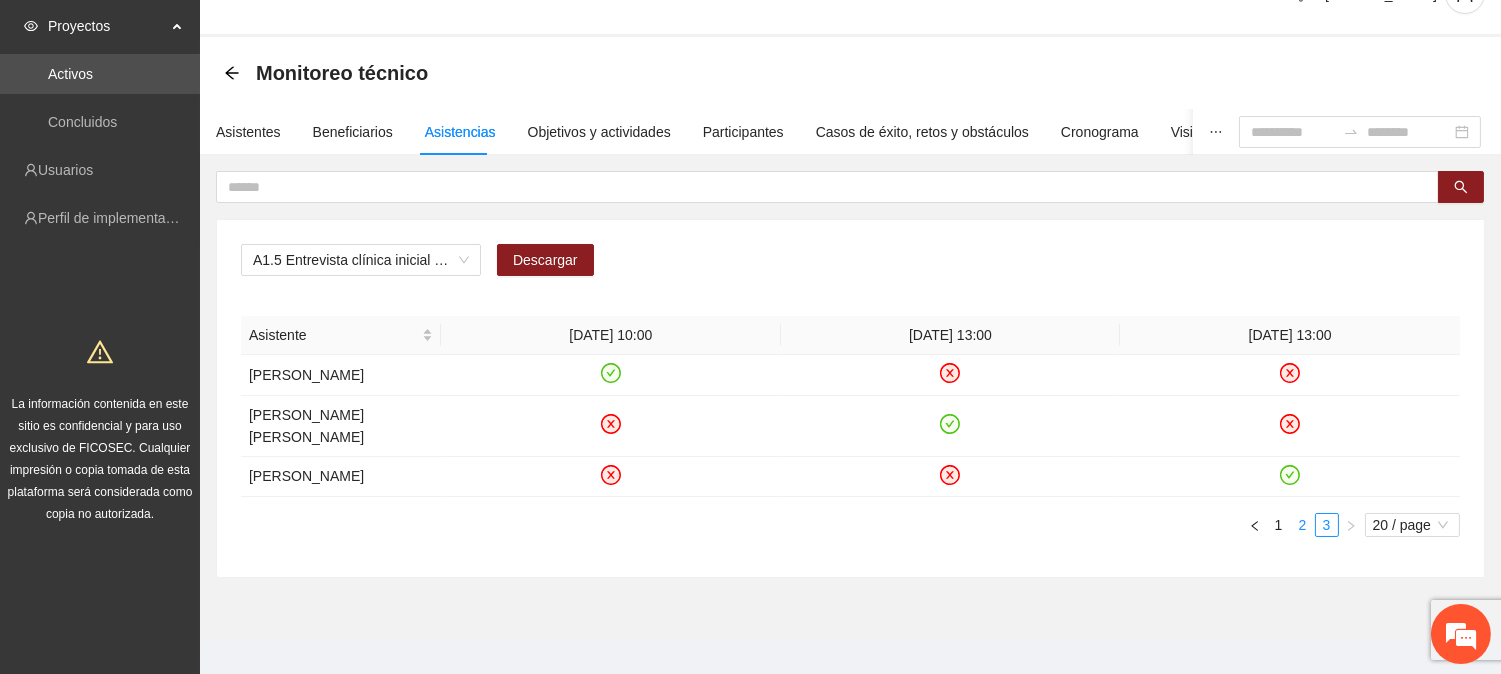 click on "2" at bounding box center (1303, 525) 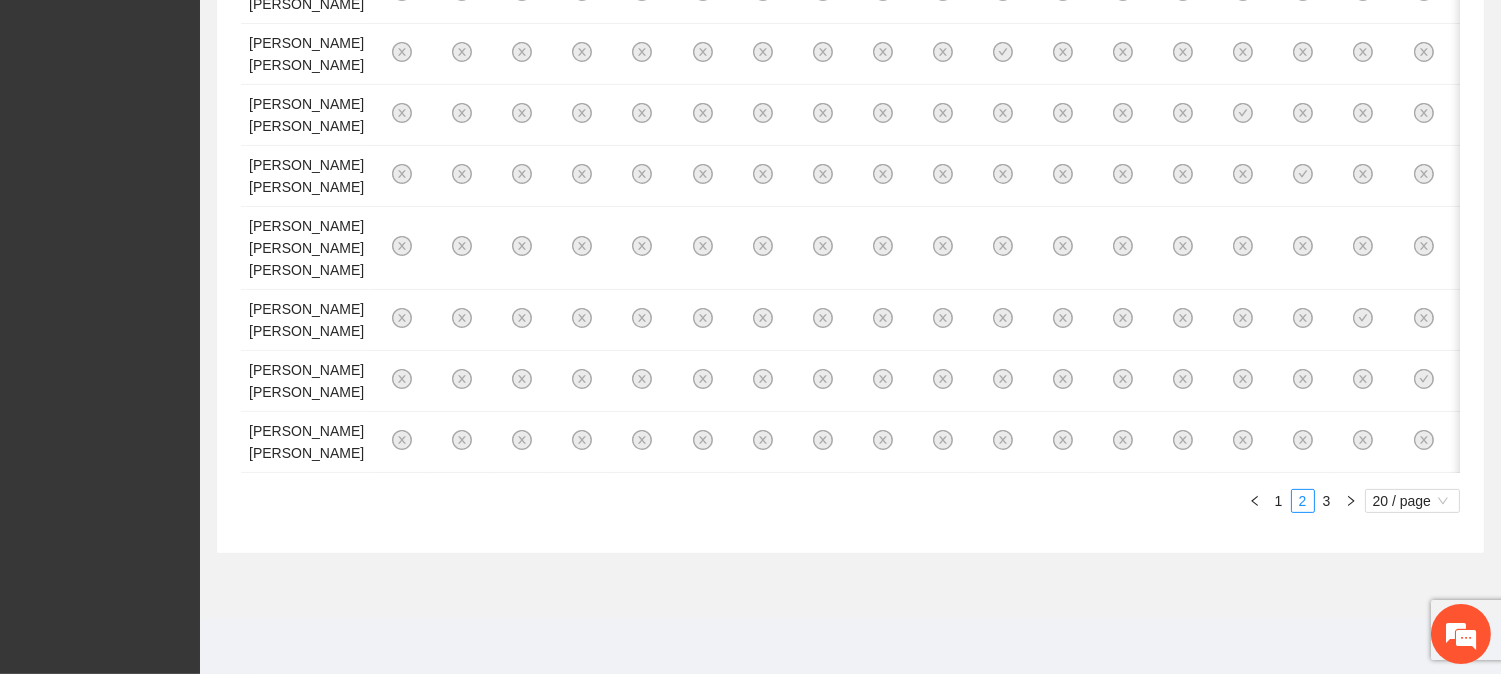 scroll, scrollTop: 1890, scrollLeft: 0, axis: vertical 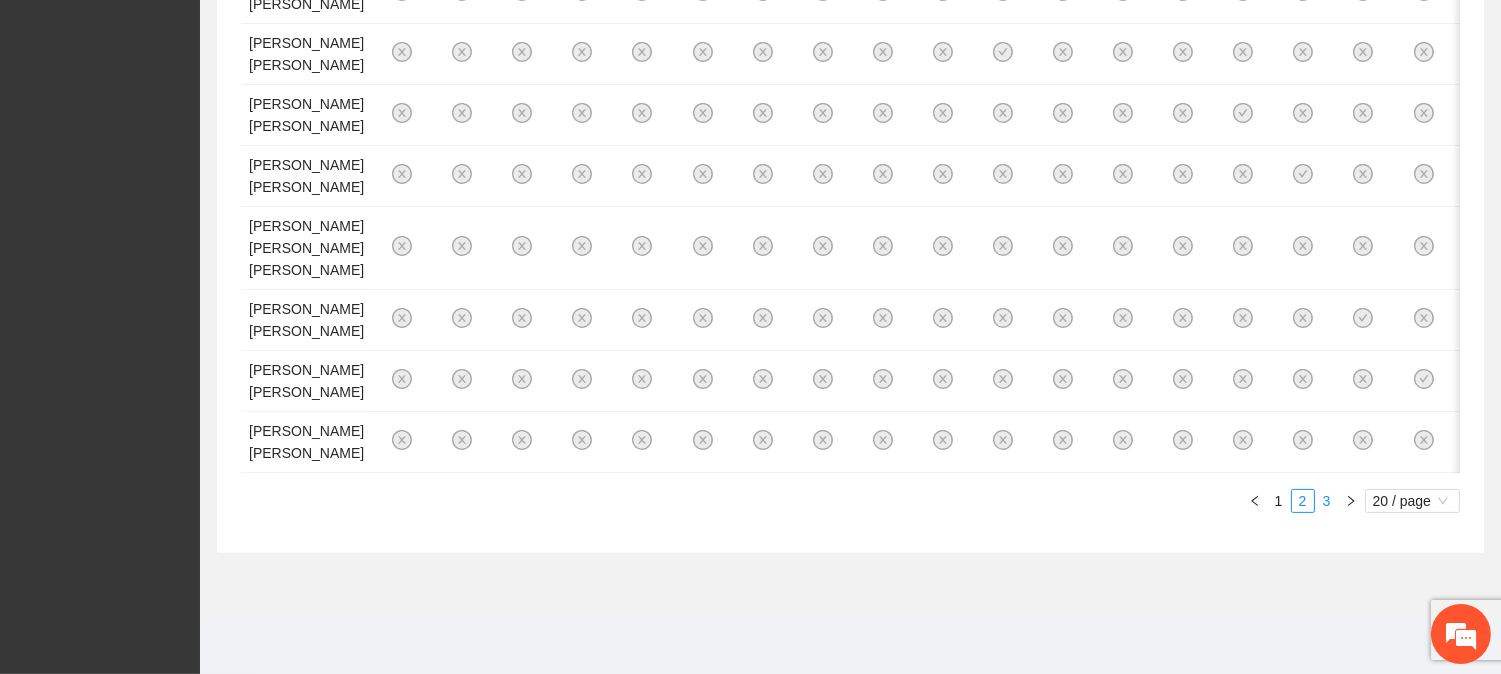 click on "3" at bounding box center (1327, 501) 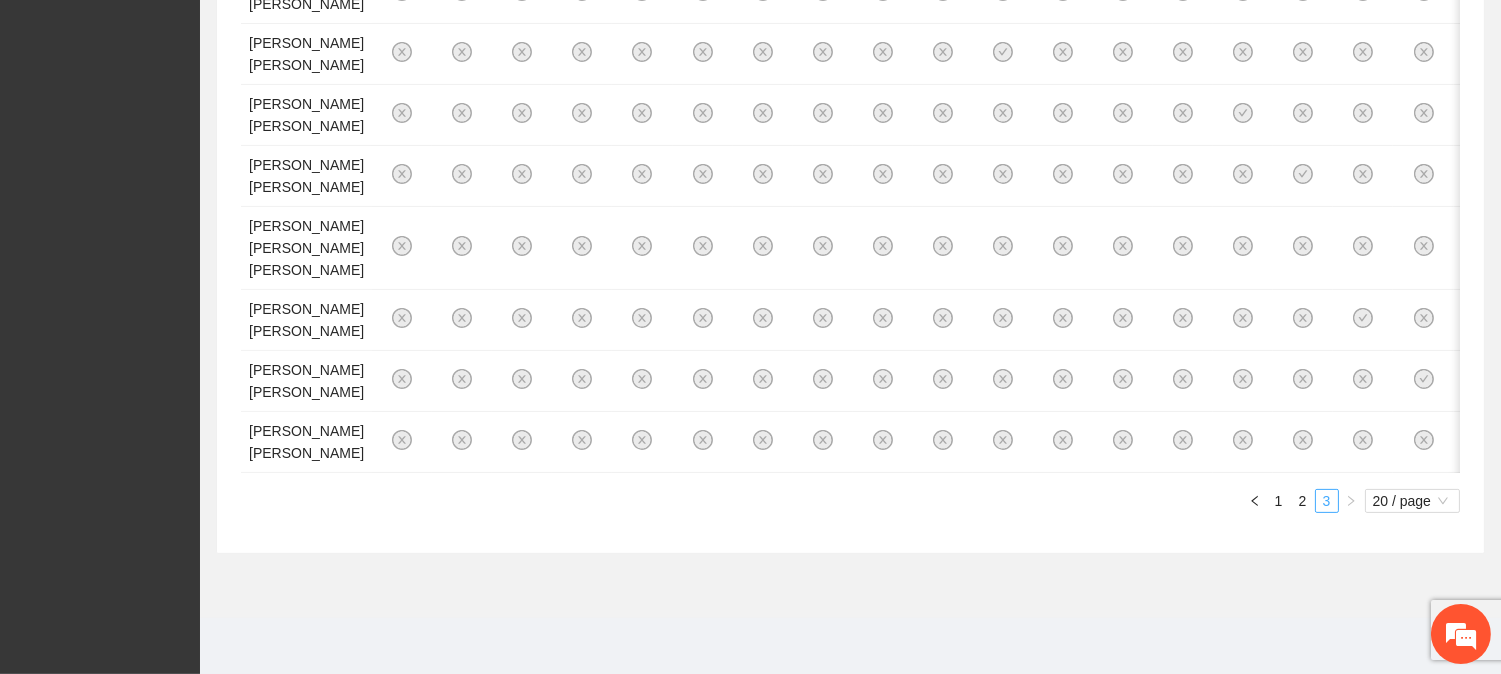 click on "3" at bounding box center (1327, 501) 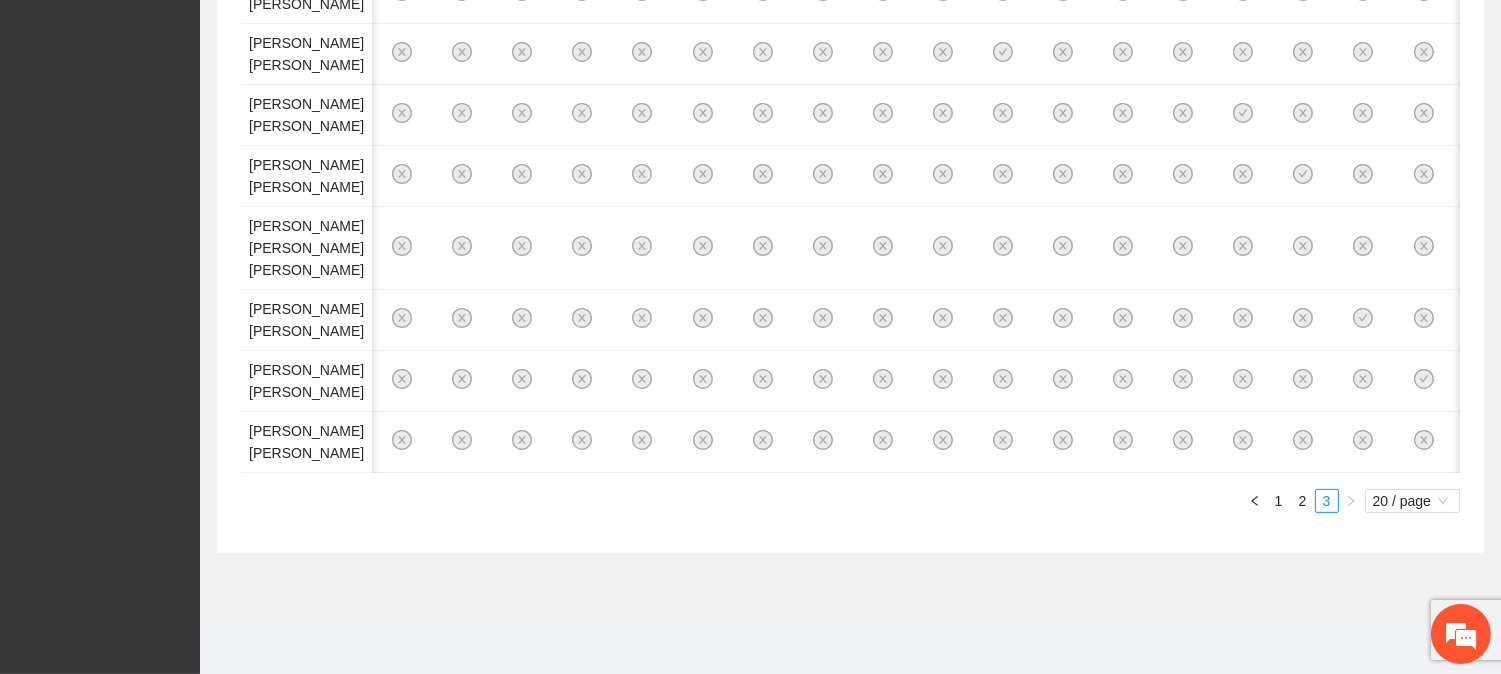 scroll, scrollTop: 0, scrollLeft: 664, axis: horizontal 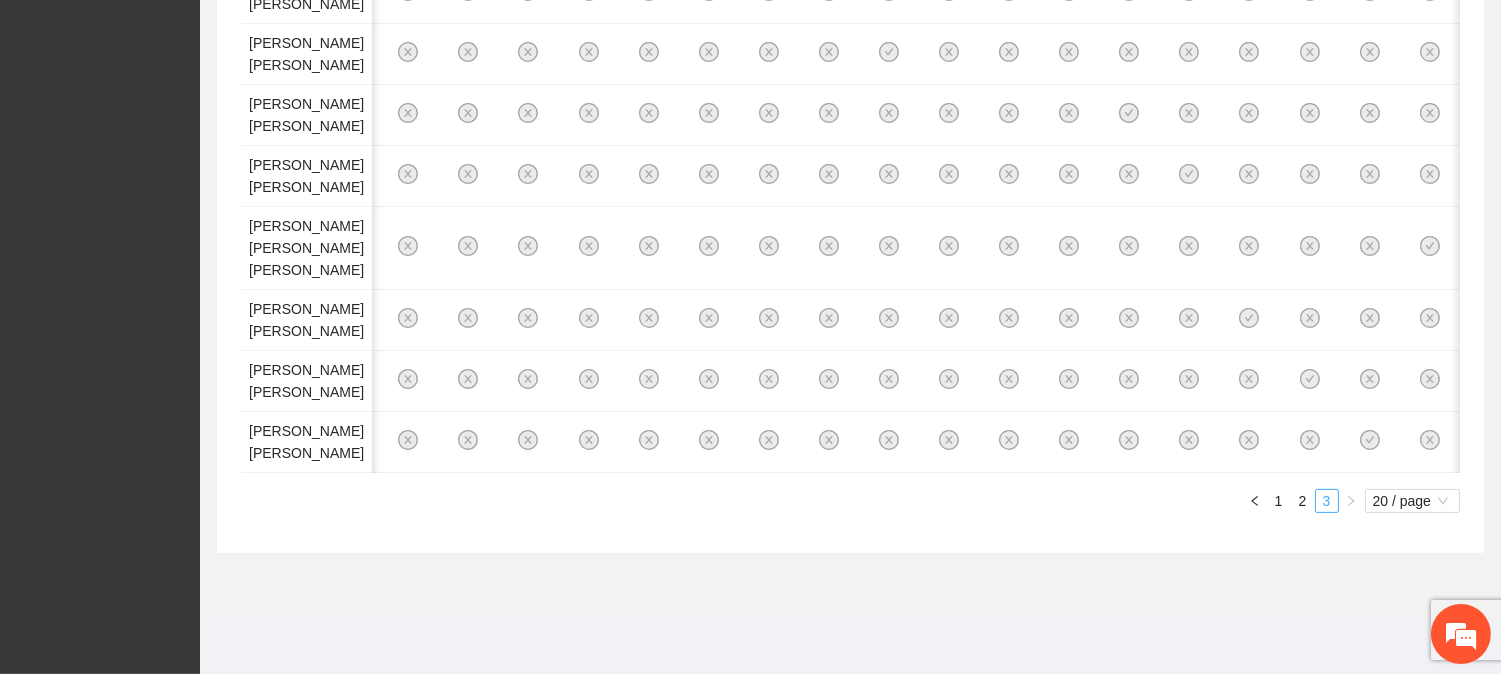 click on "3" at bounding box center (1327, 501) 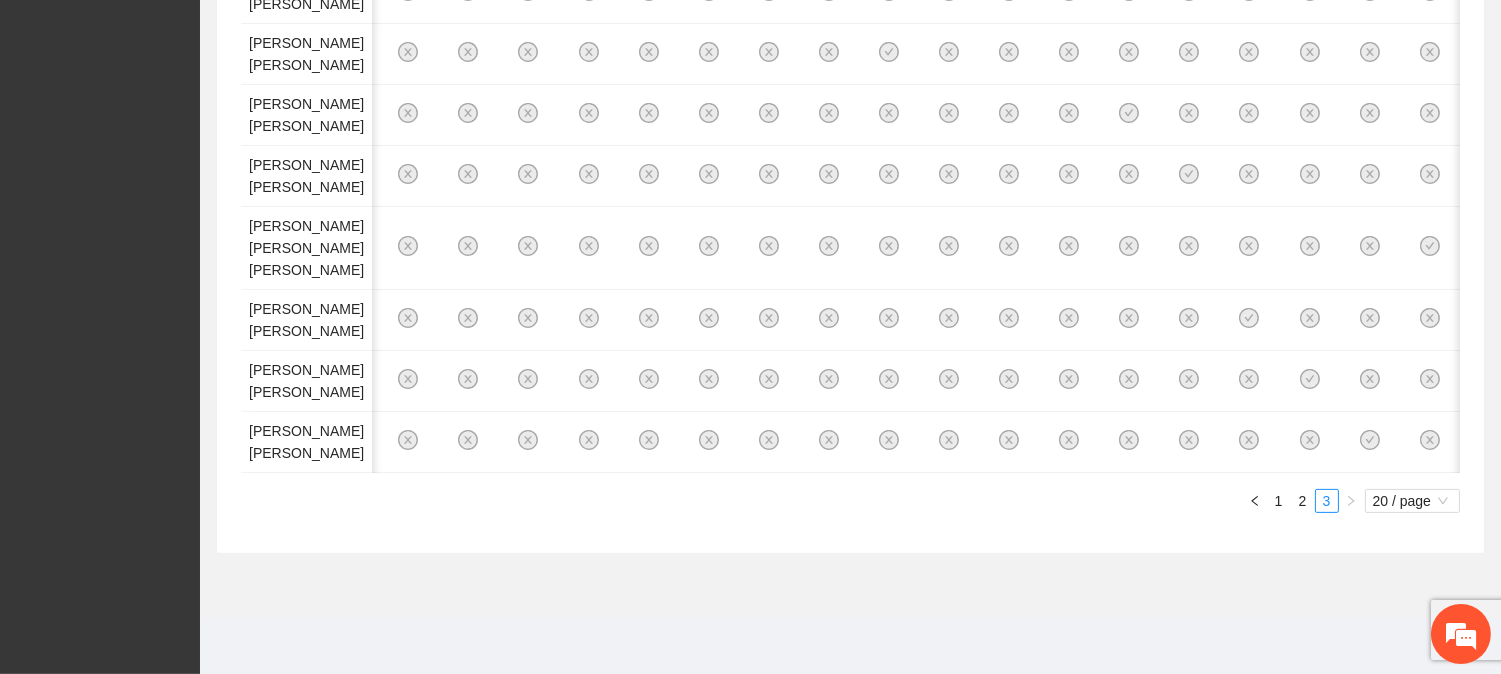 scroll, scrollTop: 1888, scrollLeft: 0, axis: vertical 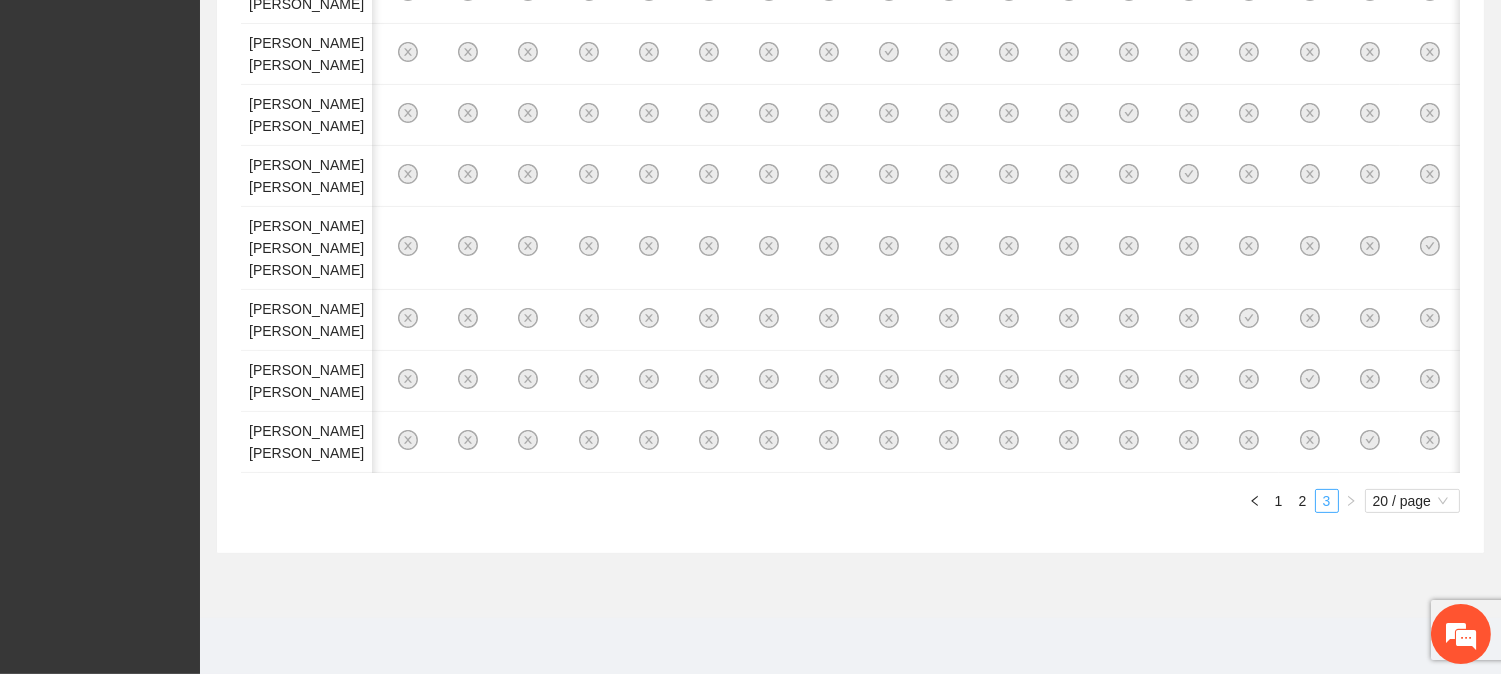 click on "3" at bounding box center (1327, 501) 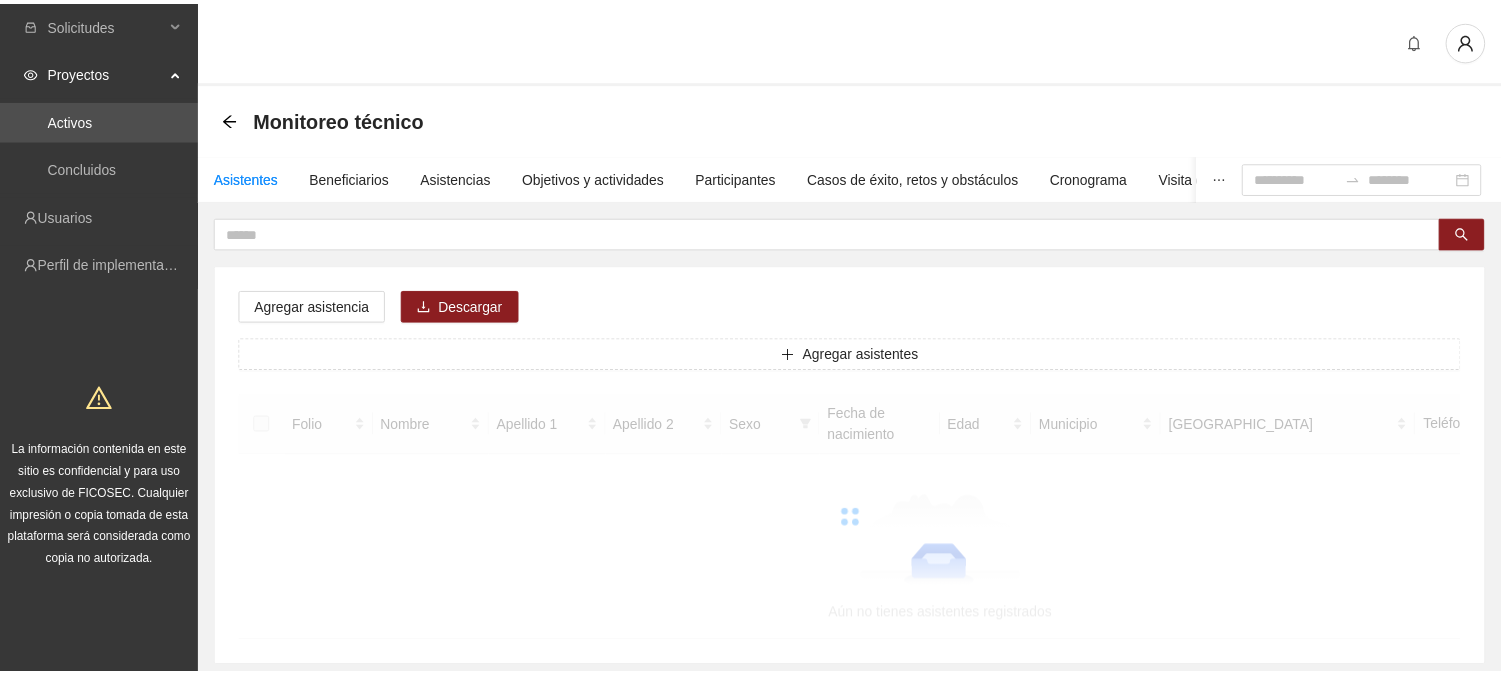 scroll, scrollTop: 0, scrollLeft: 0, axis: both 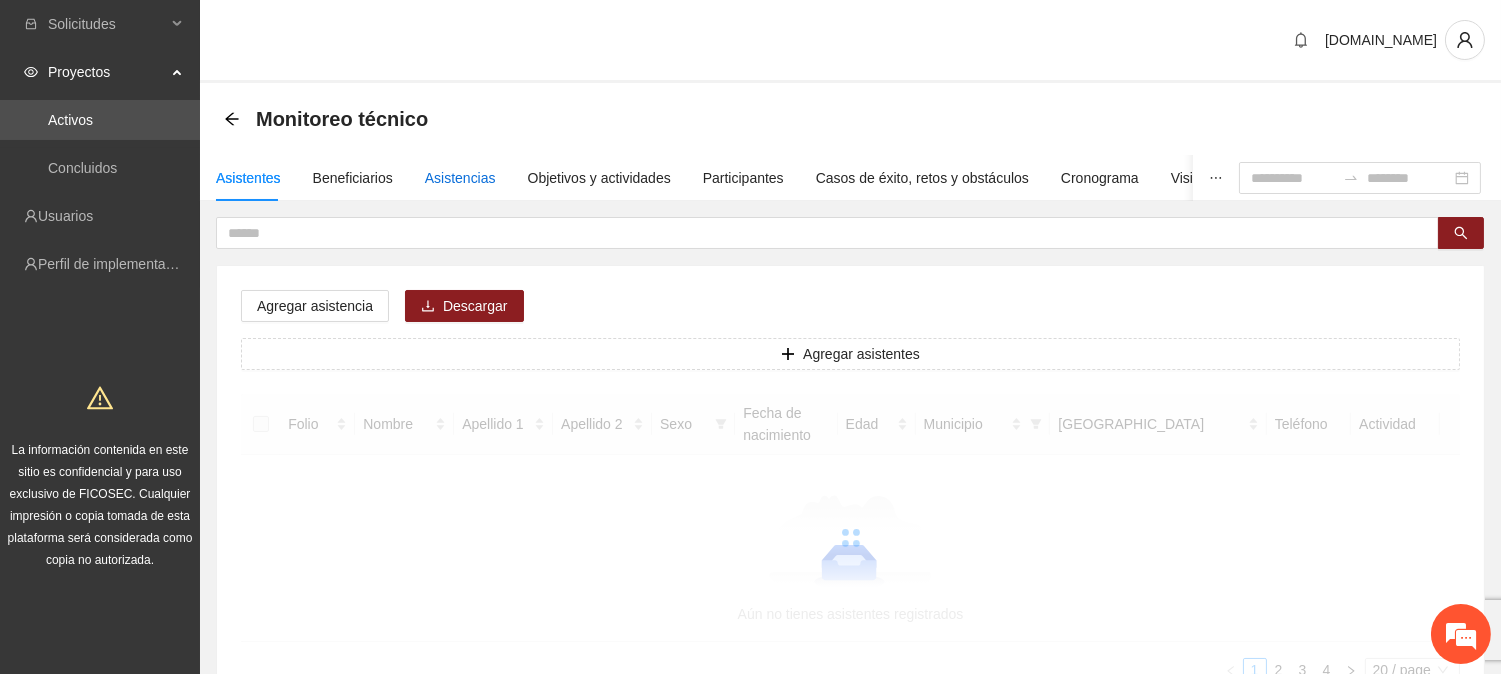 click on "Asistencias" at bounding box center (460, 178) 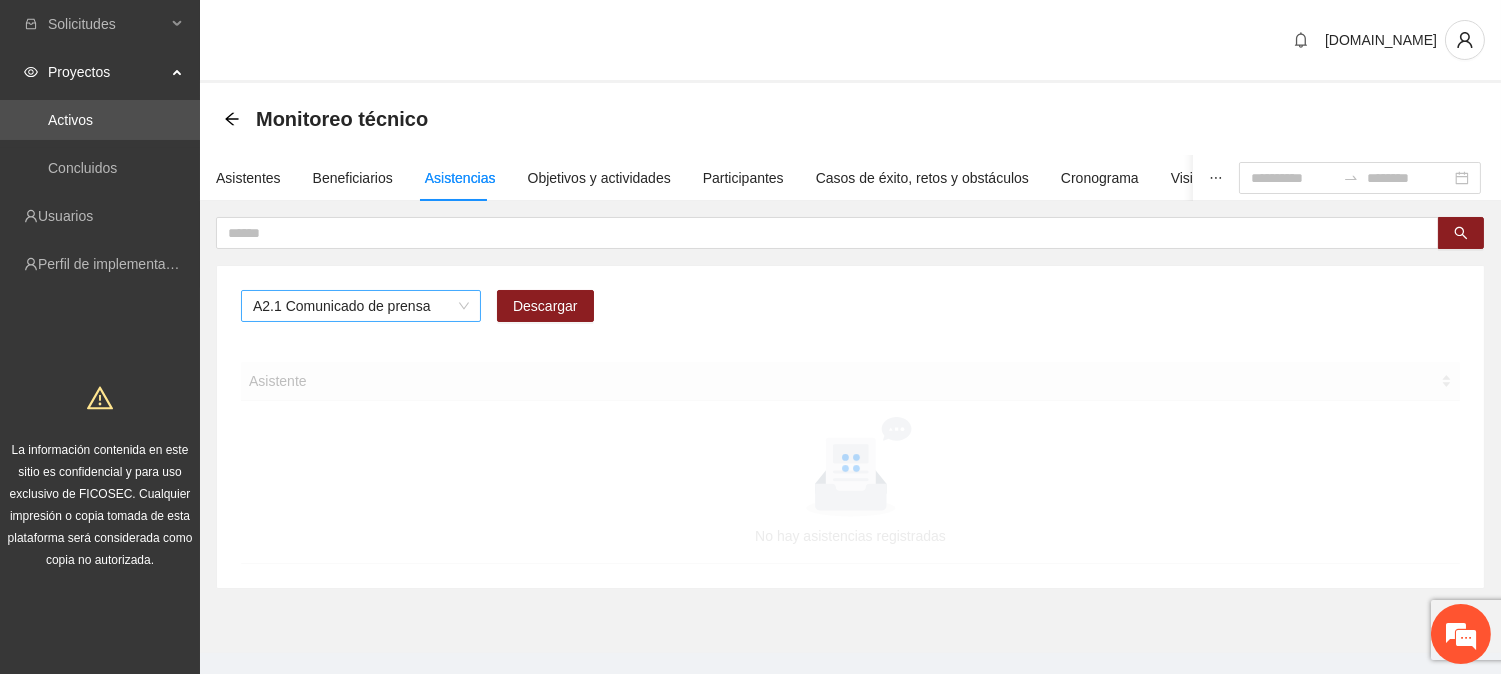 click on "A2.1 Comunicado de prensa" at bounding box center [361, 306] 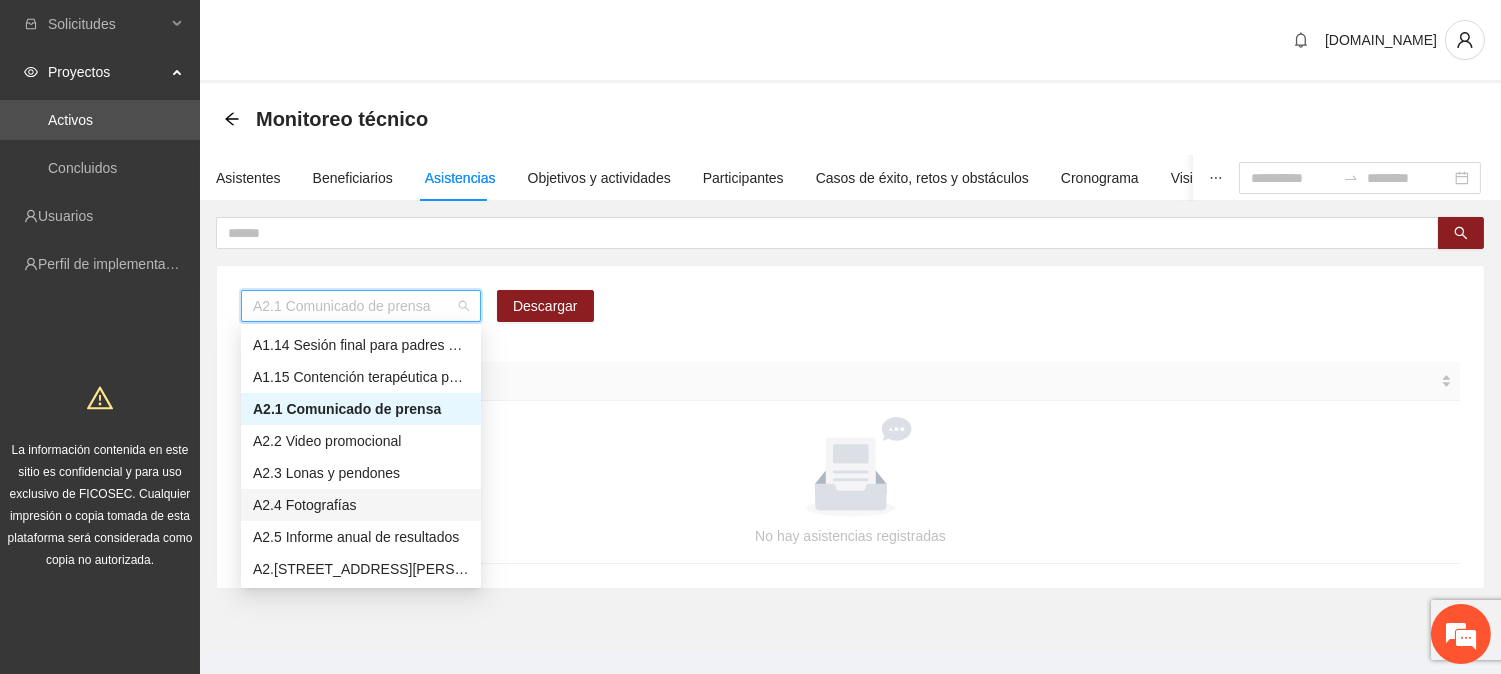 scroll, scrollTop: 447, scrollLeft: 0, axis: vertical 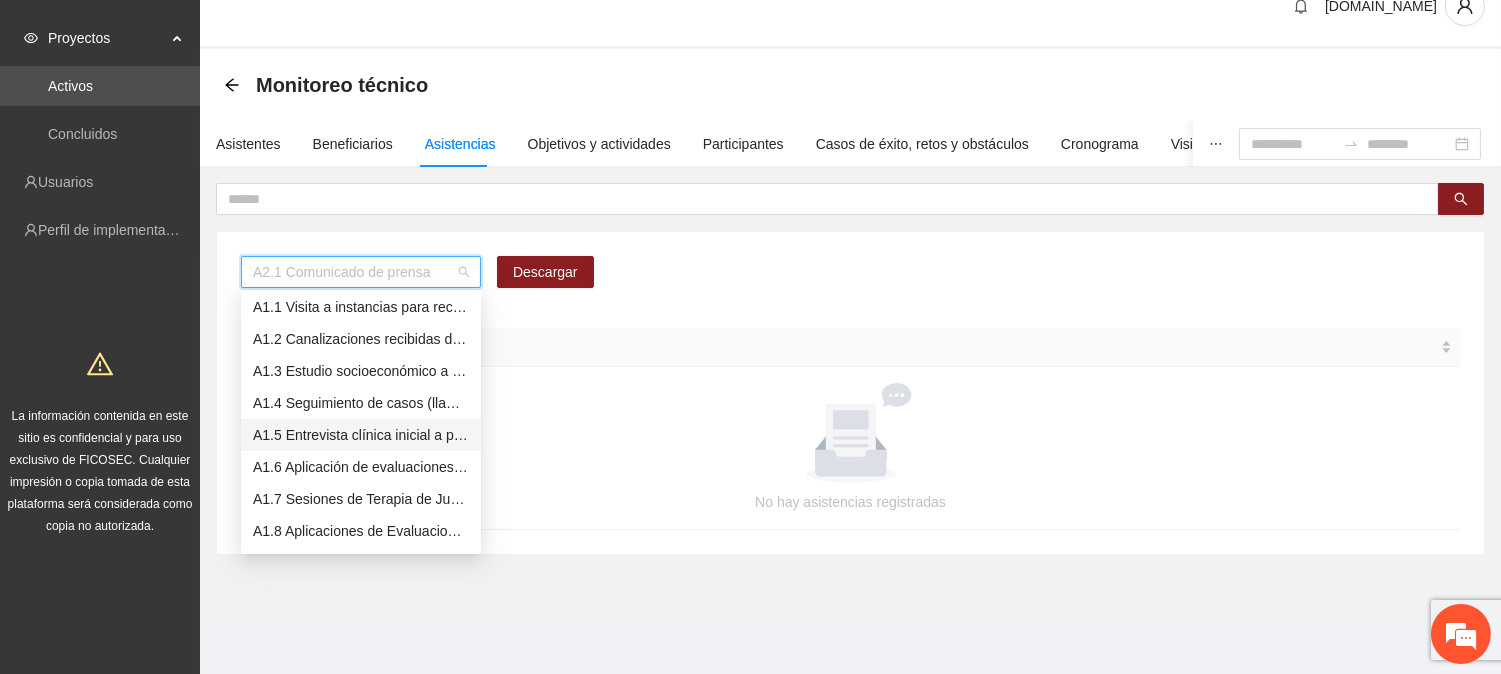 click on "A1.5 Entrevista clínica inicial a padres o tutores de NN" at bounding box center (361, 435) 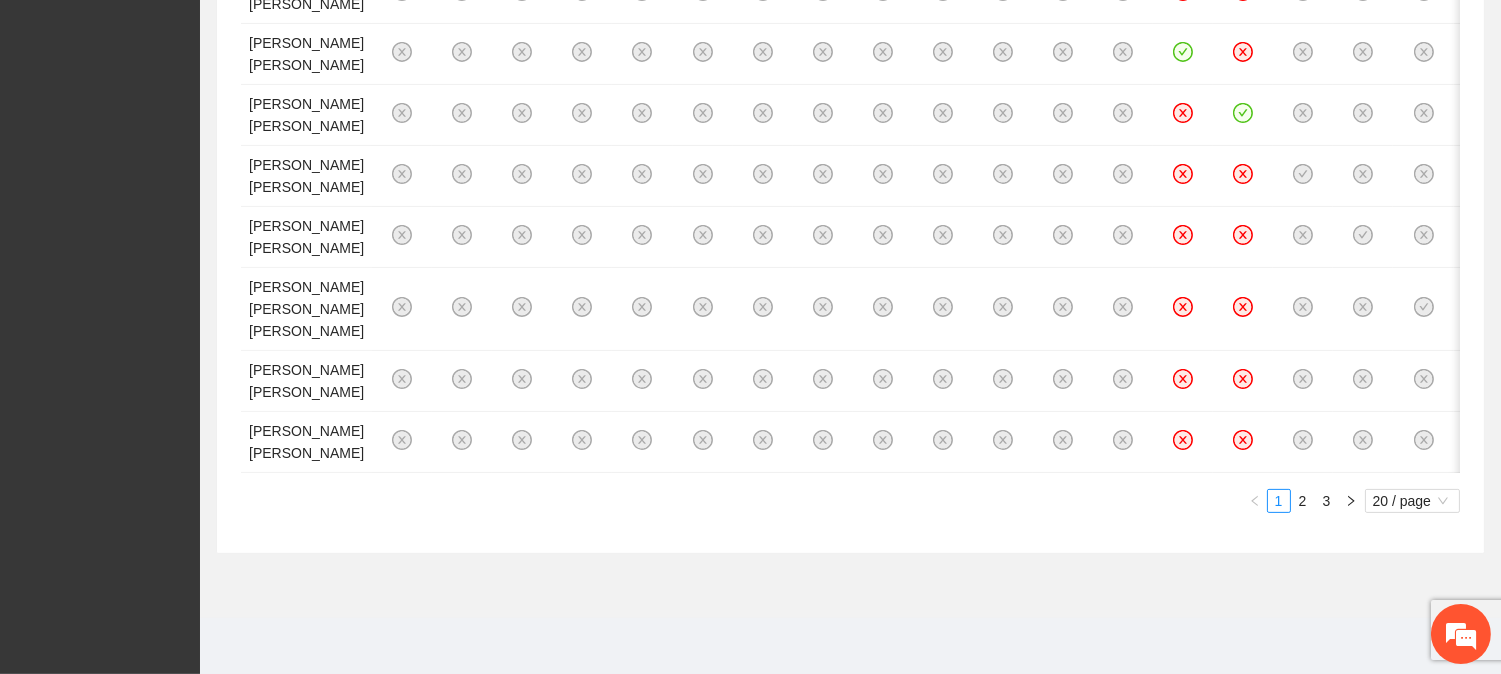scroll, scrollTop: 1955, scrollLeft: 0, axis: vertical 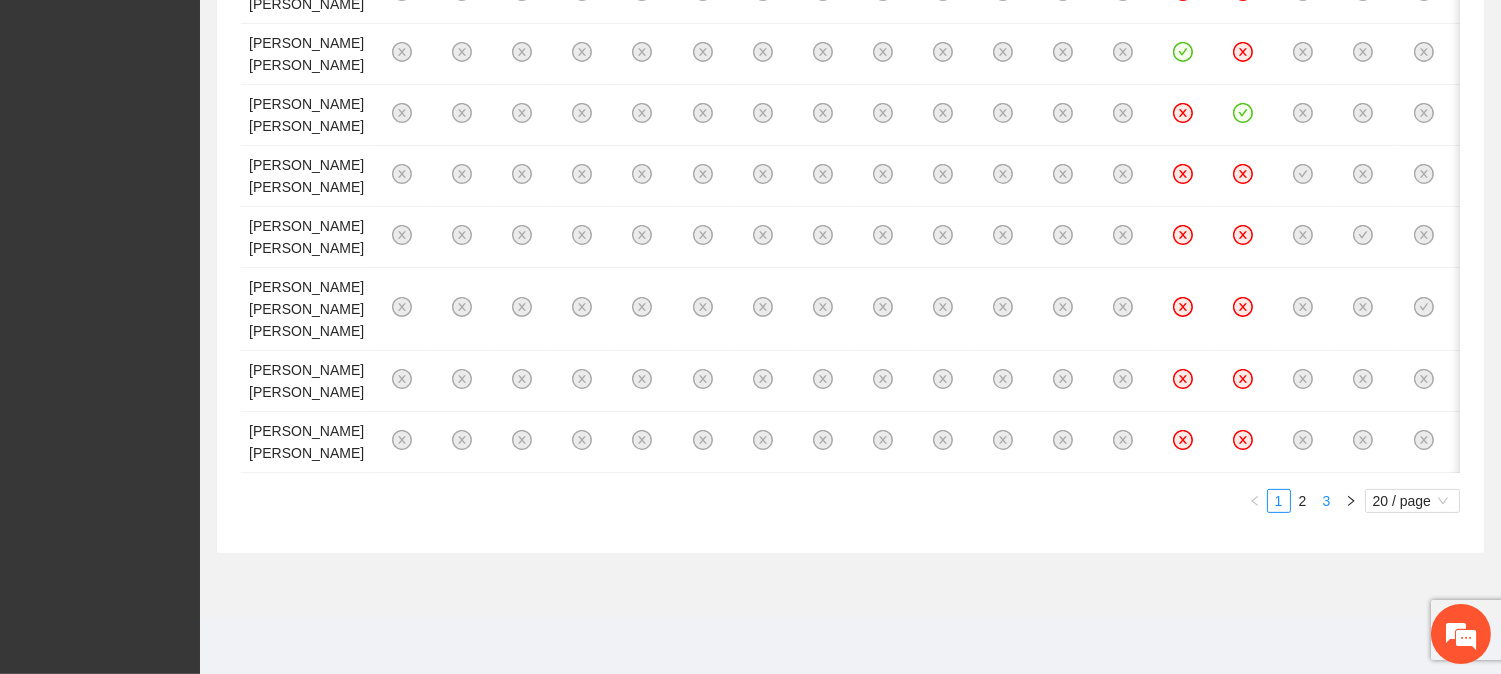 click on "3" at bounding box center (1327, 501) 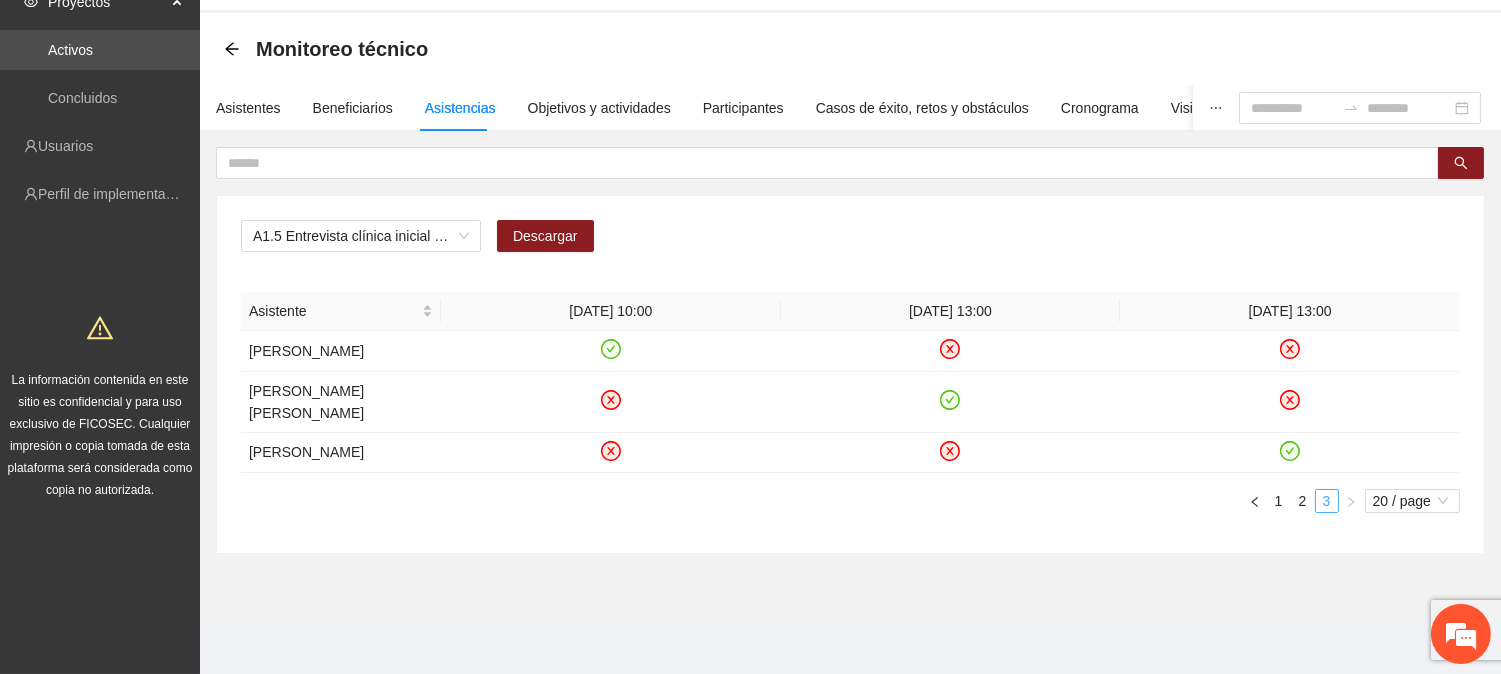scroll, scrollTop: 46, scrollLeft: 0, axis: vertical 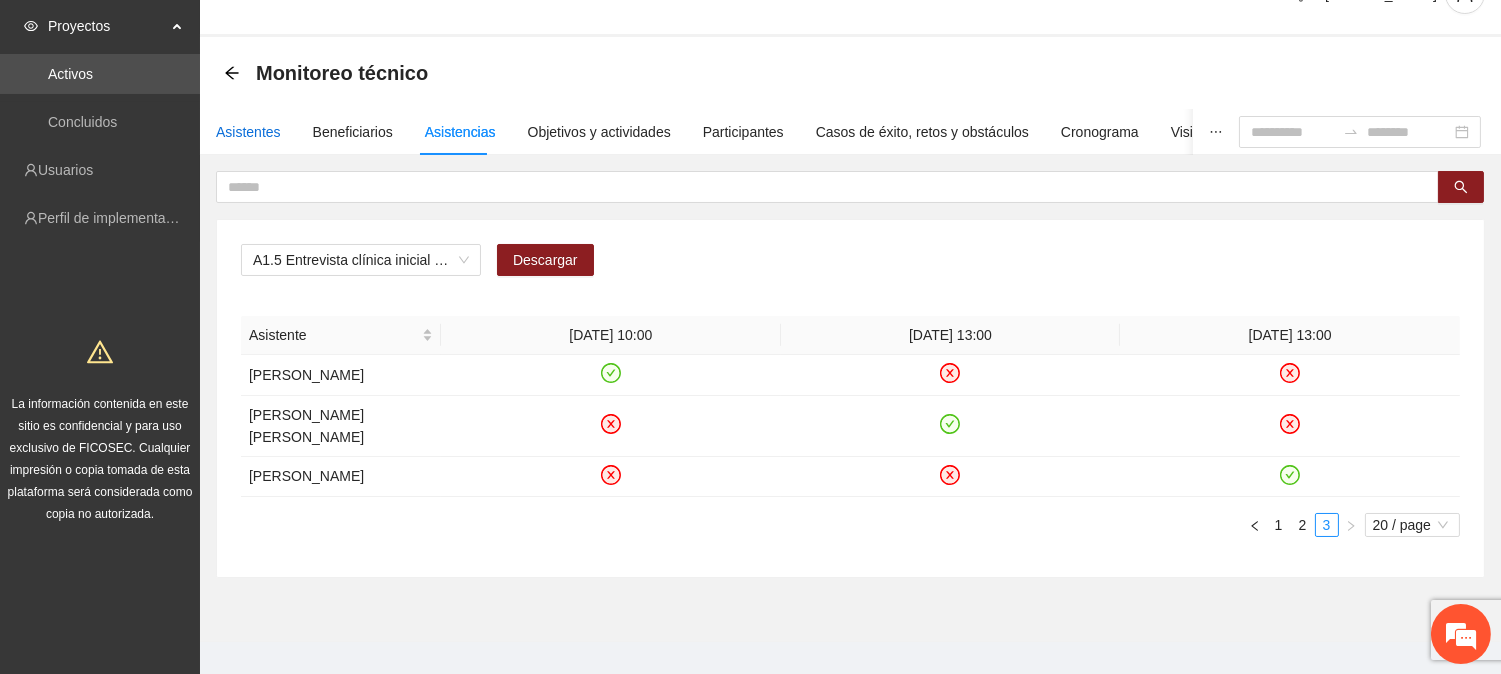 click on "Asistentes" at bounding box center [248, 132] 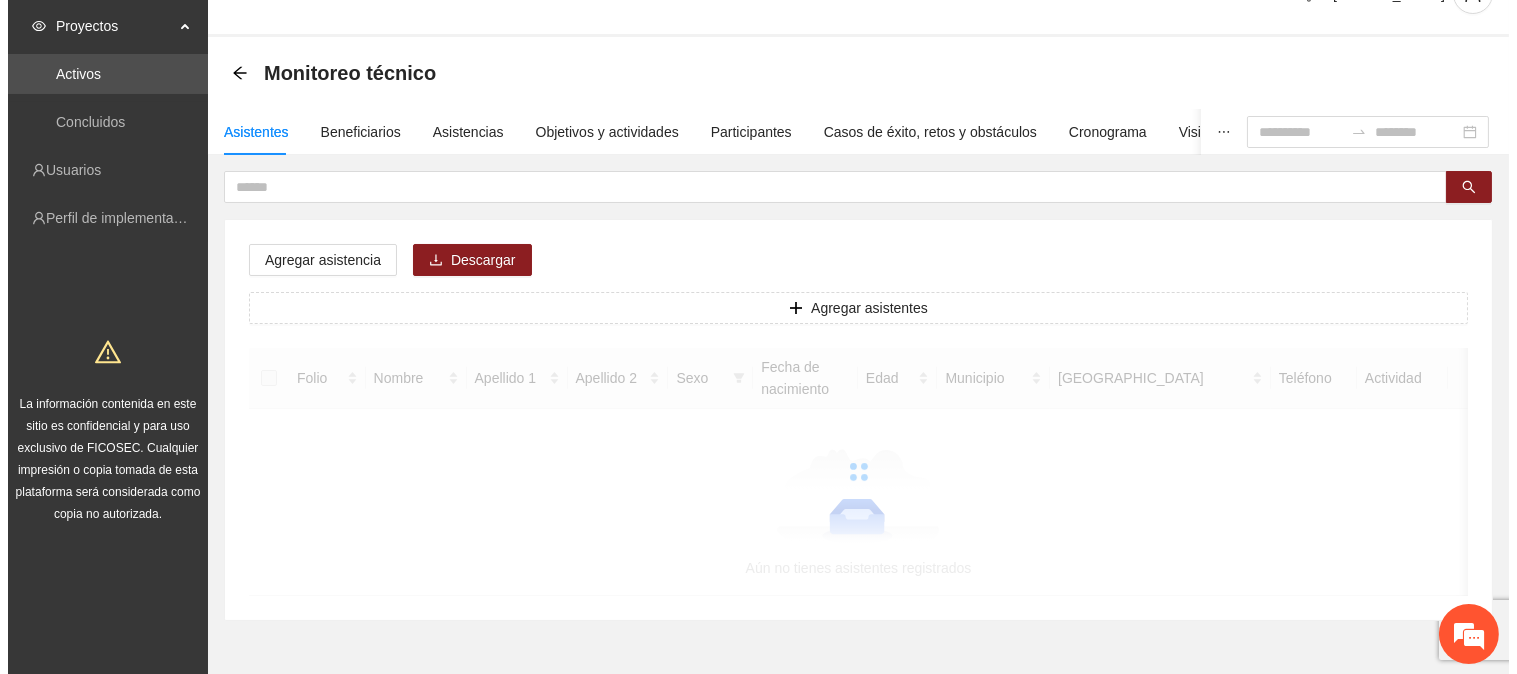 scroll, scrollTop: 0, scrollLeft: 0, axis: both 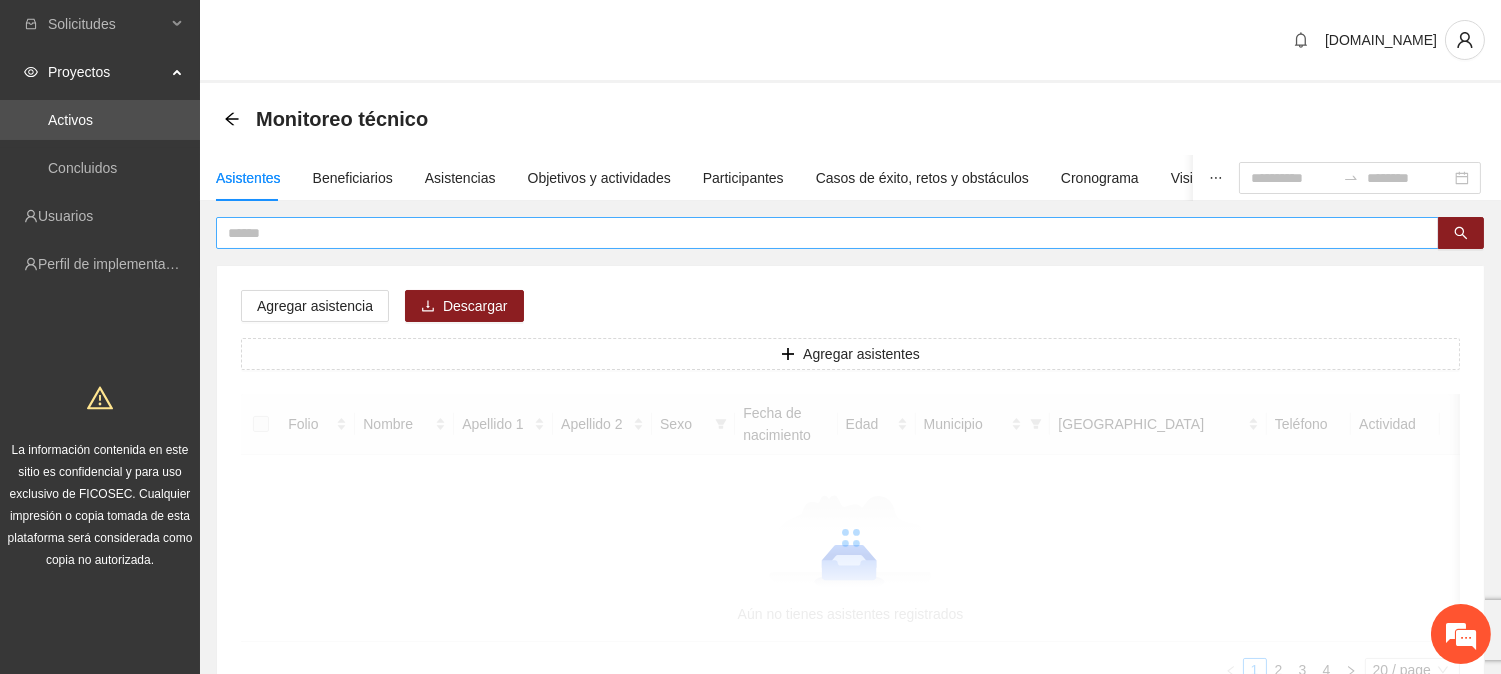 click at bounding box center [819, 233] 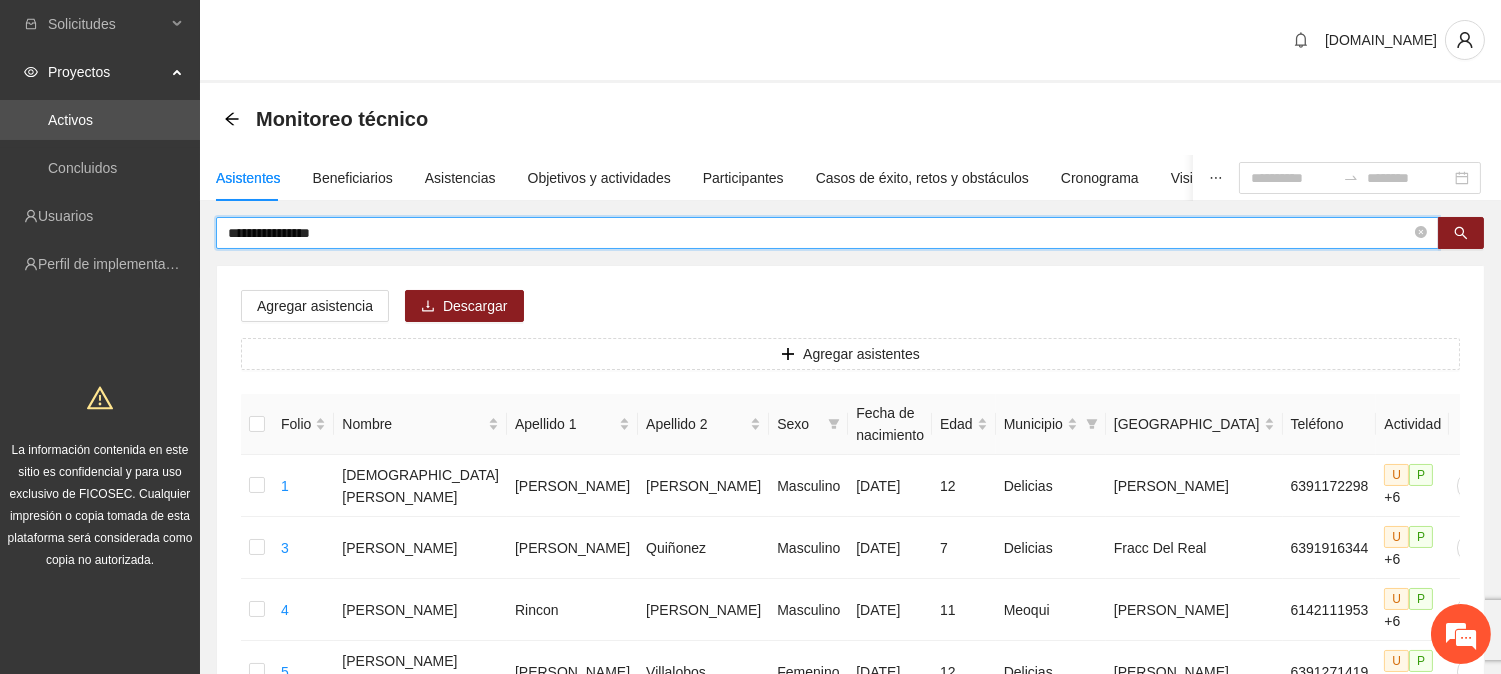 type on "**********" 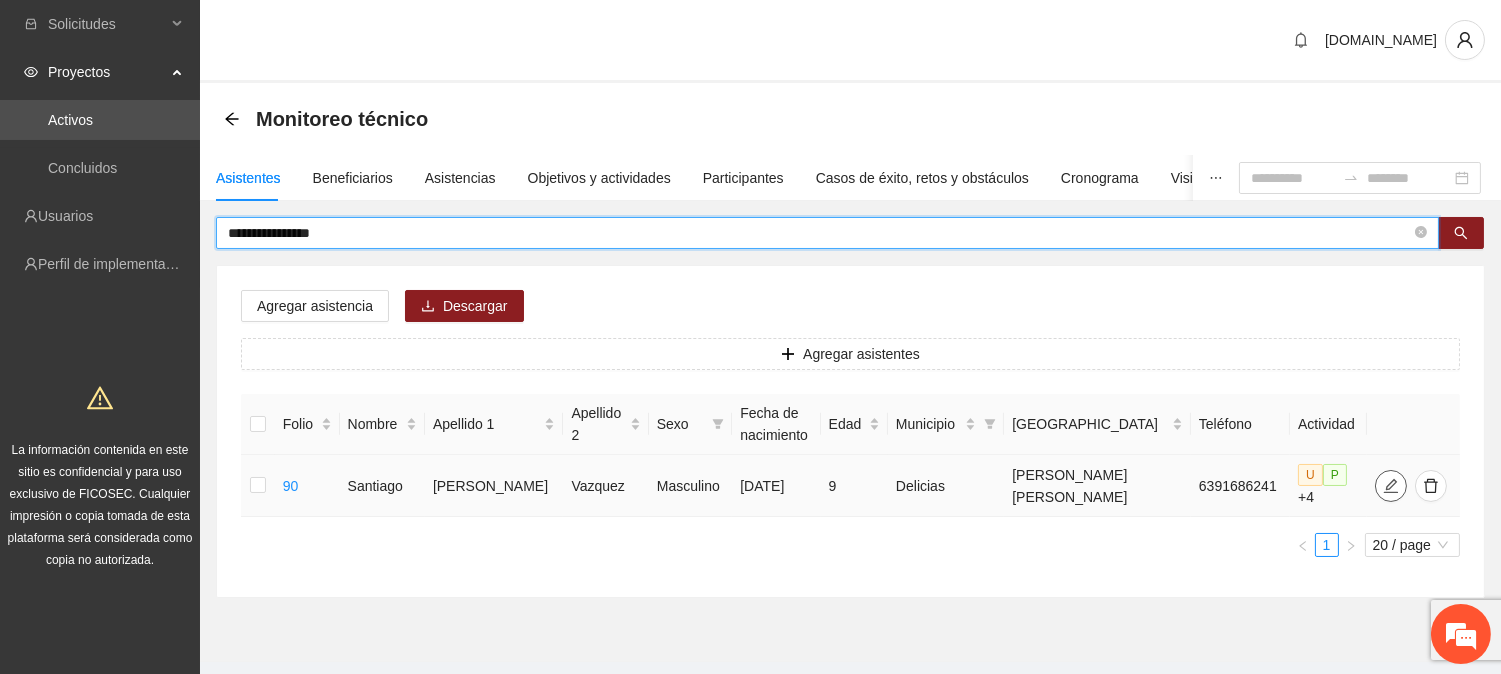 click at bounding box center [1391, 486] 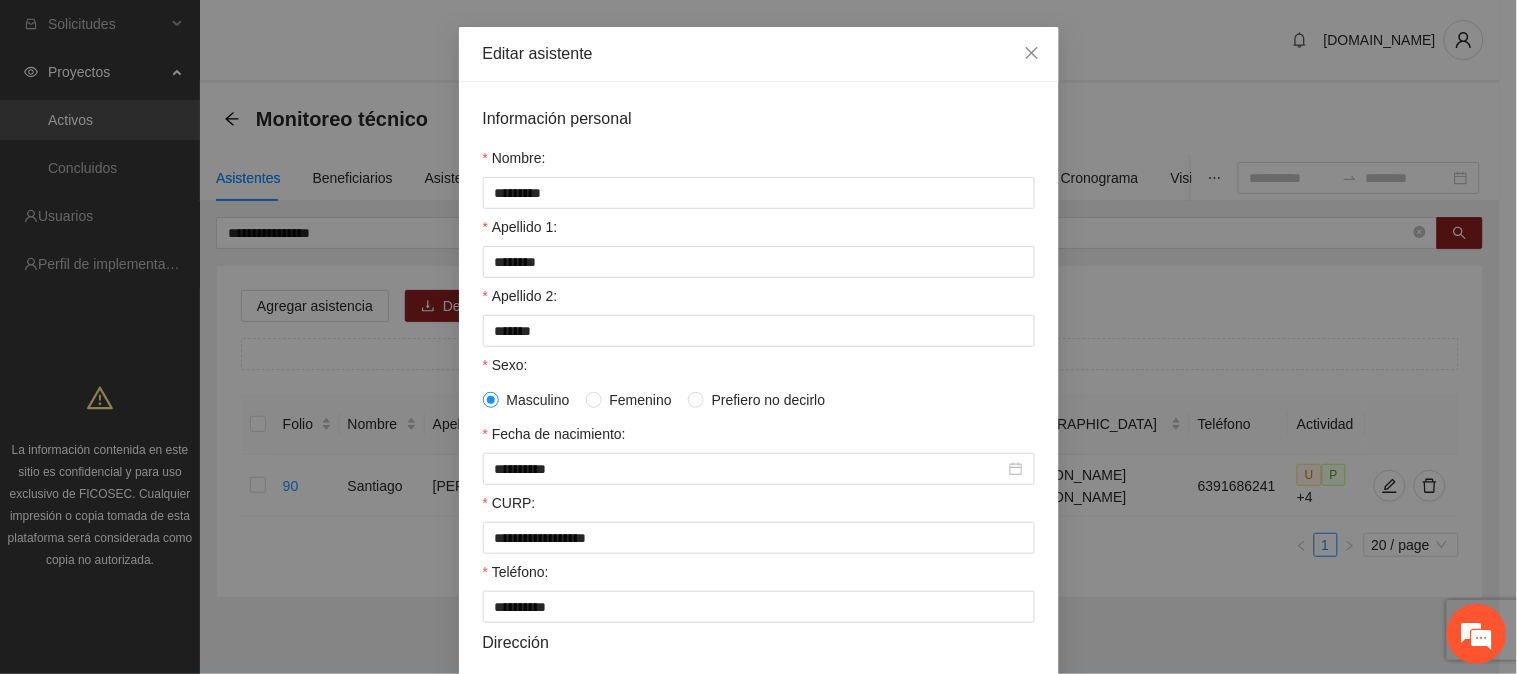 scroll, scrollTop: 222, scrollLeft: 0, axis: vertical 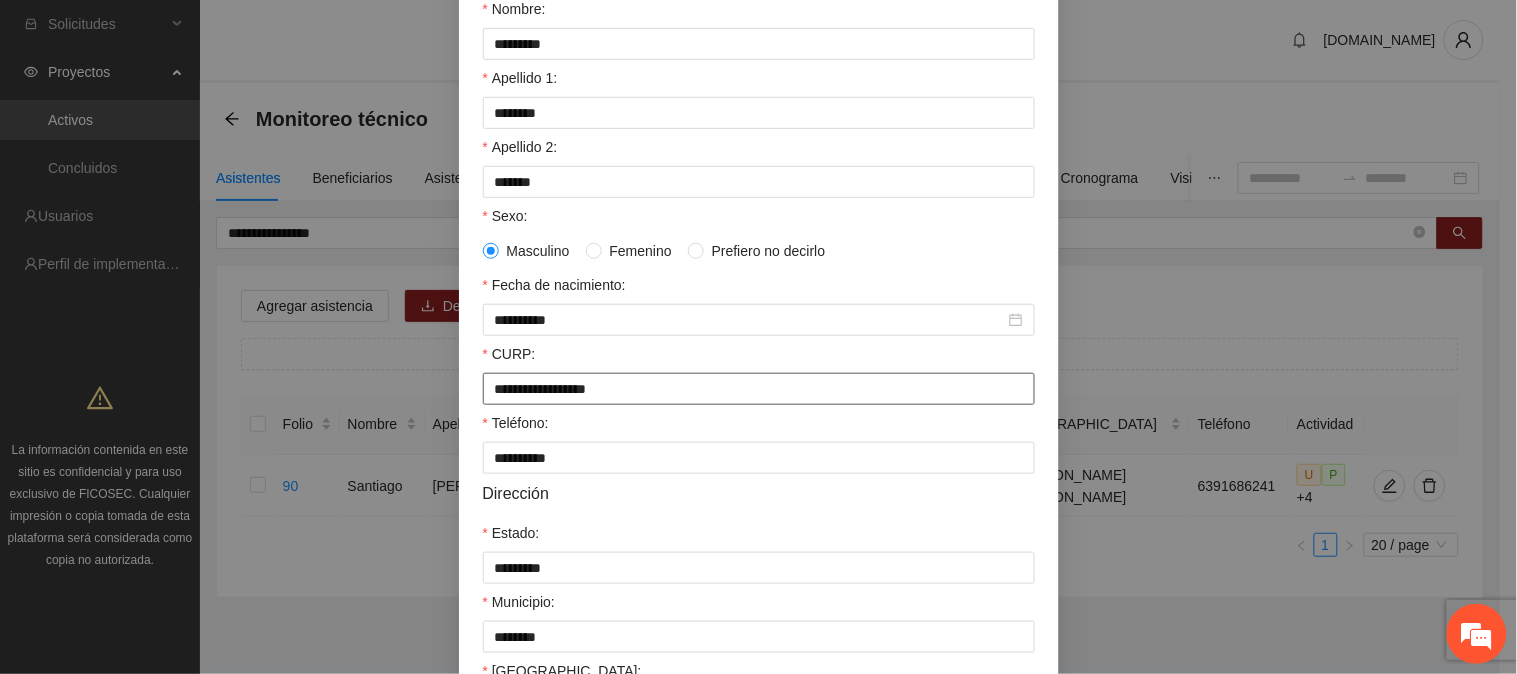 drag, startPoint x: 648, startPoint y: 401, endPoint x: 448, endPoint y: 401, distance: 200 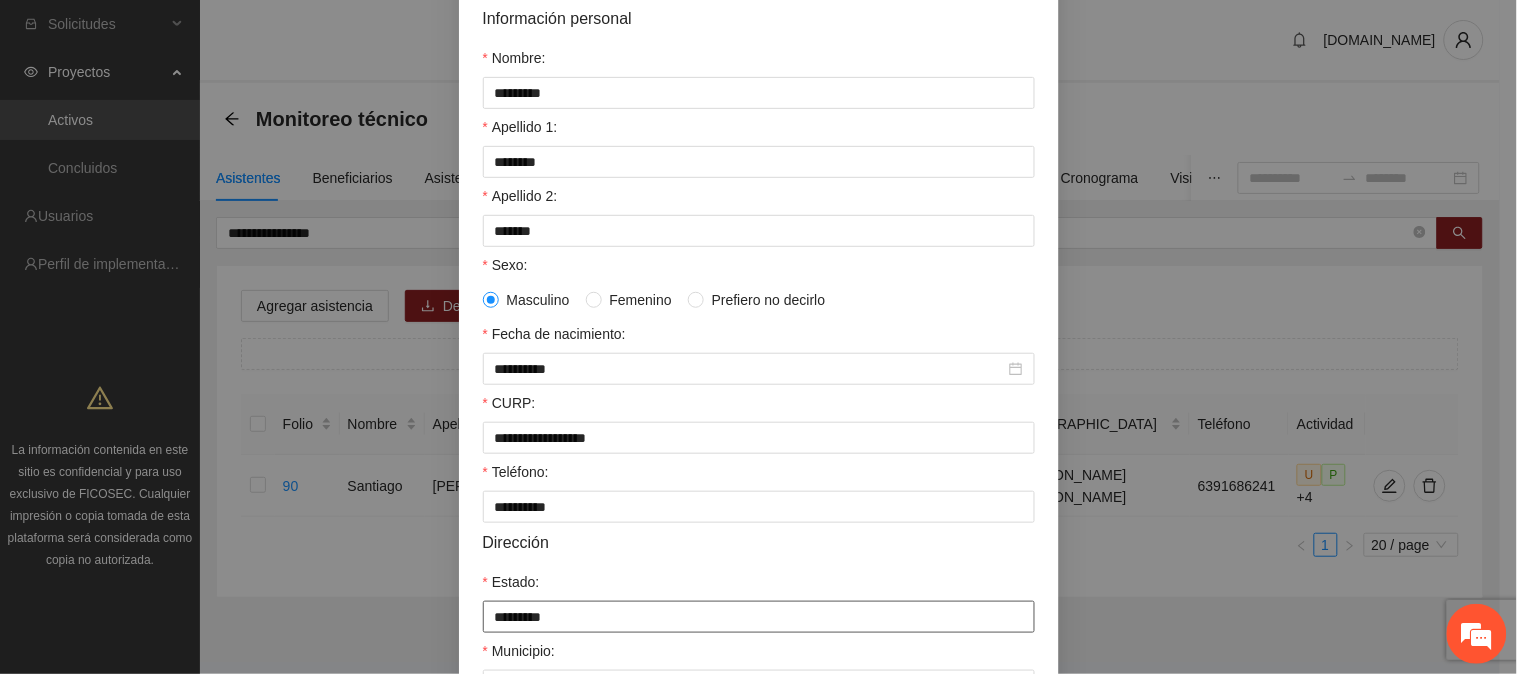 scroll, scrollTop: 0, scrollLeft: 0, axis: both 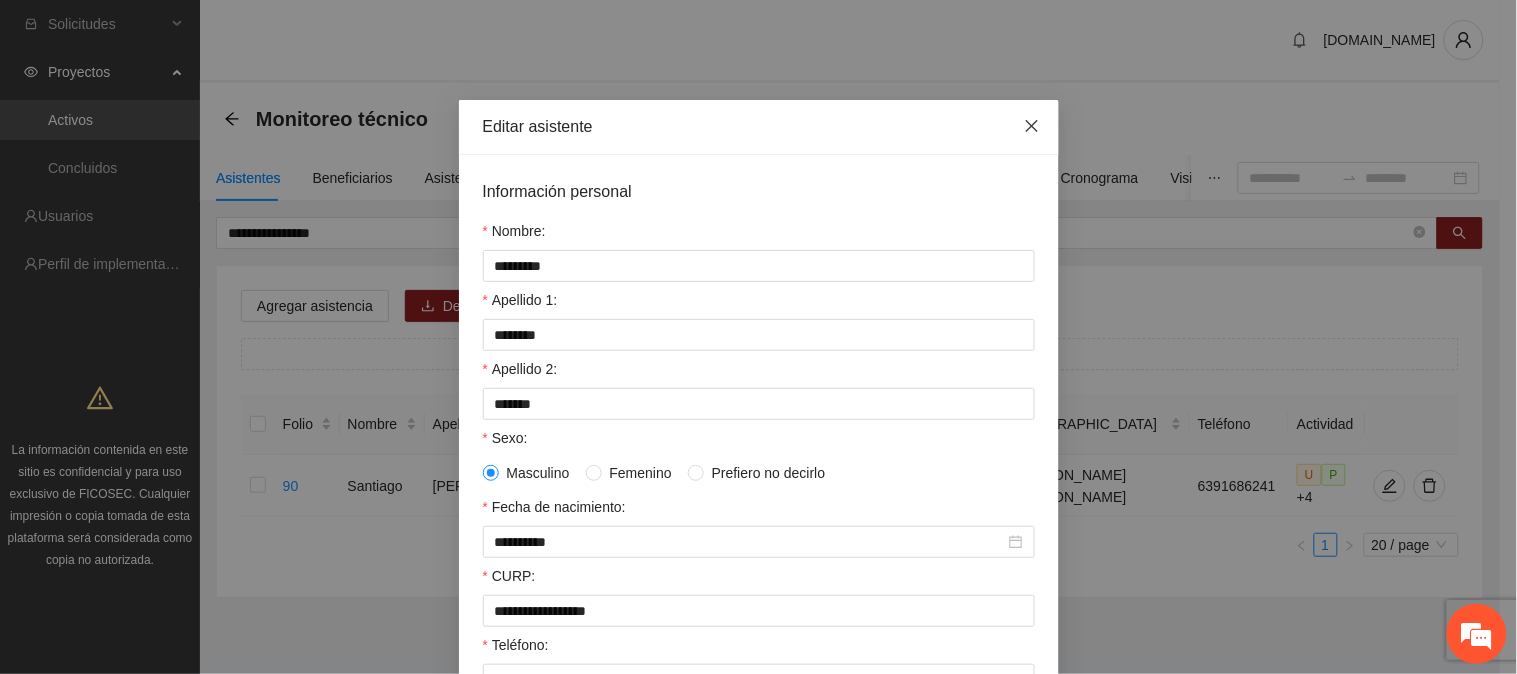 click 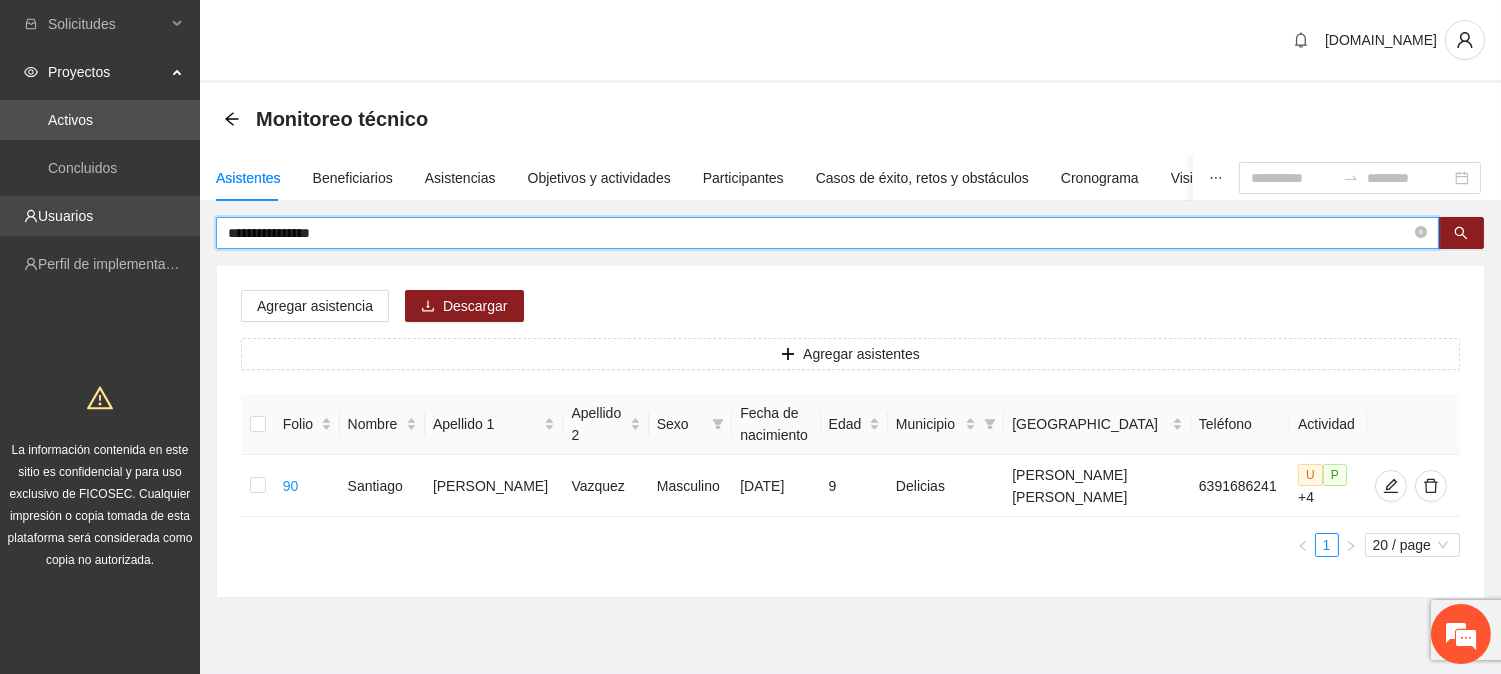drag, startPoint x: 362, startPoint y: 222, endPoint x: 180, endPoint y: 235, distance: 182.4637 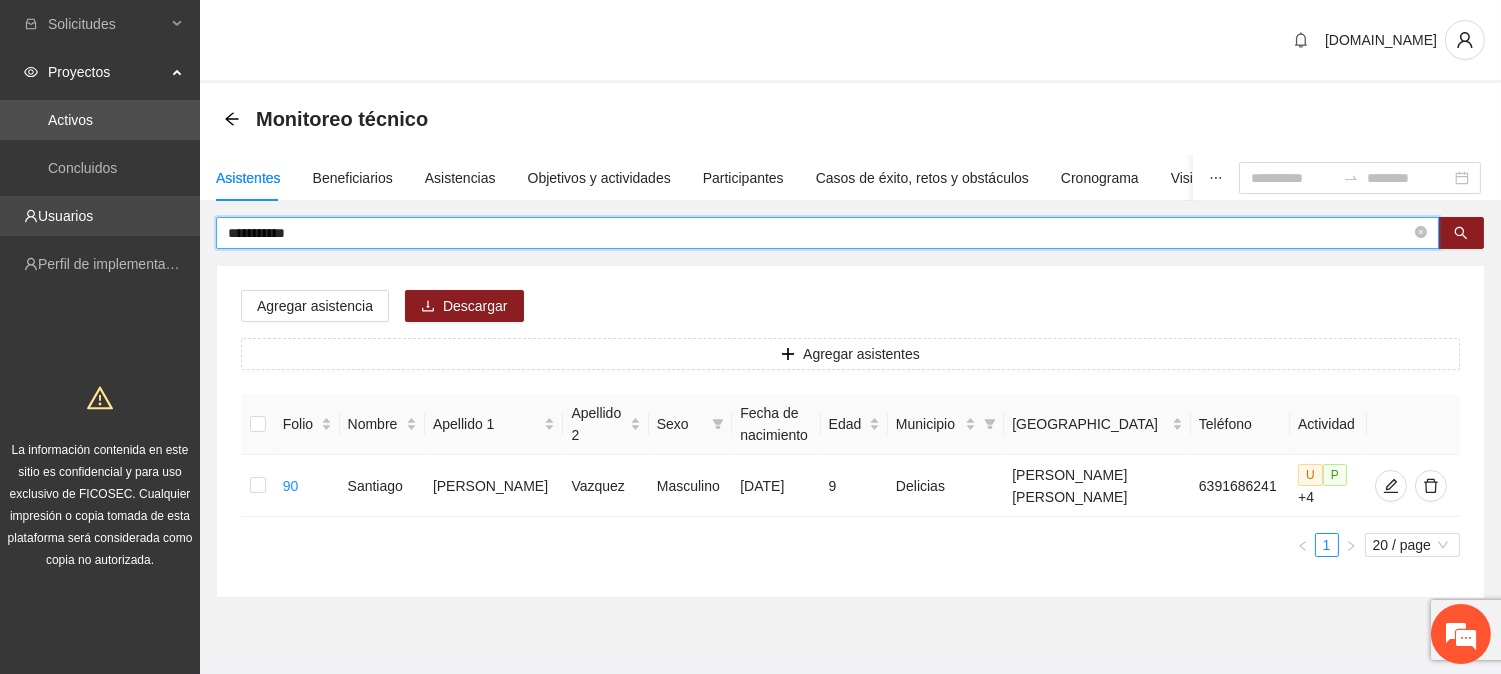 type on "**********" 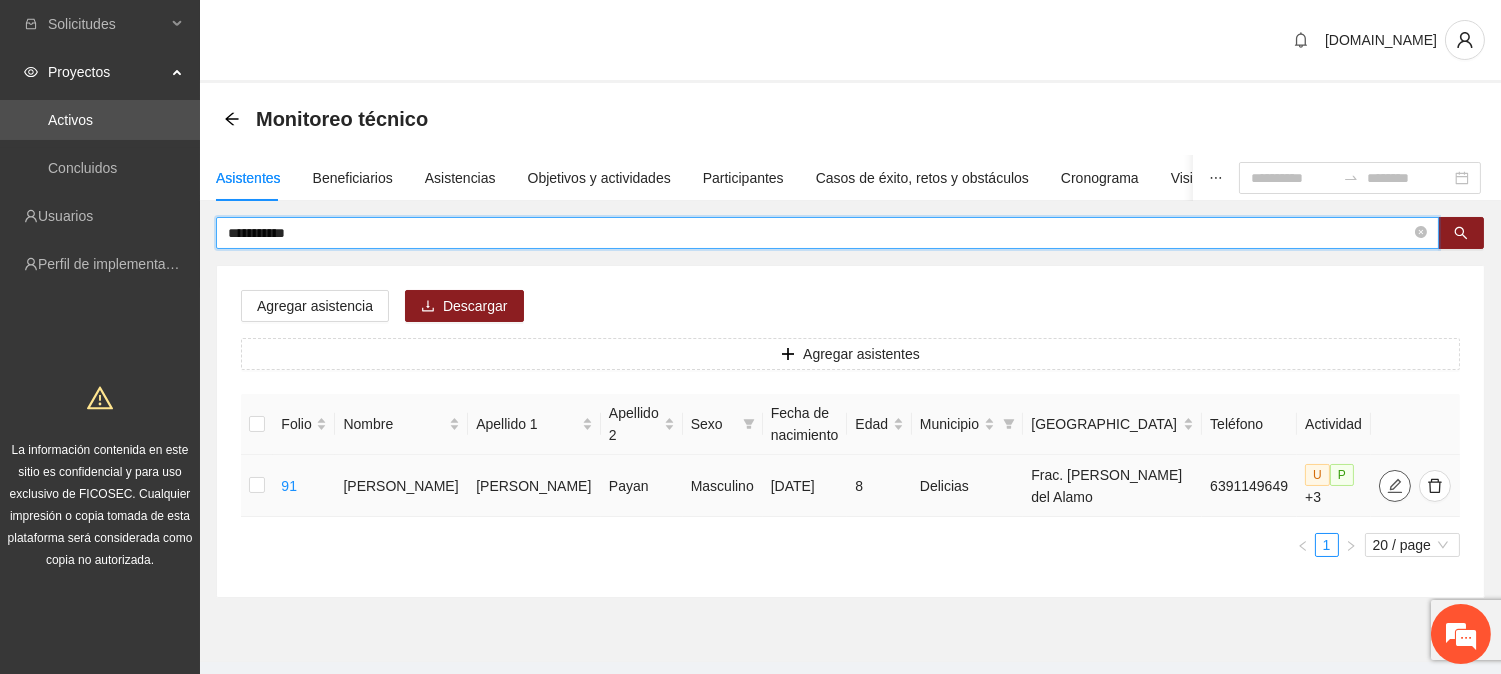 click 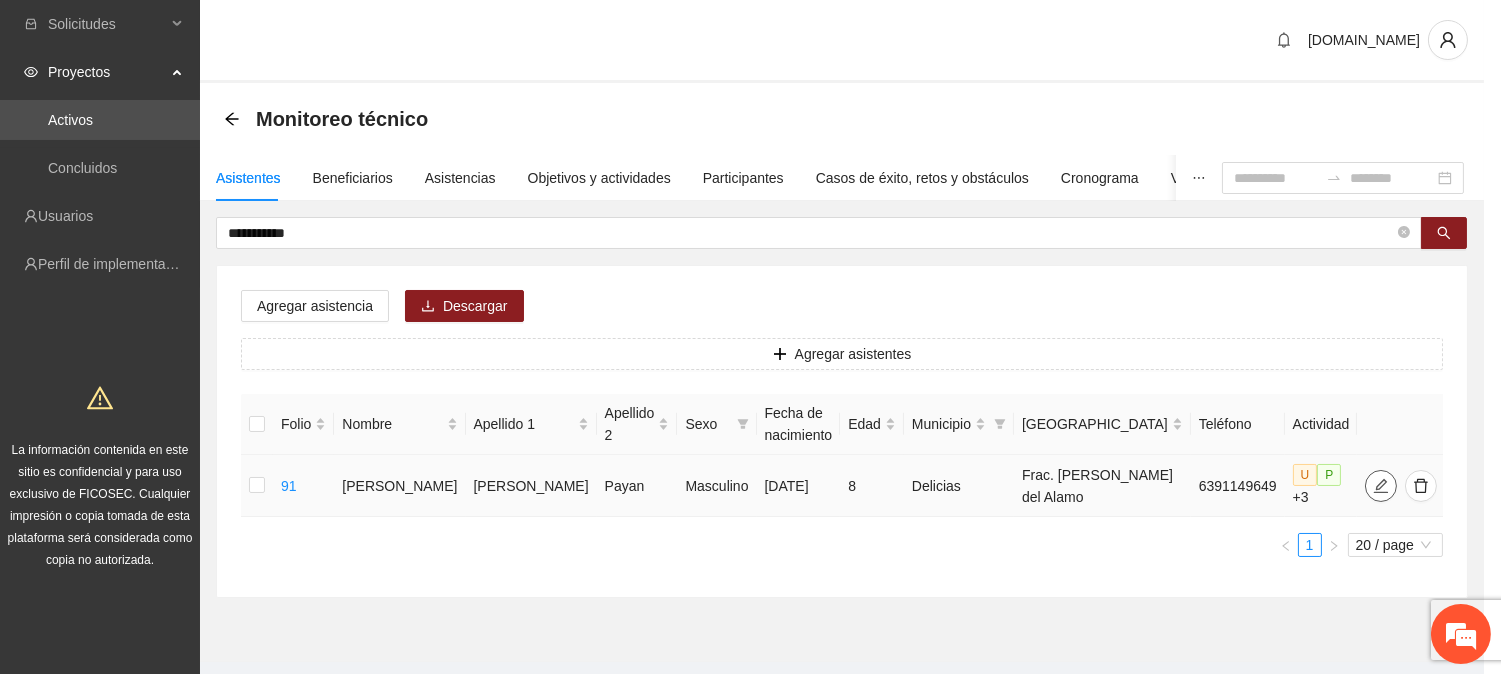 type on "**********" 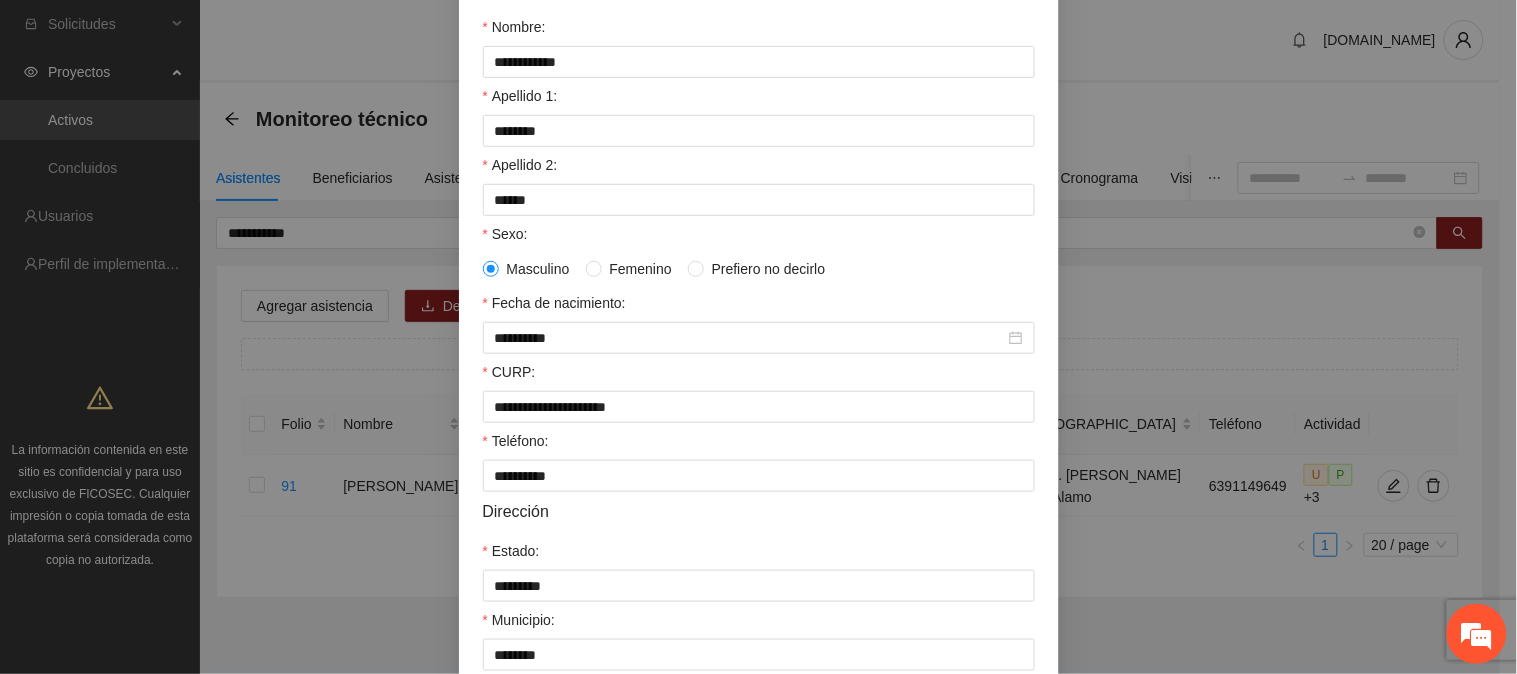 scroll, scrollTop: 222, scrollLeft: 0, axis: vertical 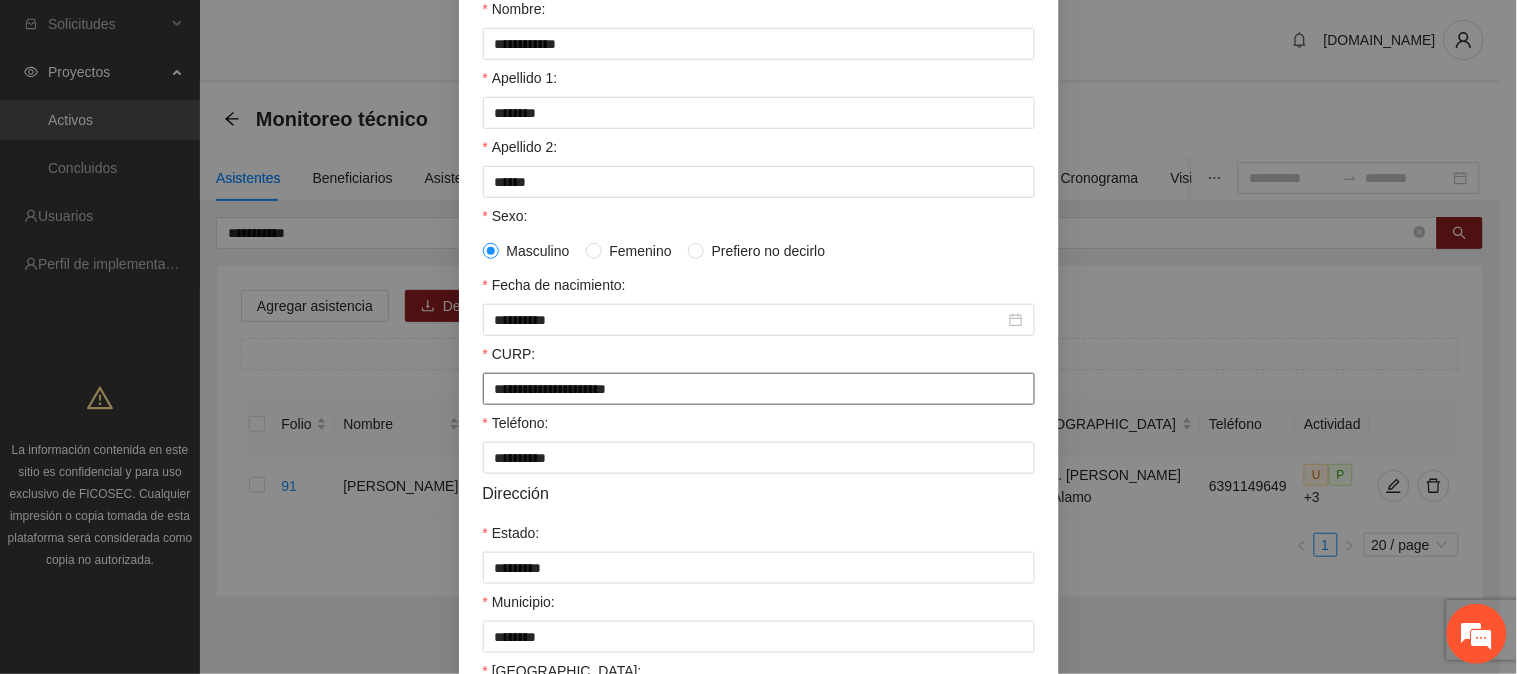 drag, startPoint x: 630, startPoint y: 397, endPoint x: 450, endPoint y: 397, distance: 180 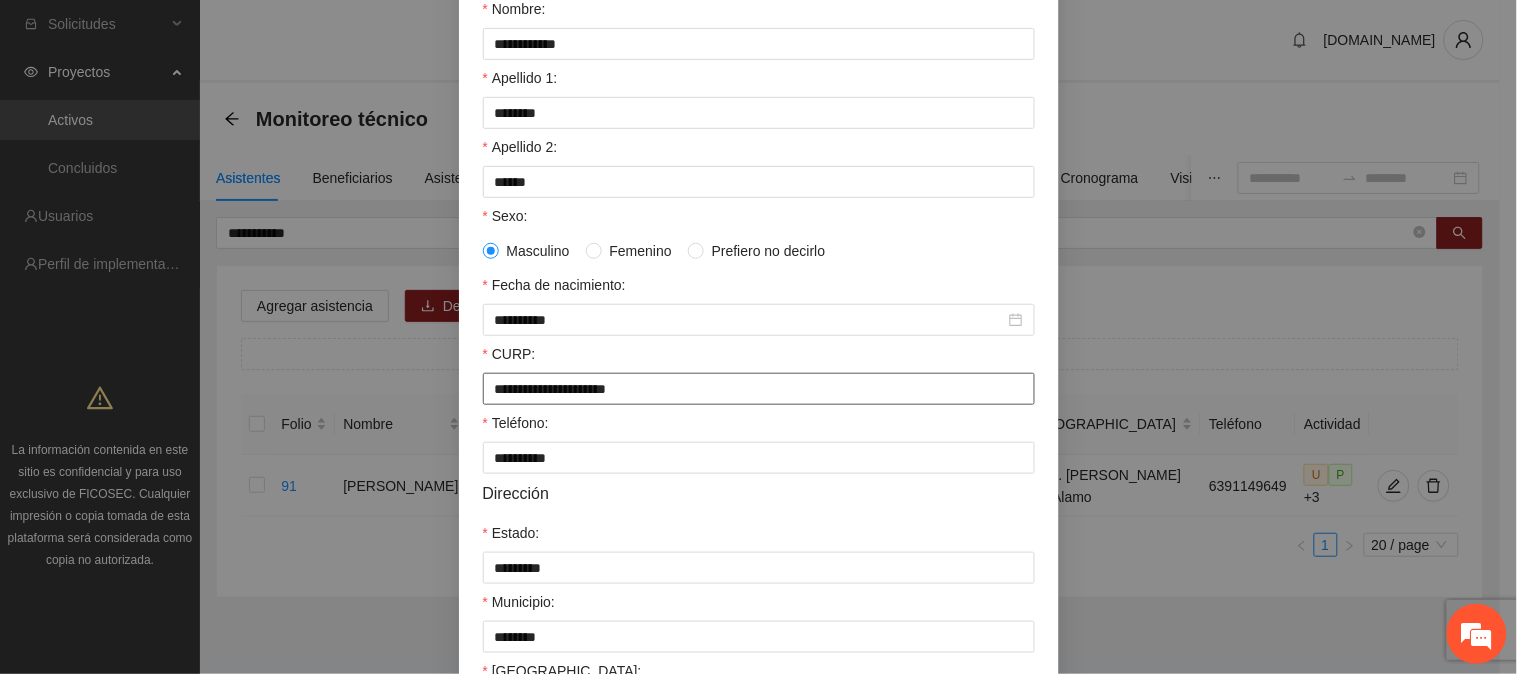 scroll, scrollTop: 506, scrollLeft: 0, axis: vertical 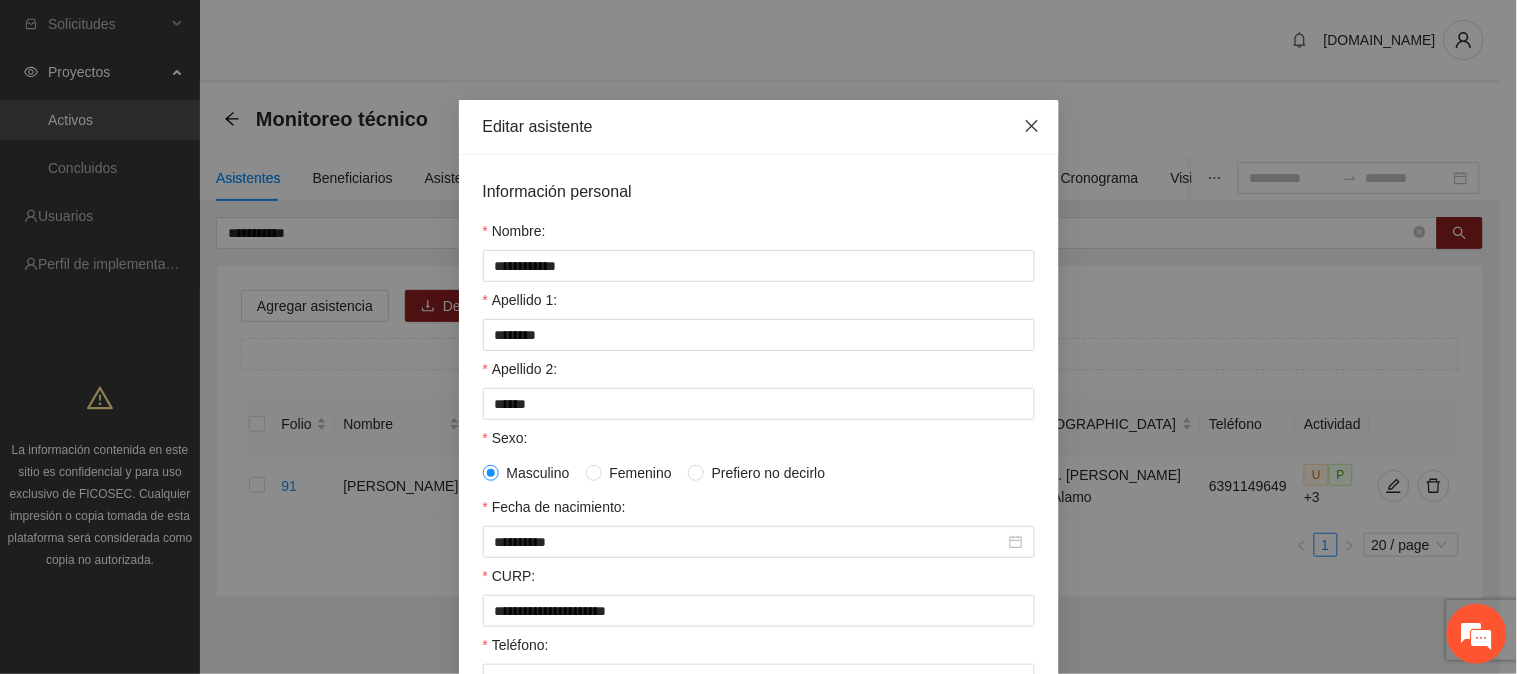 click 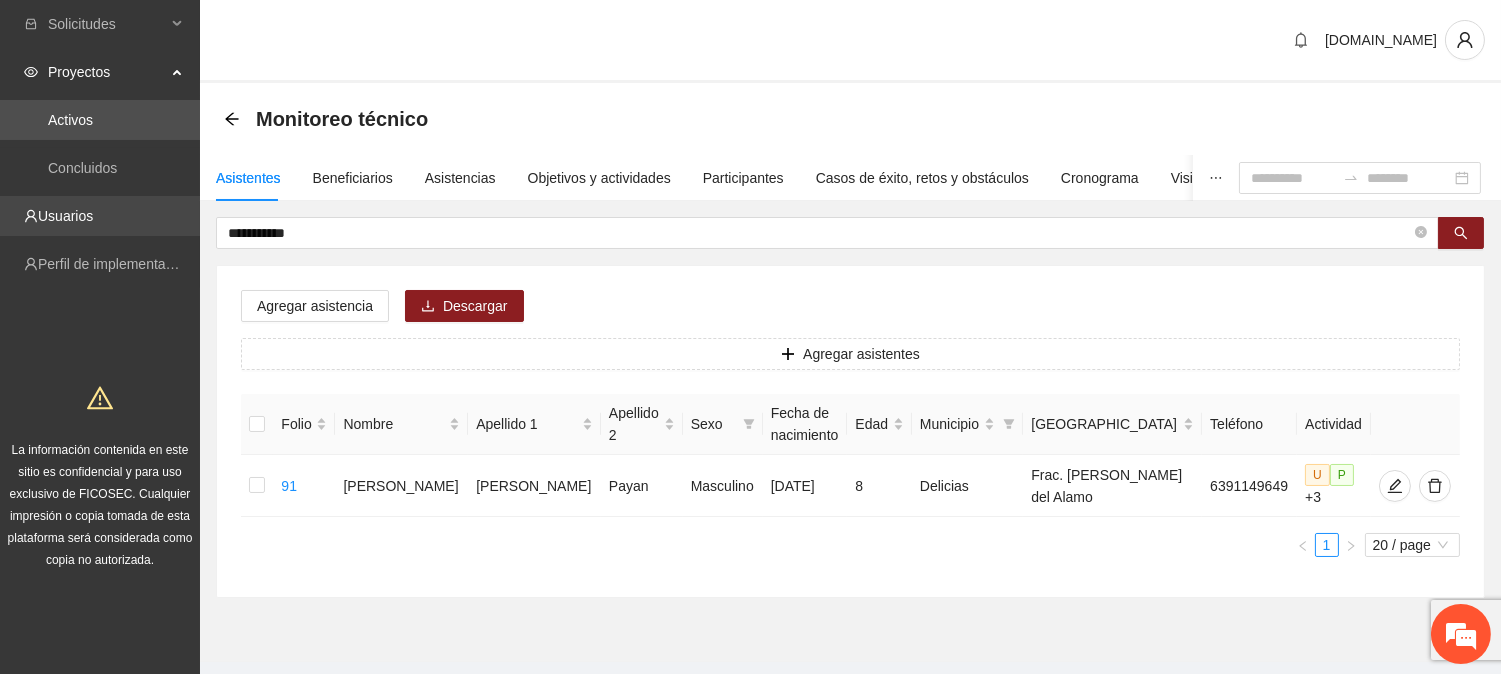drag, startPoint x: 345, startPoint y: 233, endPoint x: 134, endPoint y: 217, distance: 211.60576 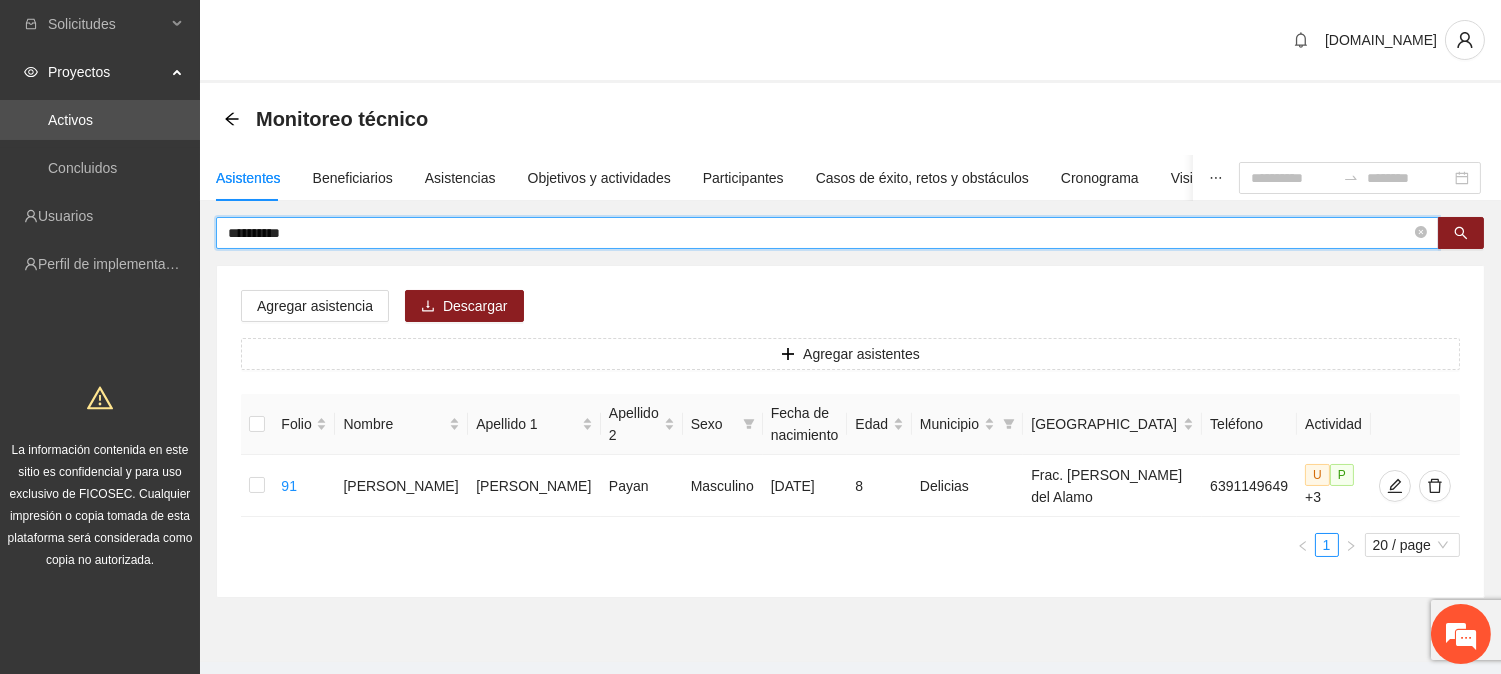 type on "**********" 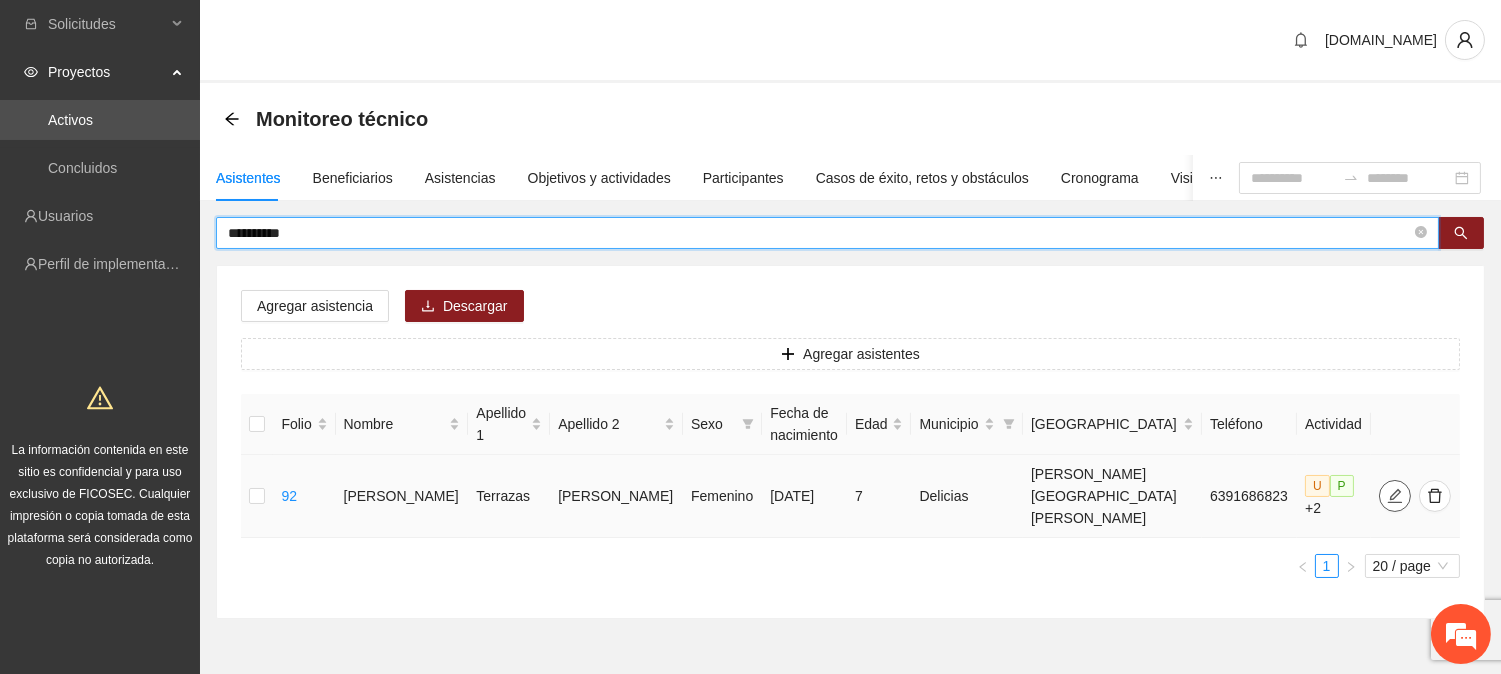 click 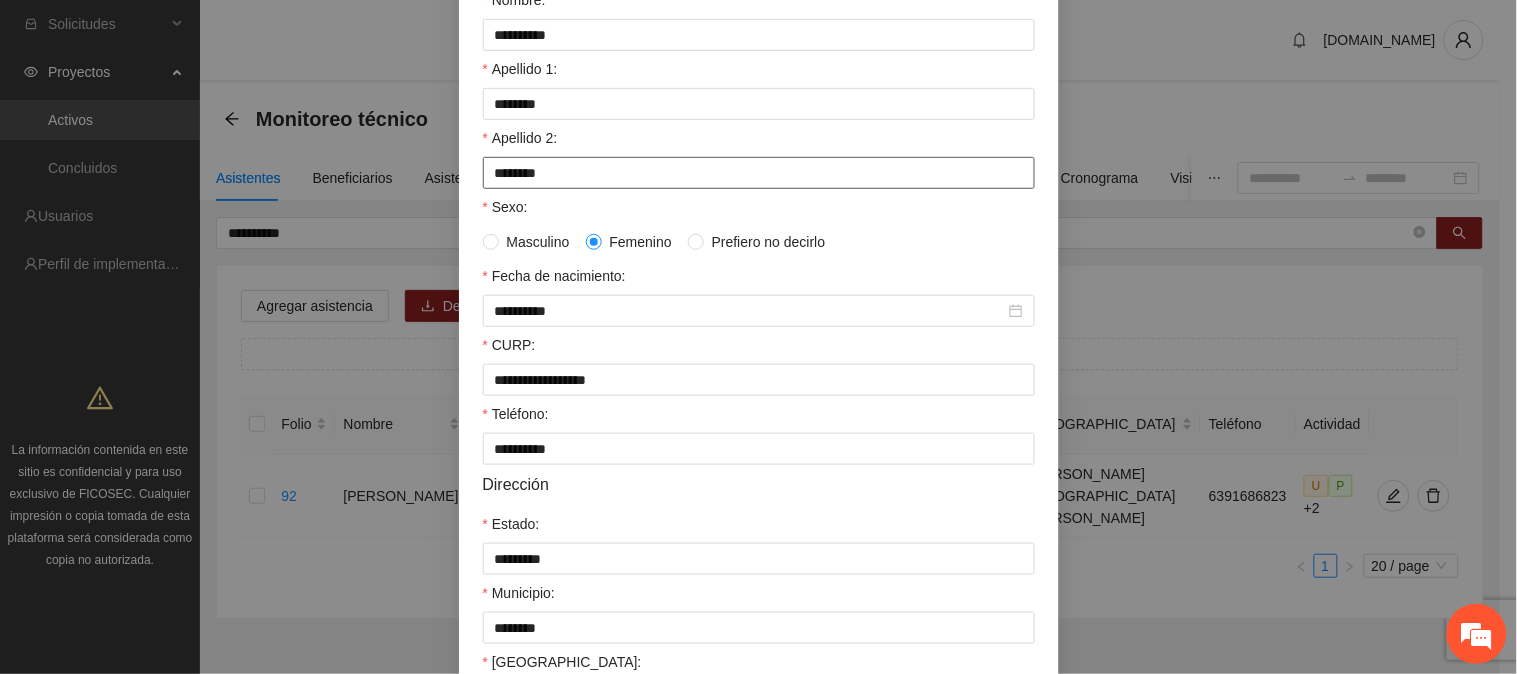 scroll, scrollTop: 333, scrollLeft: 0, axis: vertical 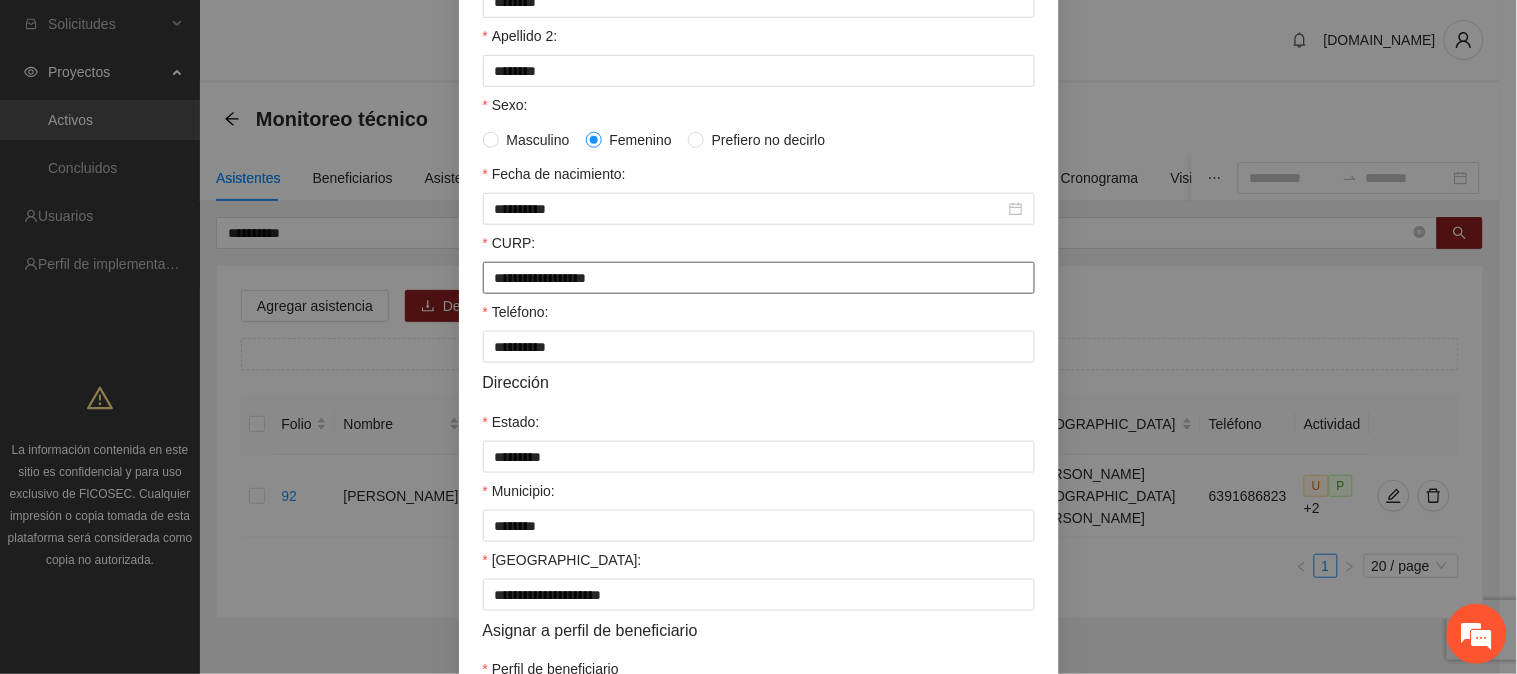 drag, startPoint x: 640, startPoint y: 284, endPoint x: 476, endPoint y: 275, distance: 164.24677 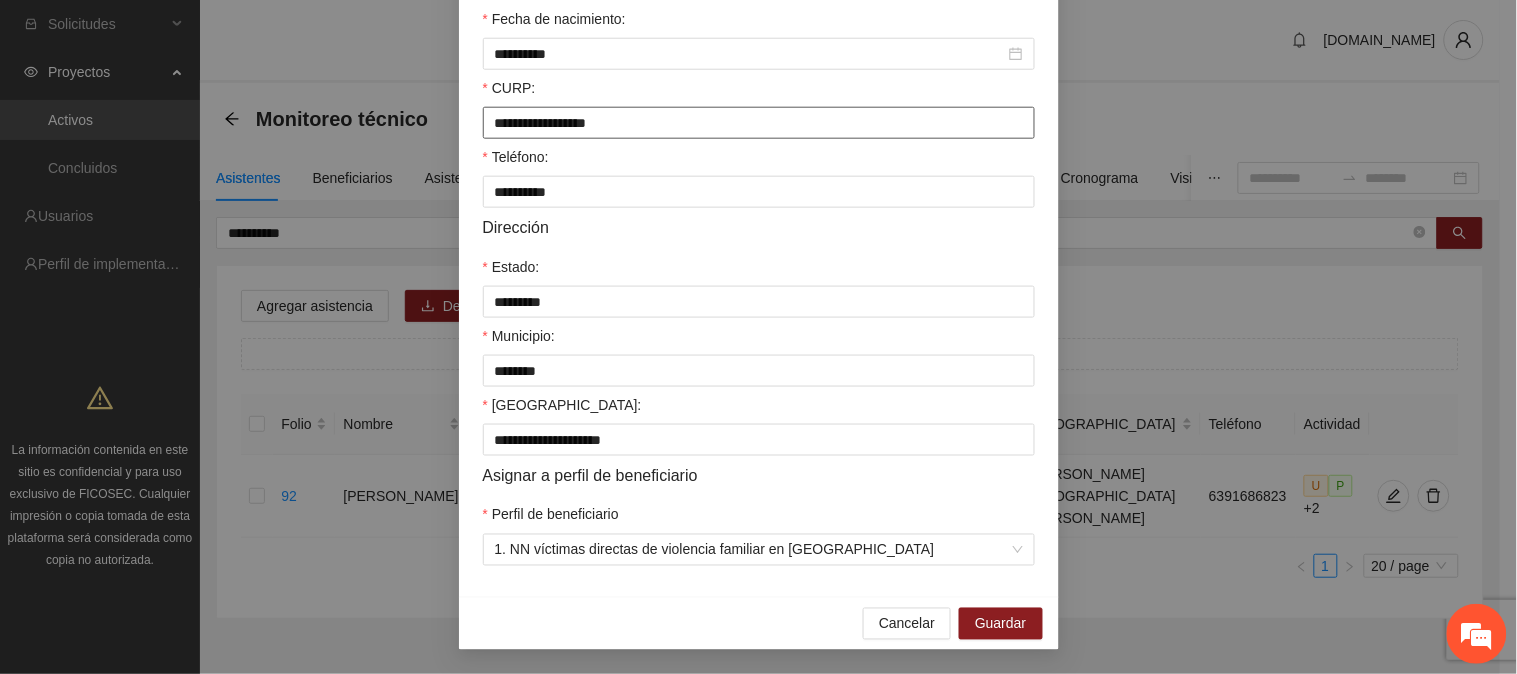 scroll, scrollTop: 506, scrollLeft: 0, axis: vertical 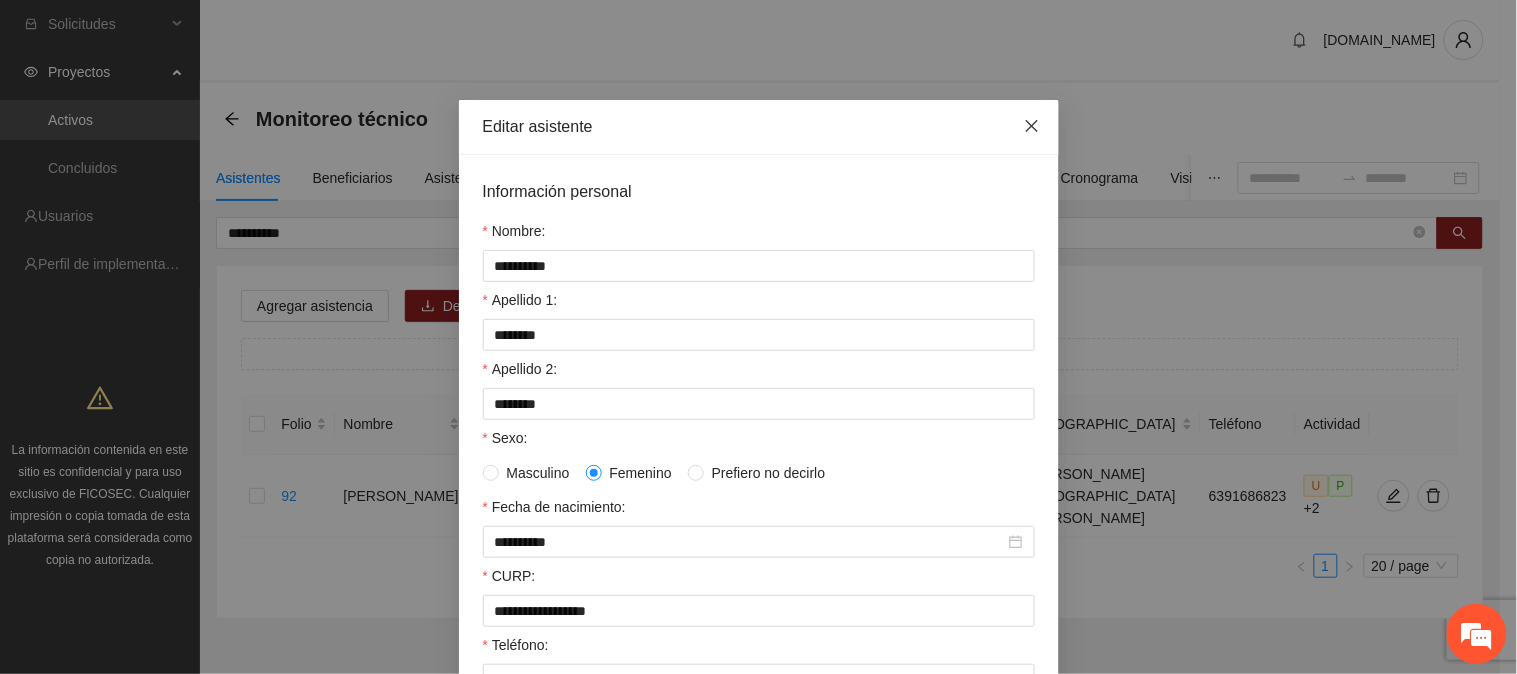 click at bounding box center (1032, 127) 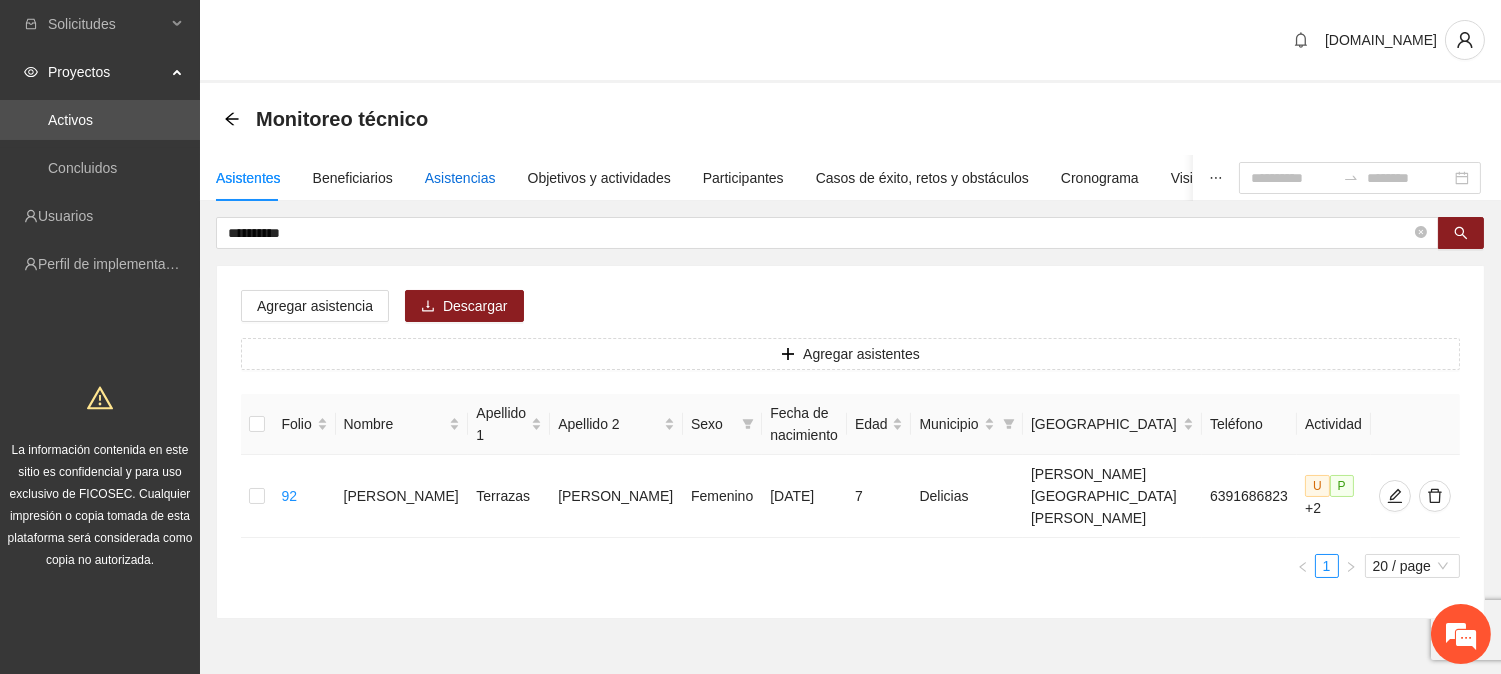 click on "Asistencias" at bounding box center [460, 178] 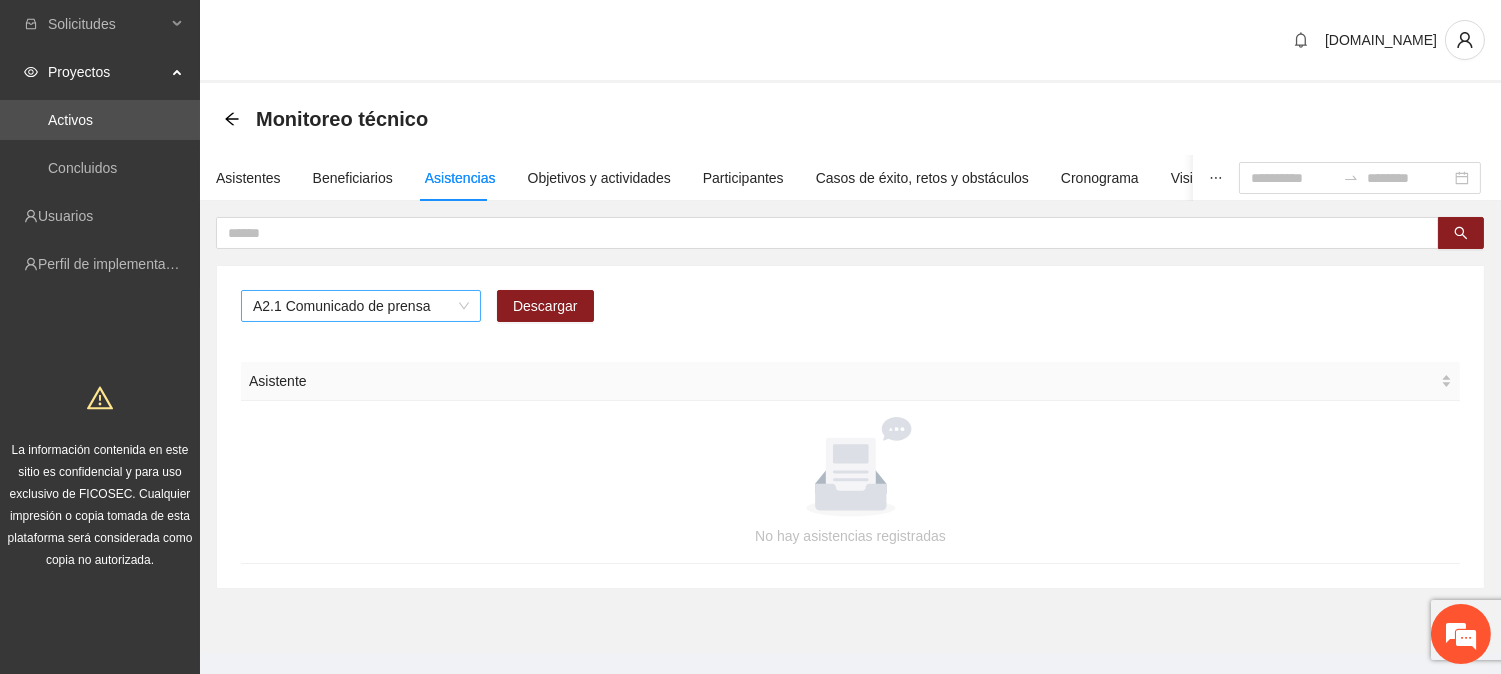 click on "A2.1 Comunicado de prensa" at bounding box center (361, 306) 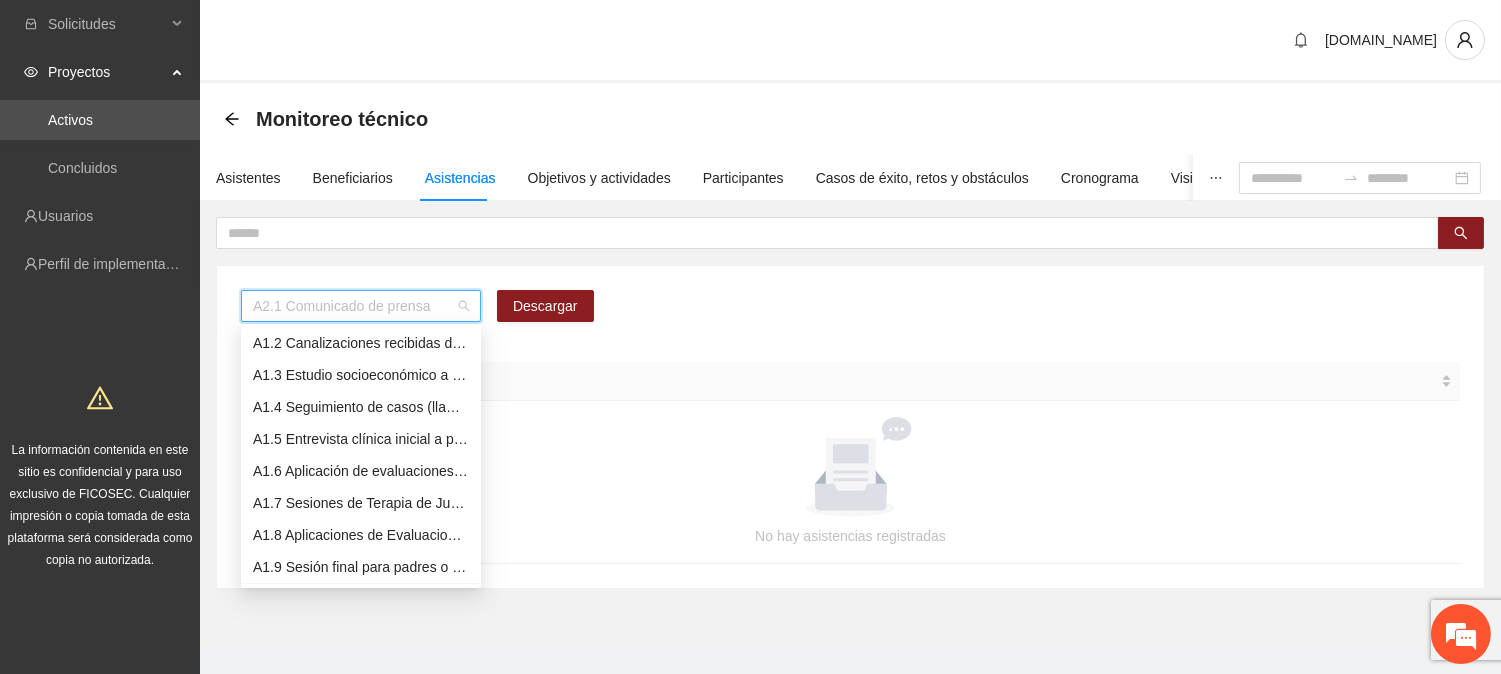 scroll, scrollTop: 0, scrollLeft: 0, axis: both 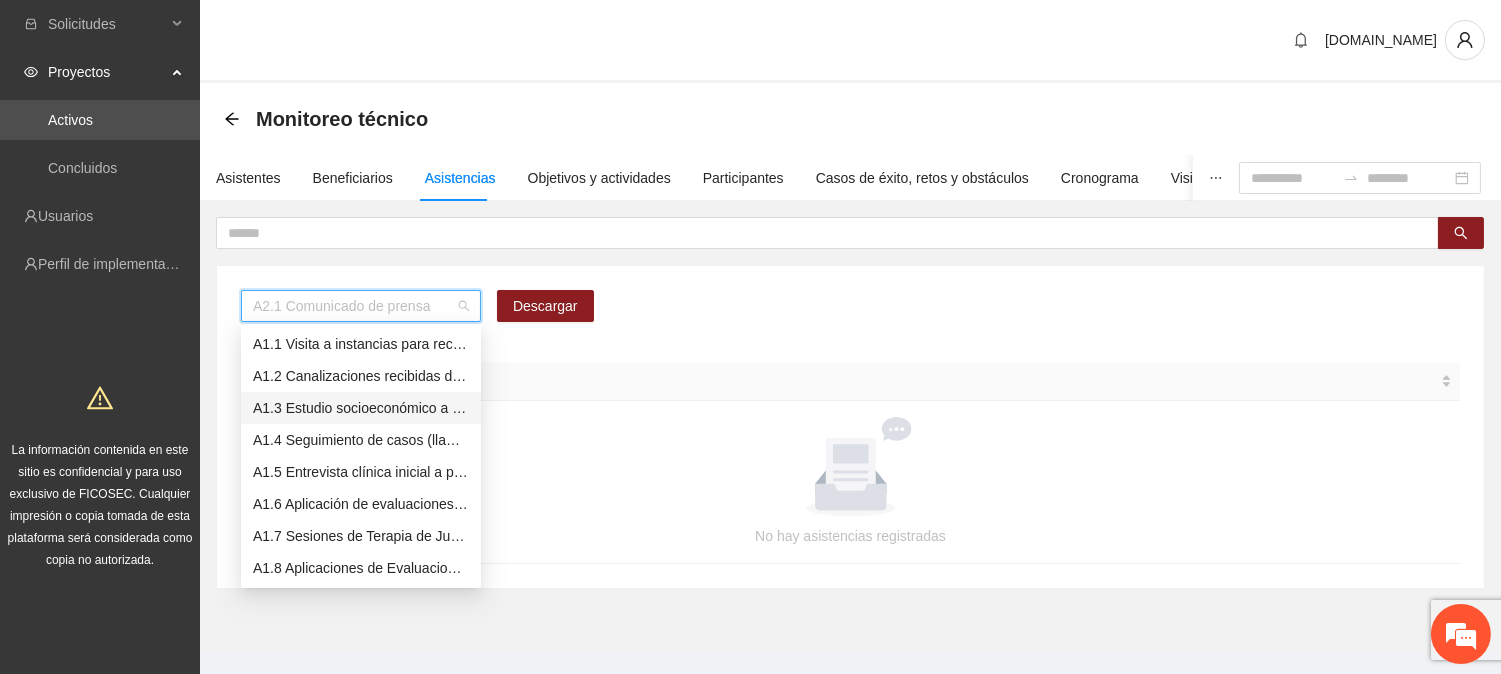 click on "A1.3 Estudio socioeconómico a padres o tutores" at bounding box center (361, 408) 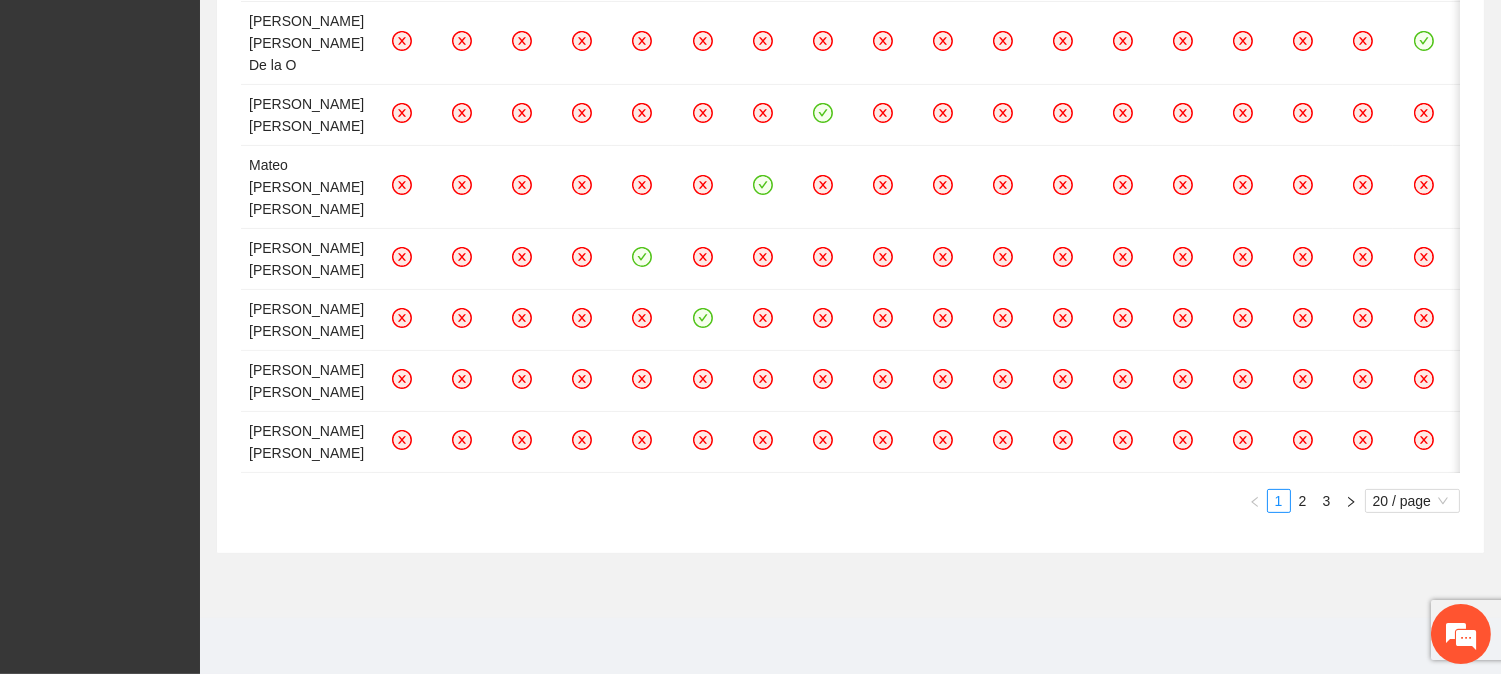 scroll, scrollTop: 1890, scrollLeft: 0, axis: vertical 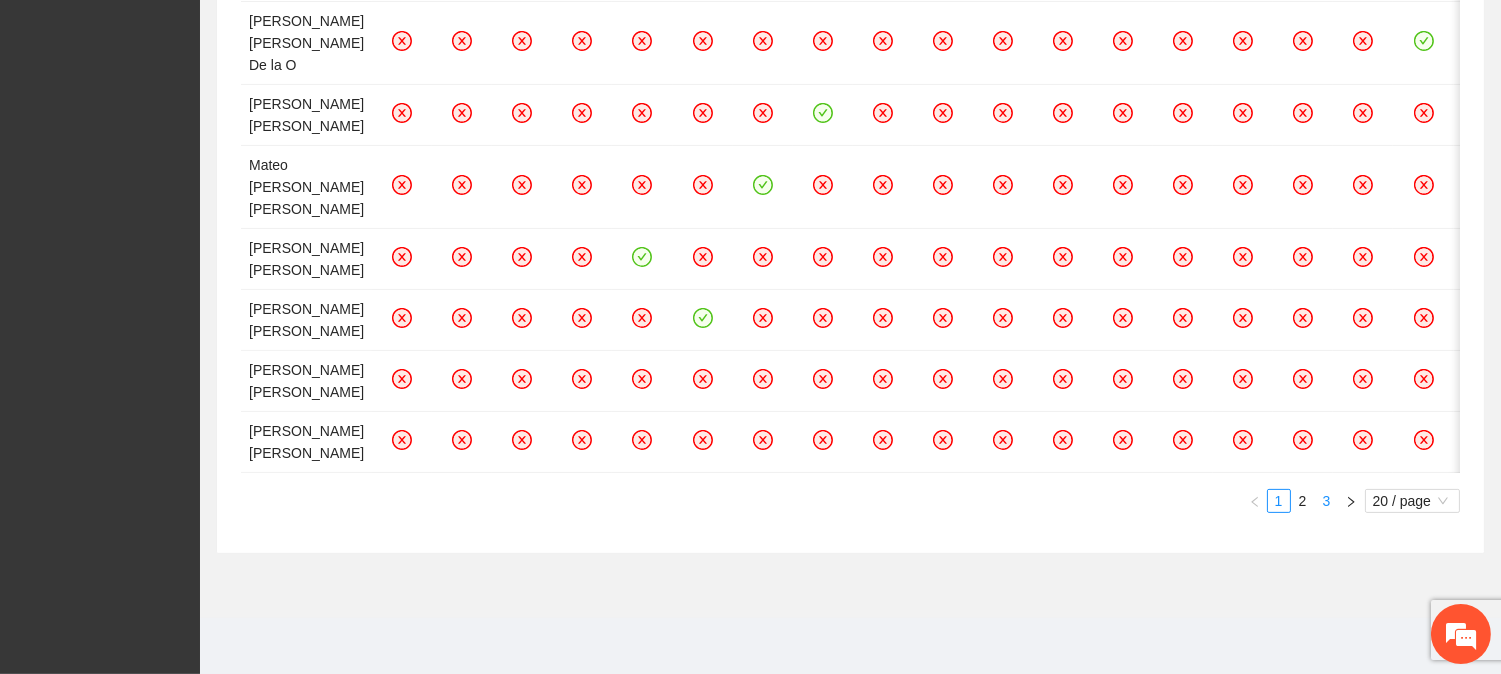 click on "3" at bounding box center [1327, 501] 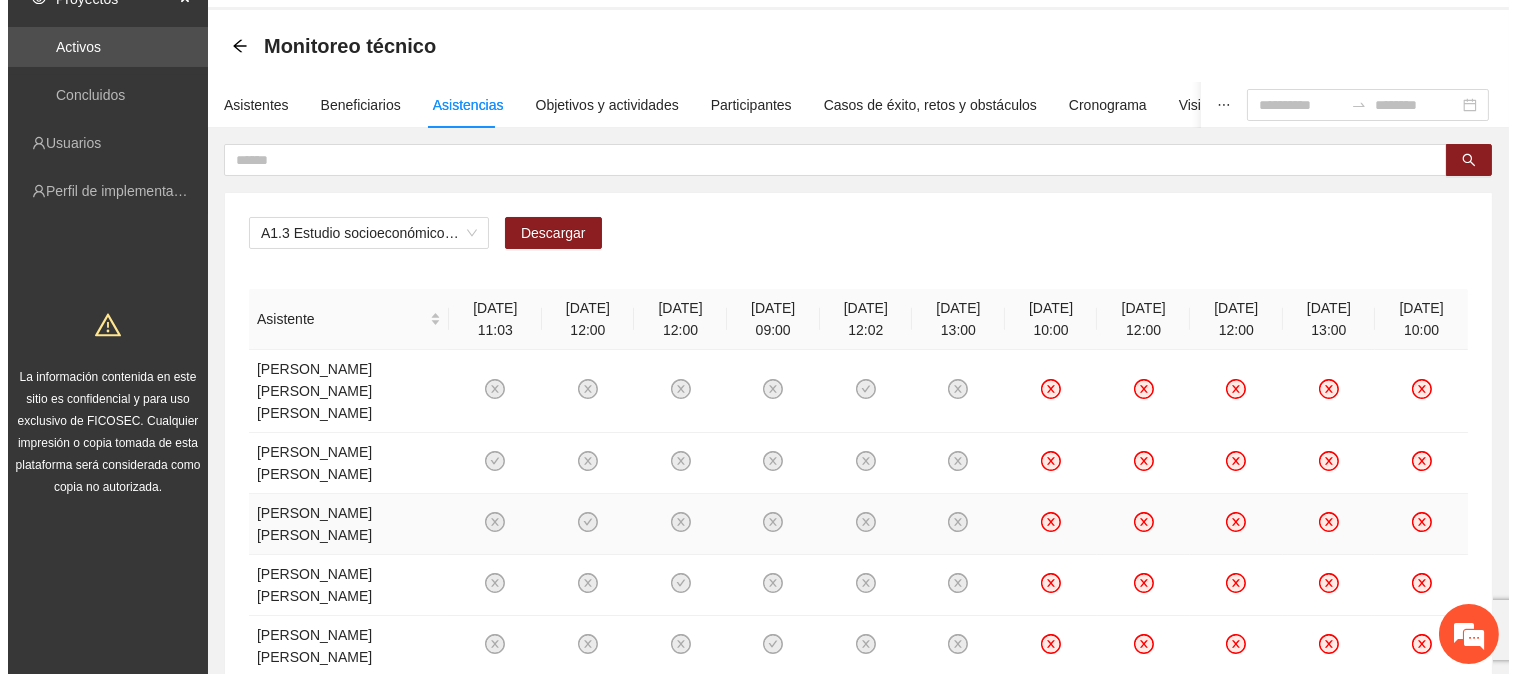 scroll, scrollTop: 0, scrollLeft: 0, axis: both 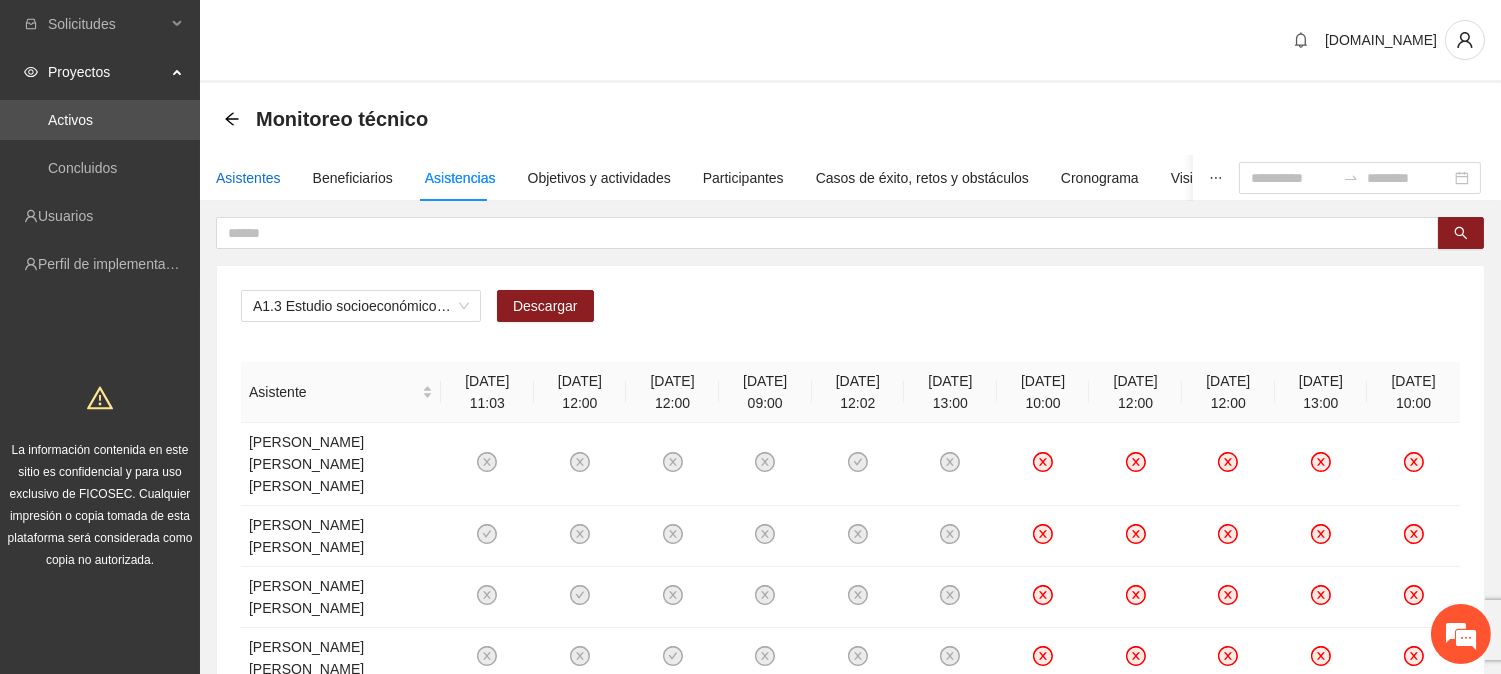 click on "Asistentes" at bounding box center [248, 178] 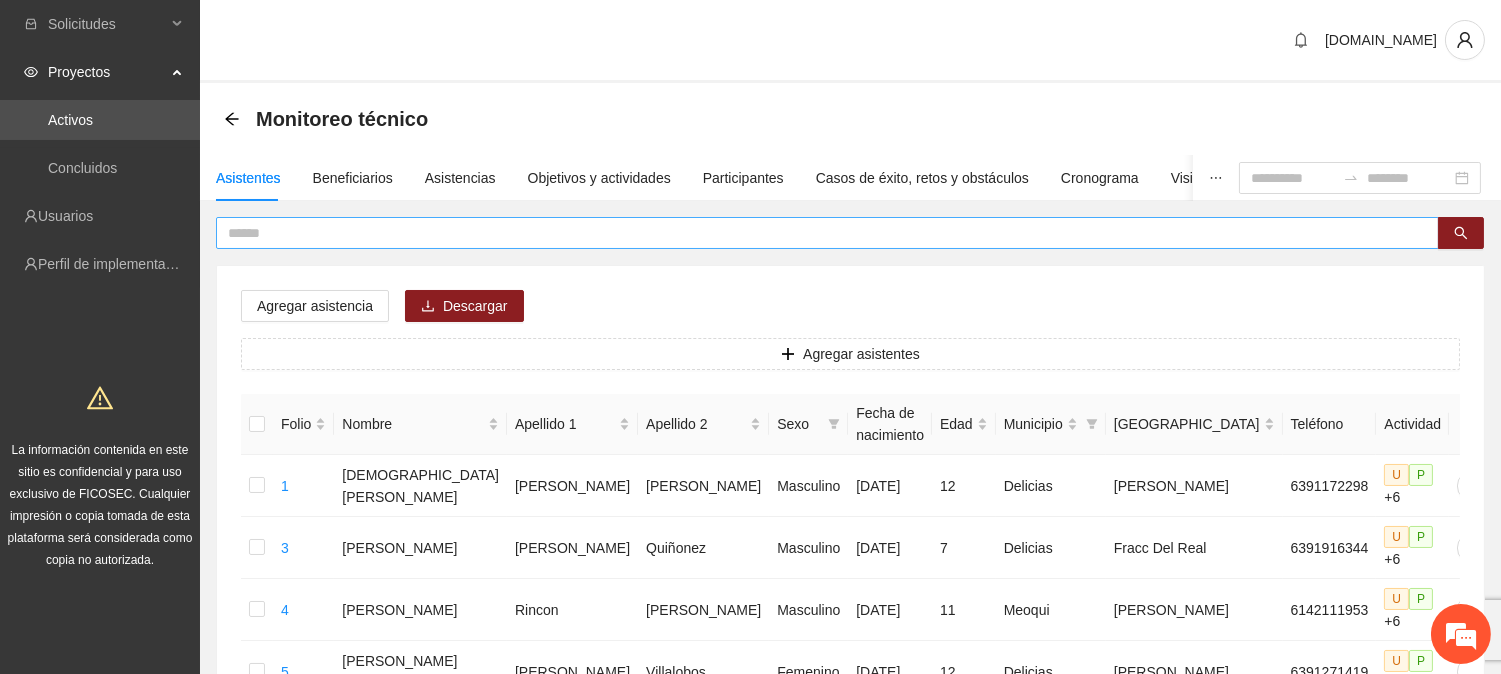 click at bounding box center (819, 233) 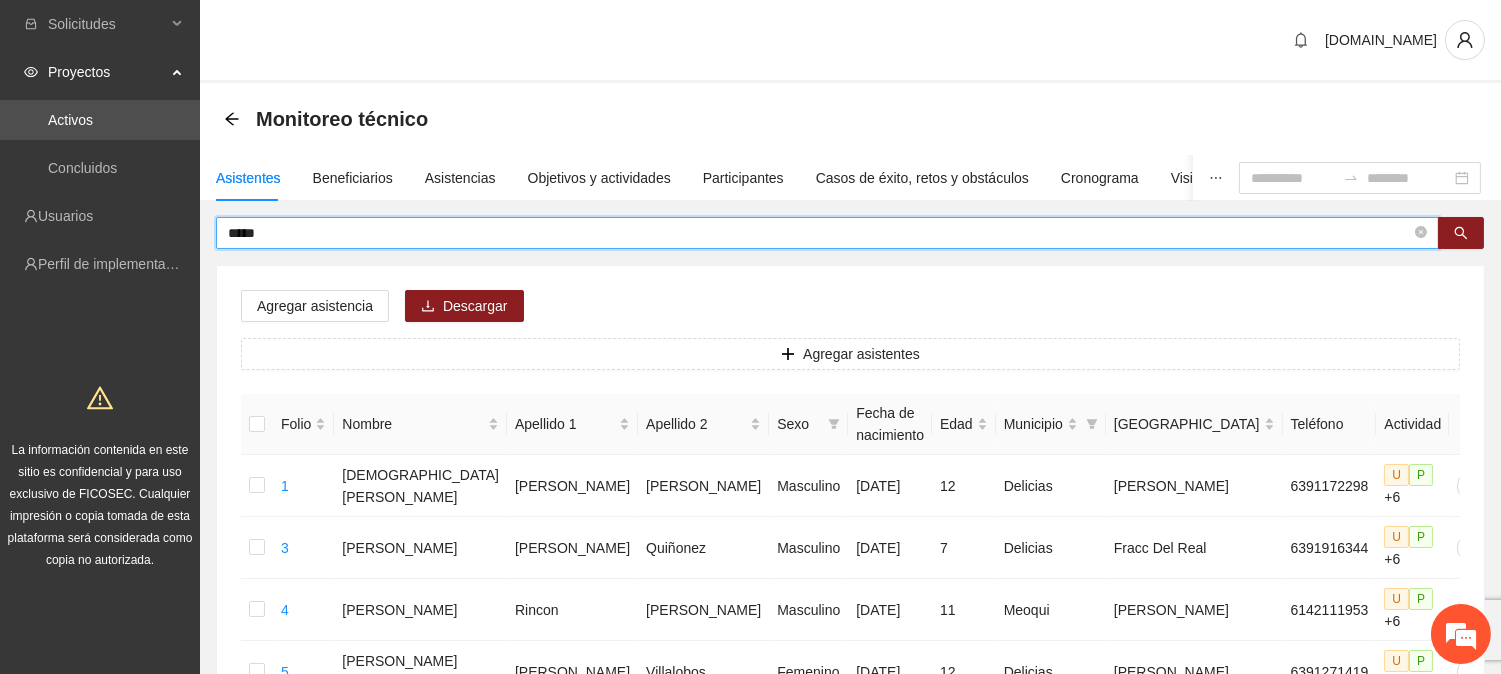type on "*****" 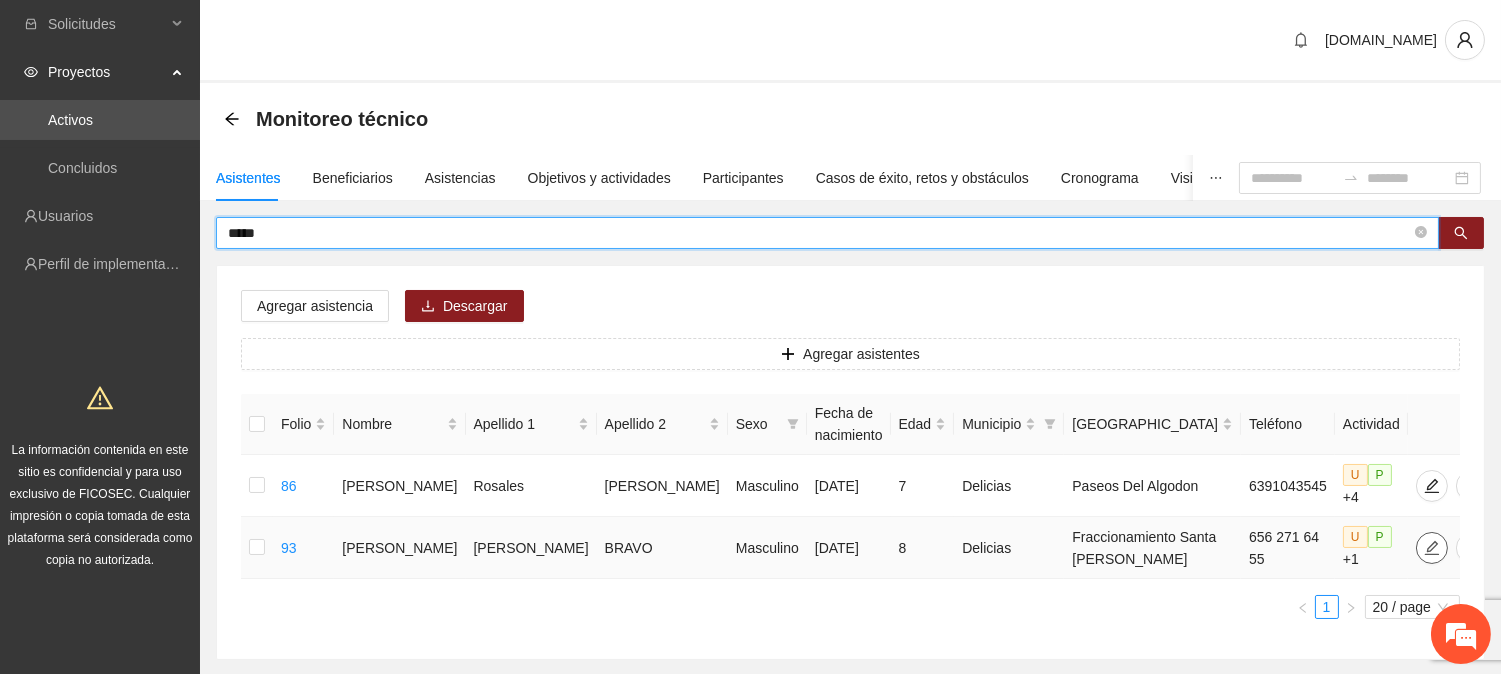 click 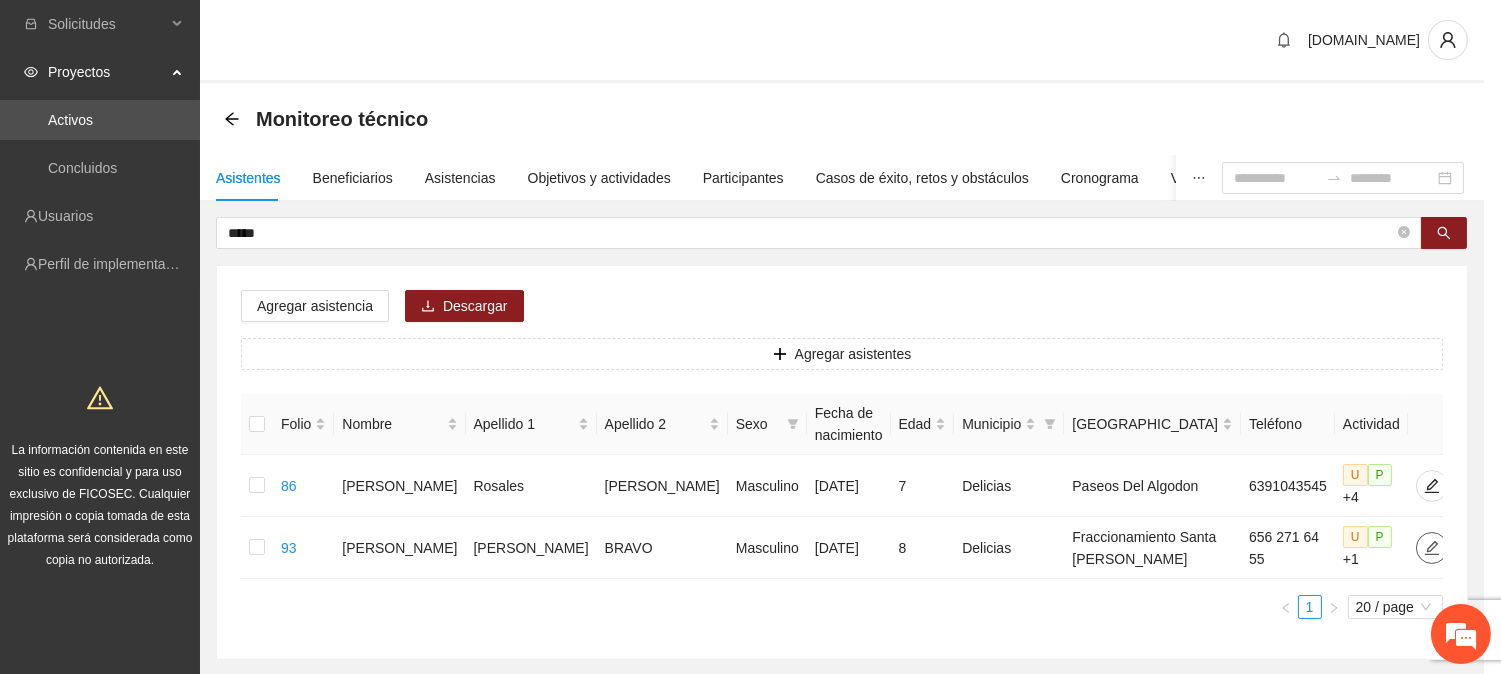 type on "**********" 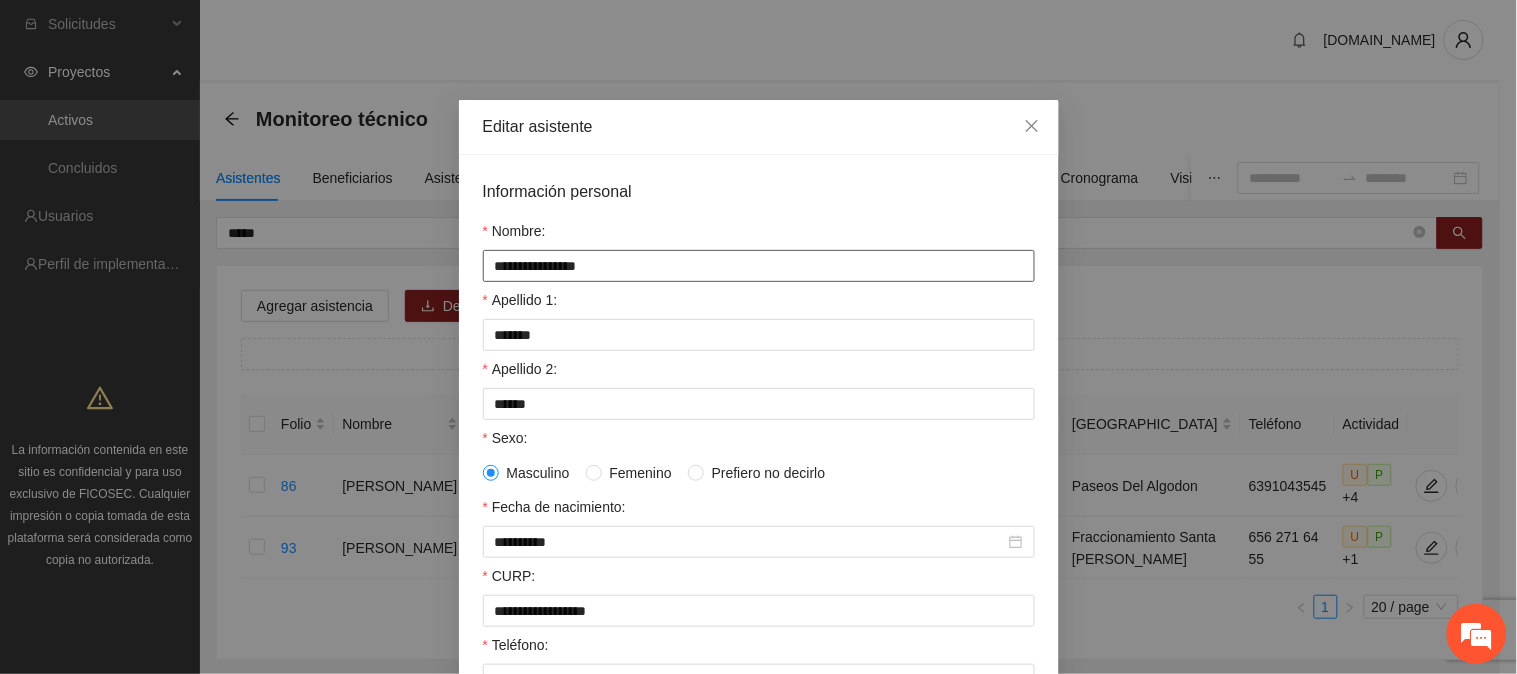 click on "**********" at bounding box center (759, 266) 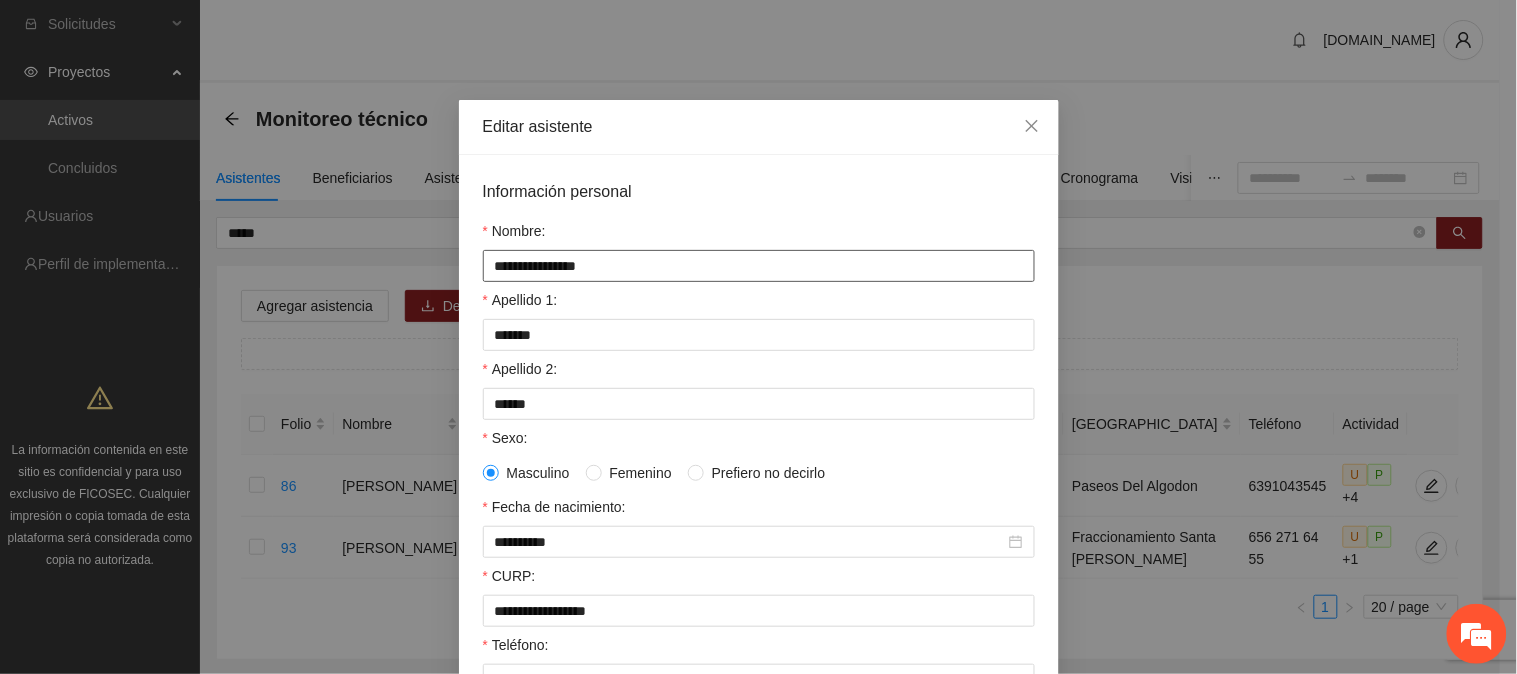 type on "**********" 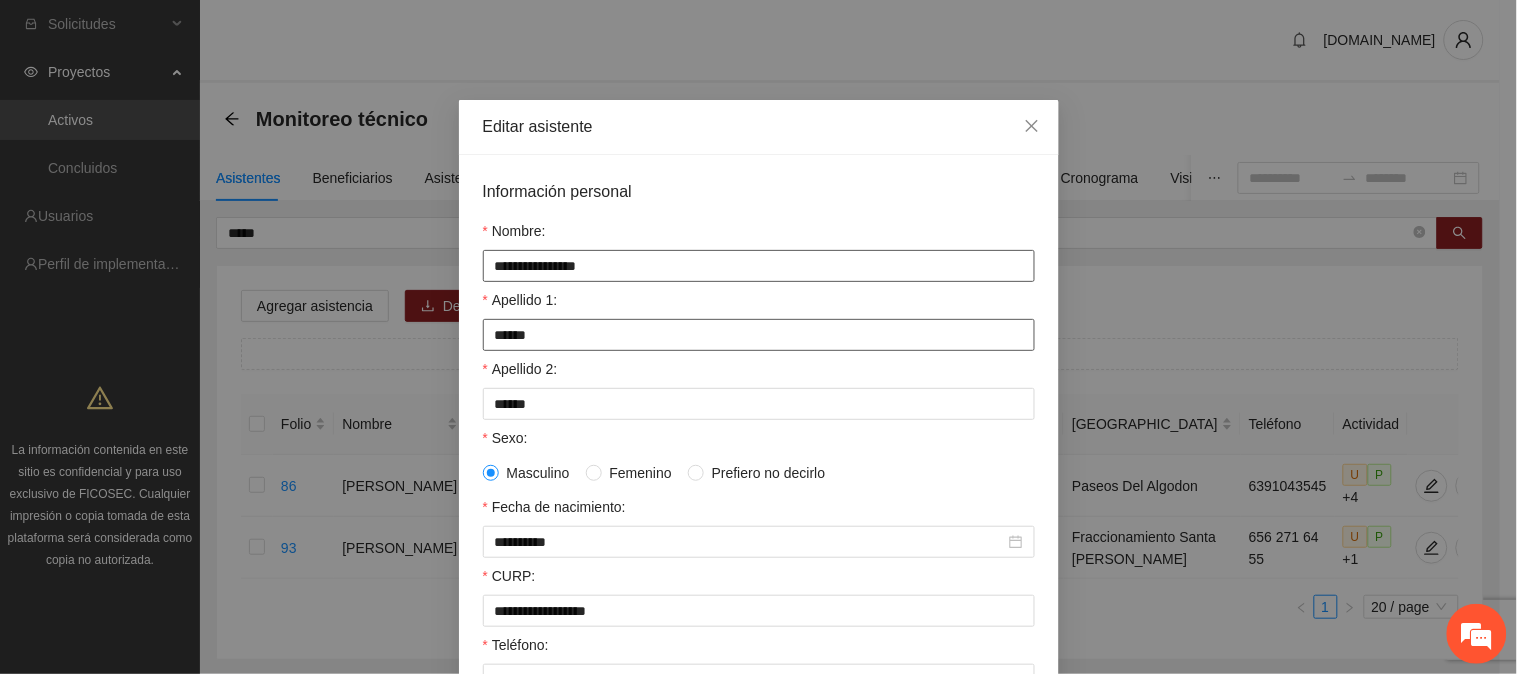 type on "******" 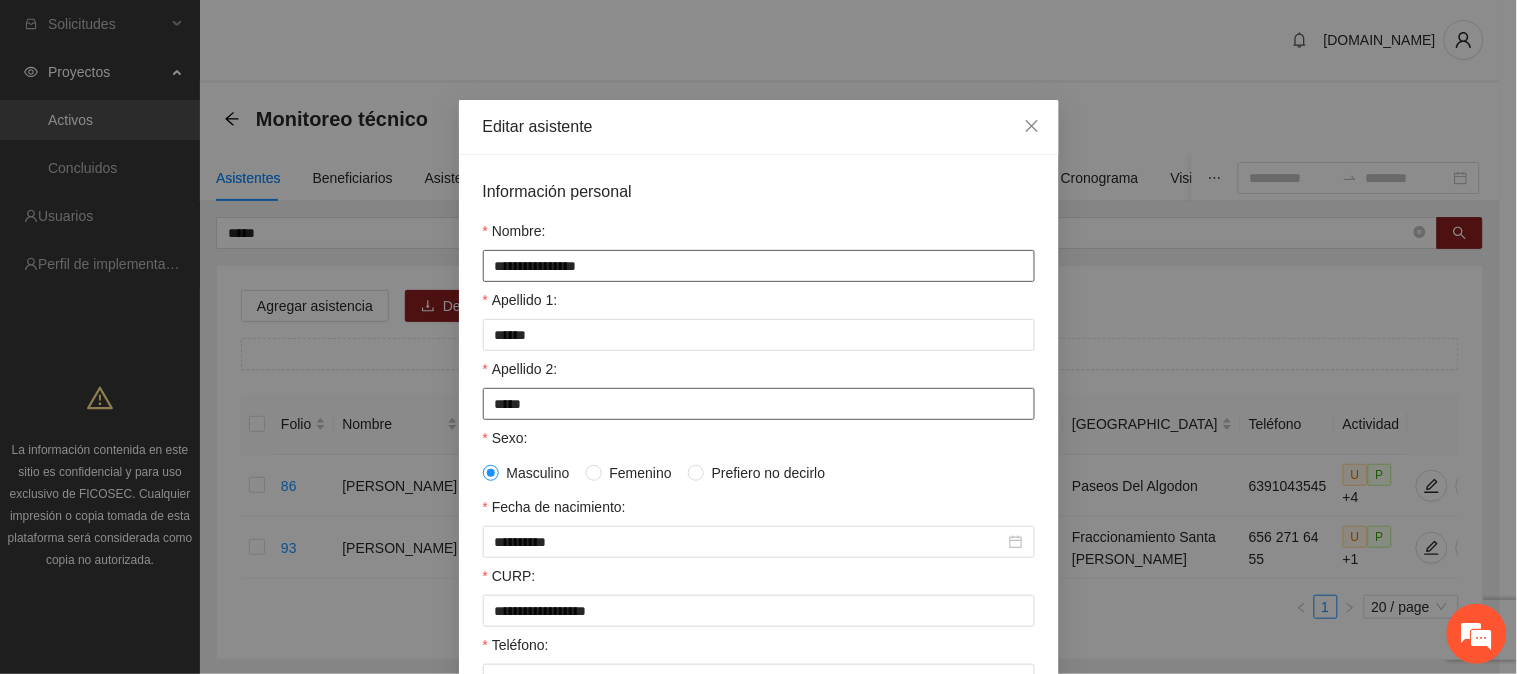type on "*****" 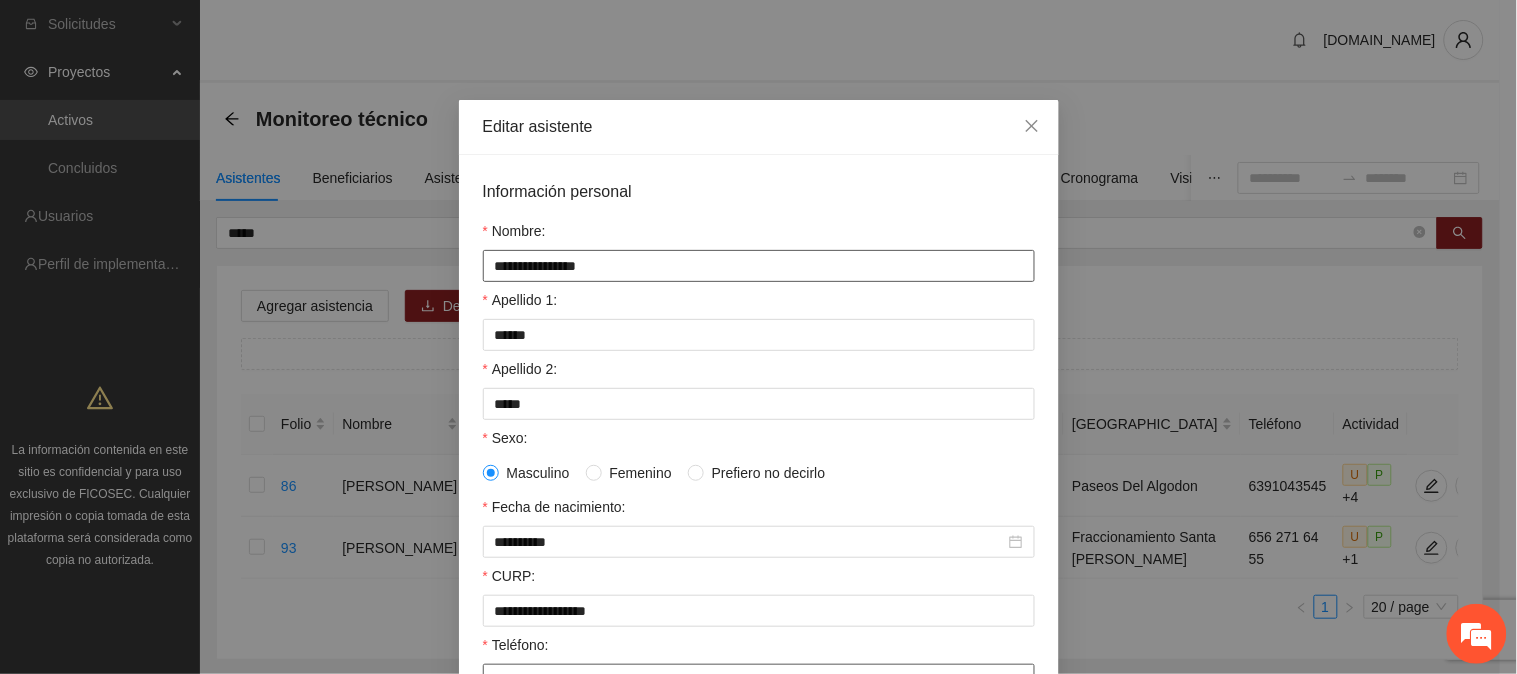 scroll, scrollTop: 354, scrollLeft: 0, axis: vertical 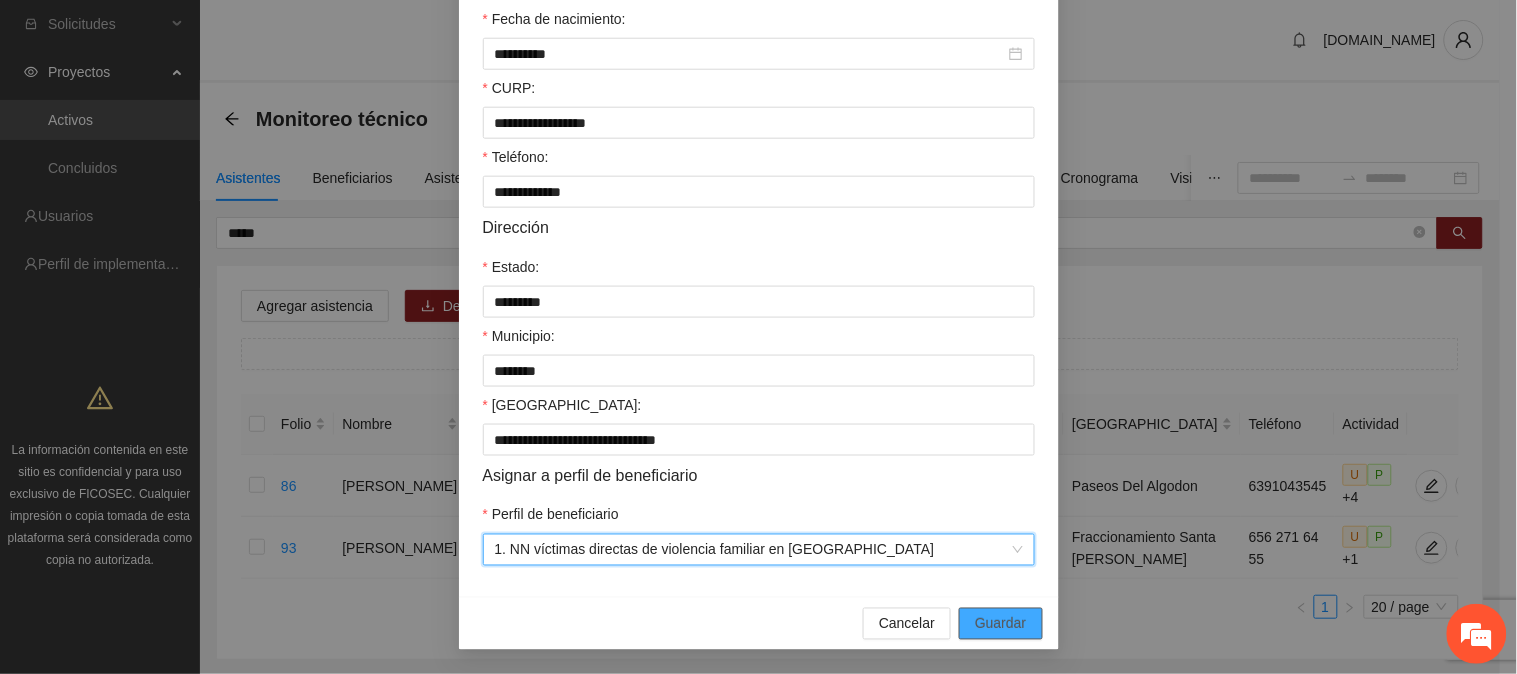 click on "Guardar" at bounding box center (1000, 624) 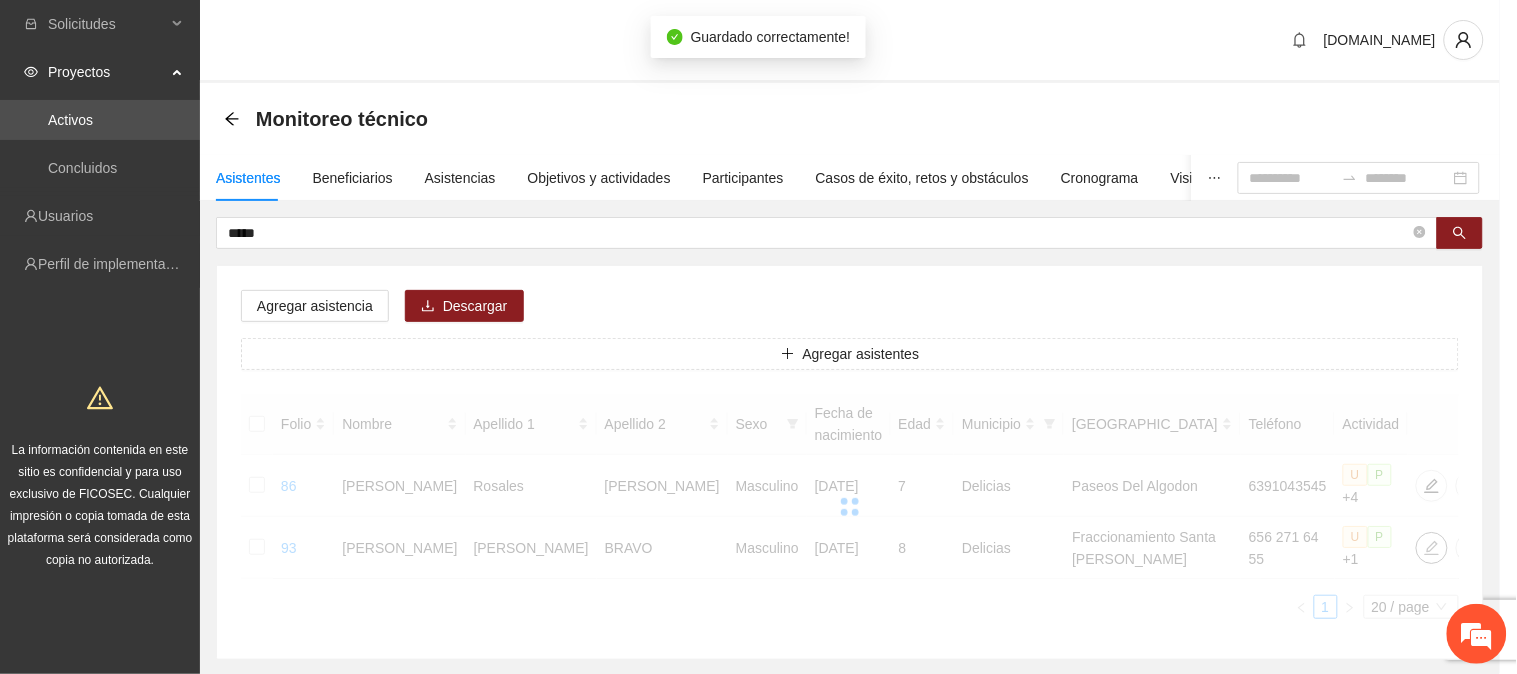 scroll, scrollTop: 0, scrollLeft: 0, axis: both 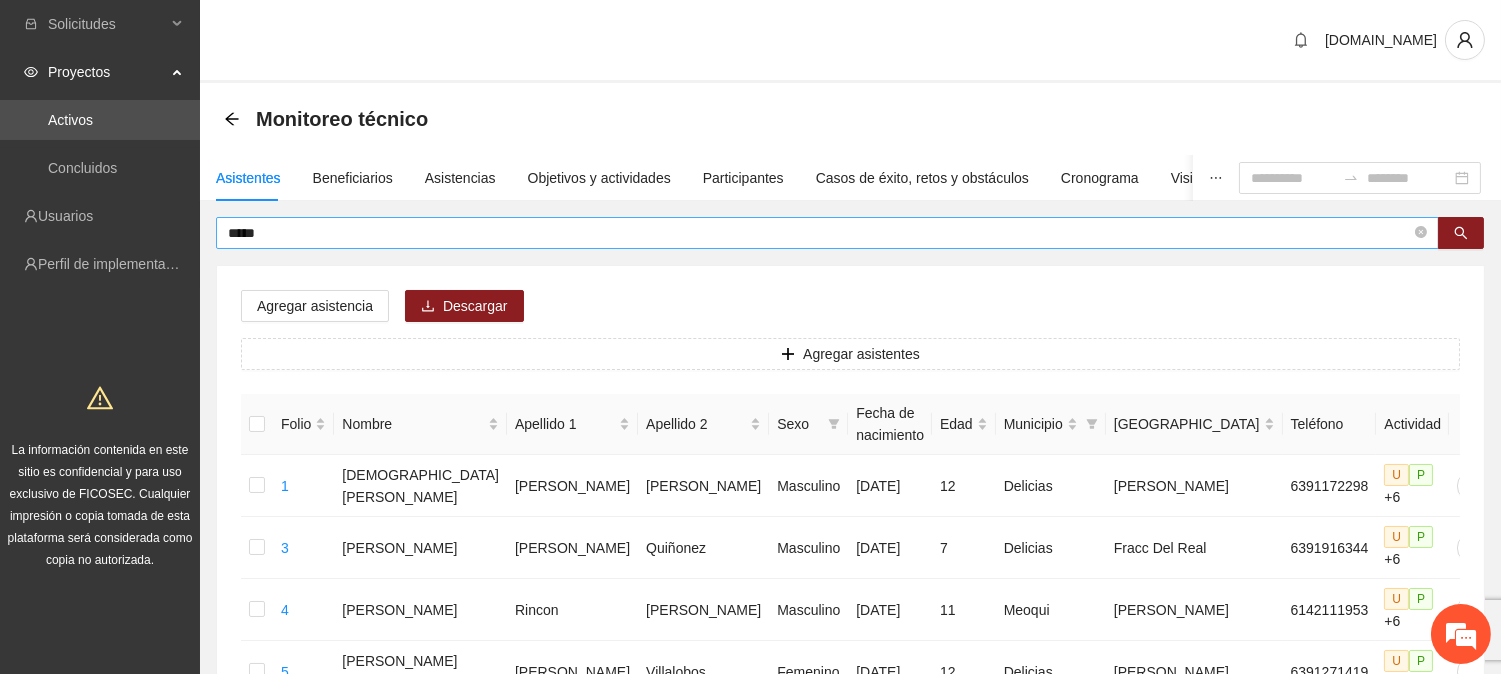 click on "*****" at bounding box center [819, 233] 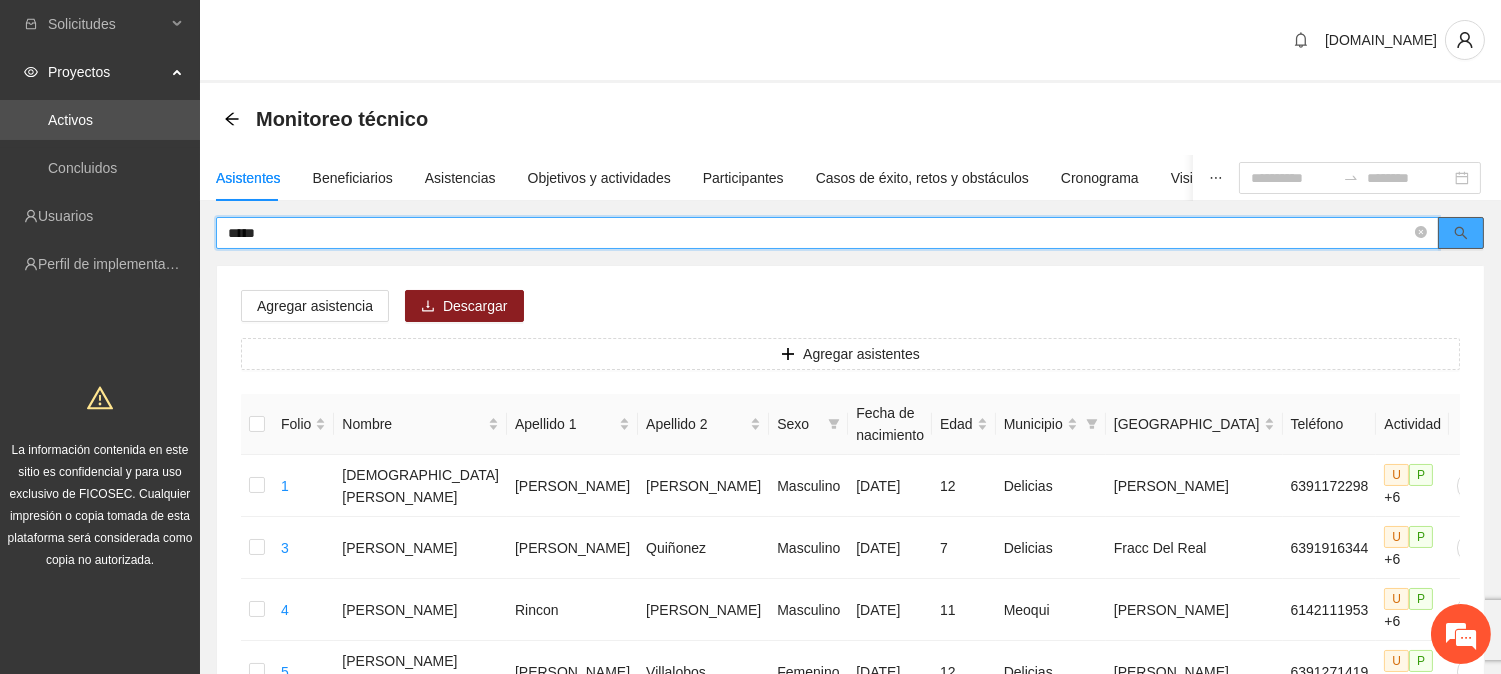click at bounding box center (1461, 233) 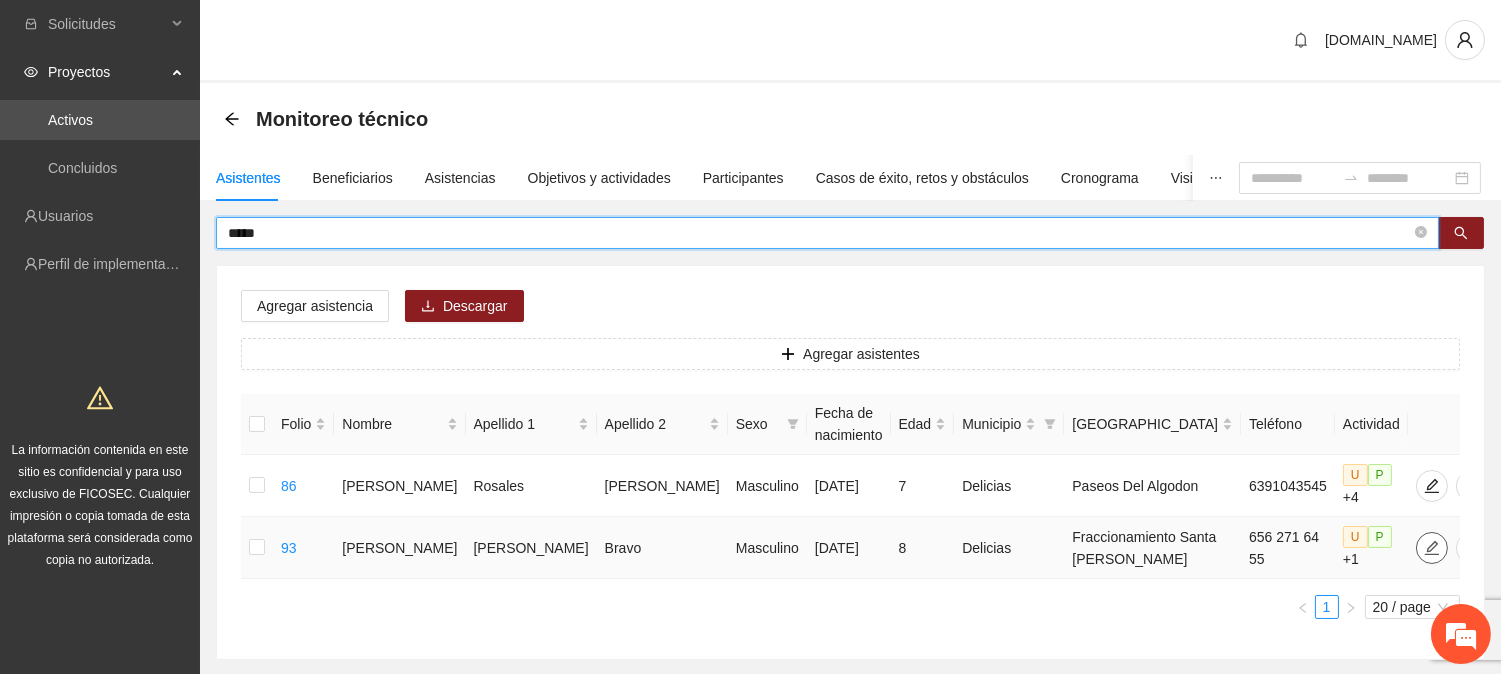 click at bounding box center [1432, 548] 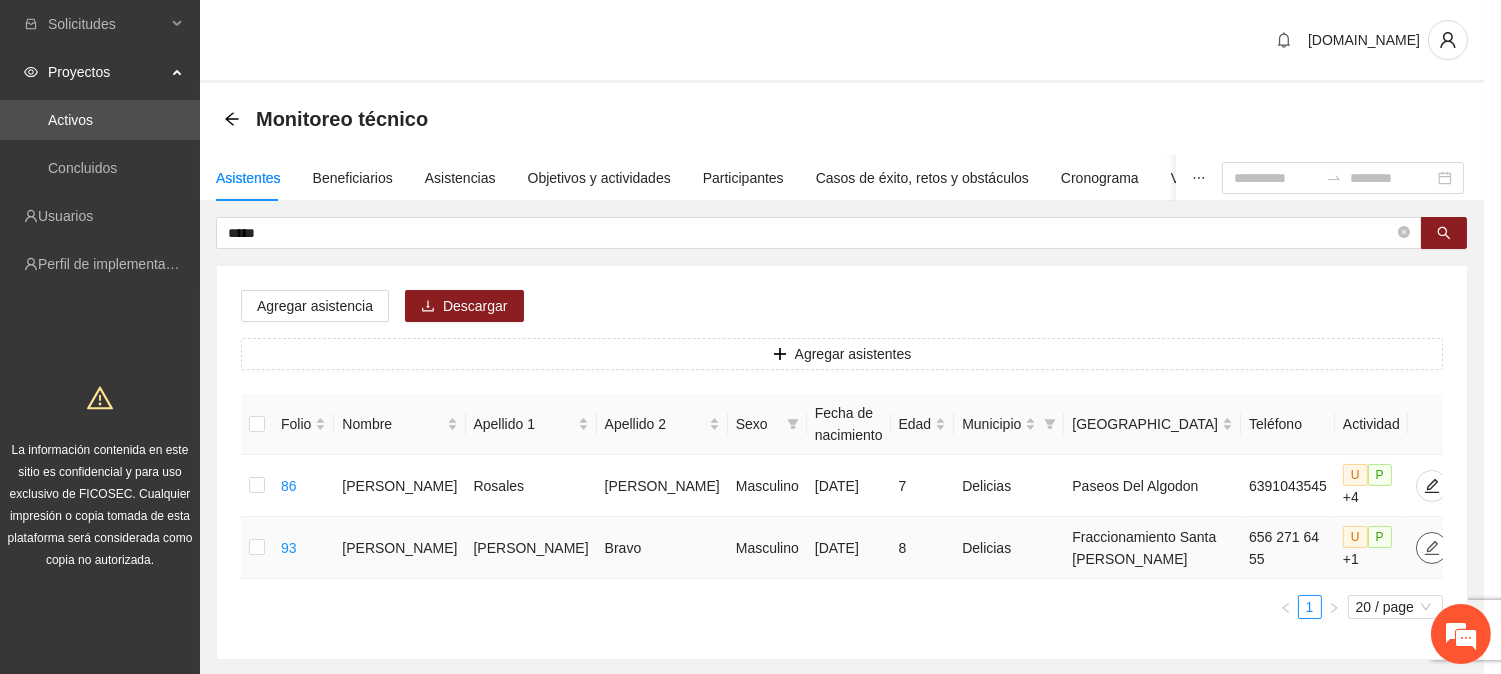 type on "**********" 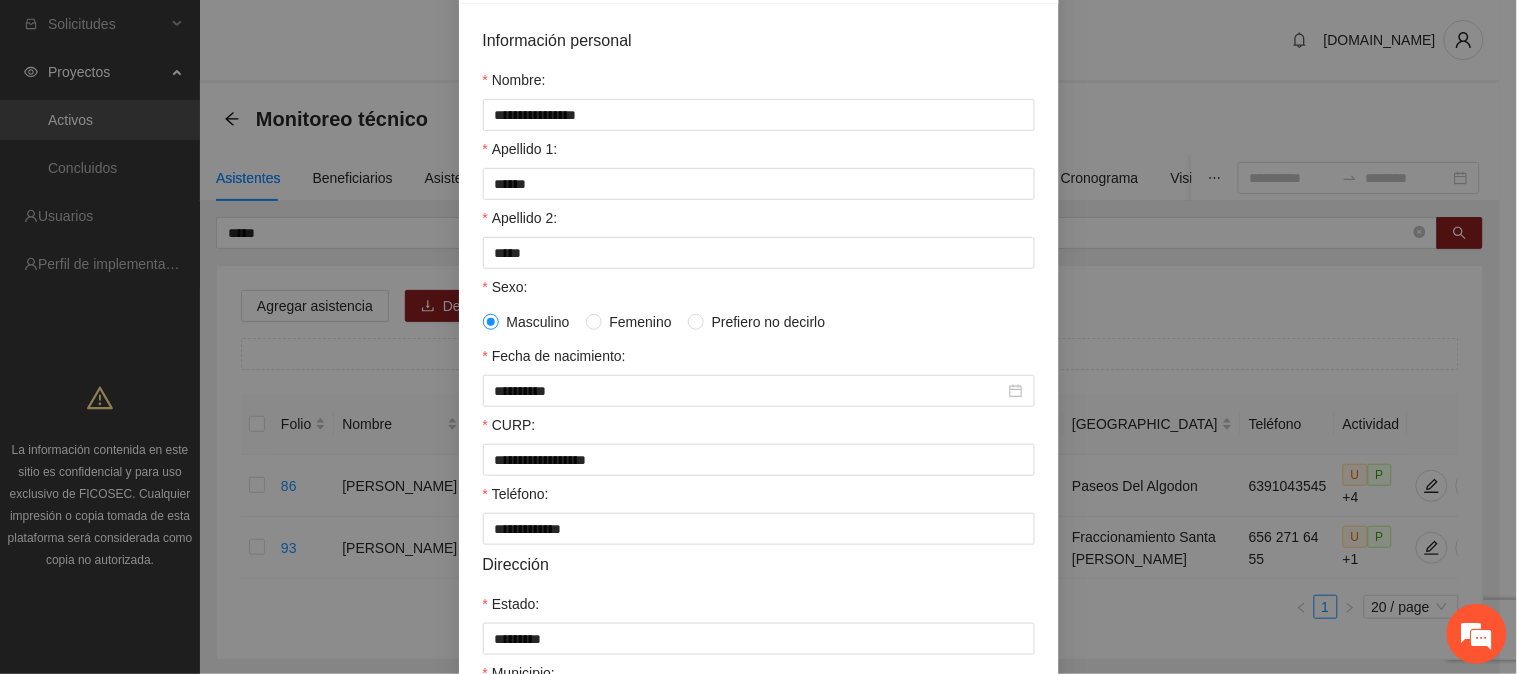 scroll, scrollTop: 222, scrollLeft: 0, axis: vertical 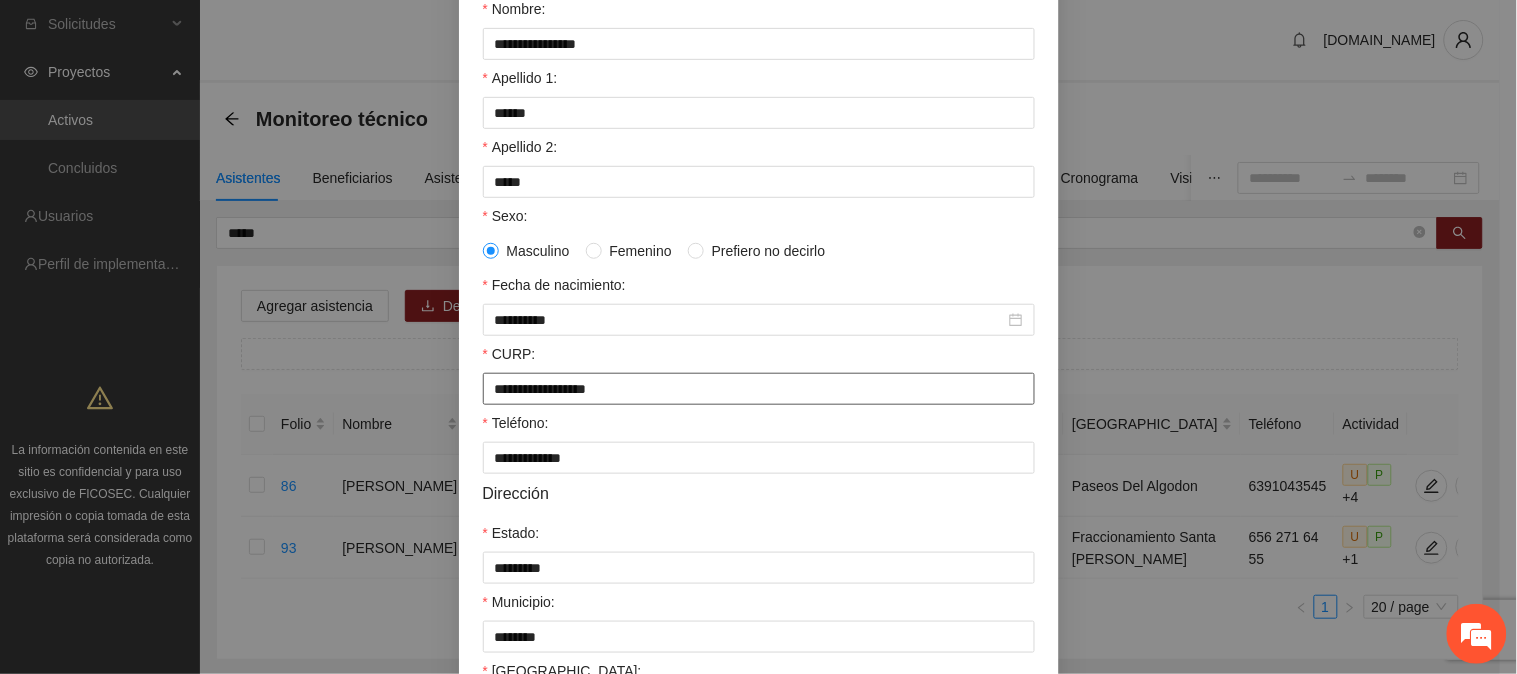 drag, startPoint x: 650, startPoint y: 397, endPoint x: 468, endPoint y: 395, distance: 182.01099 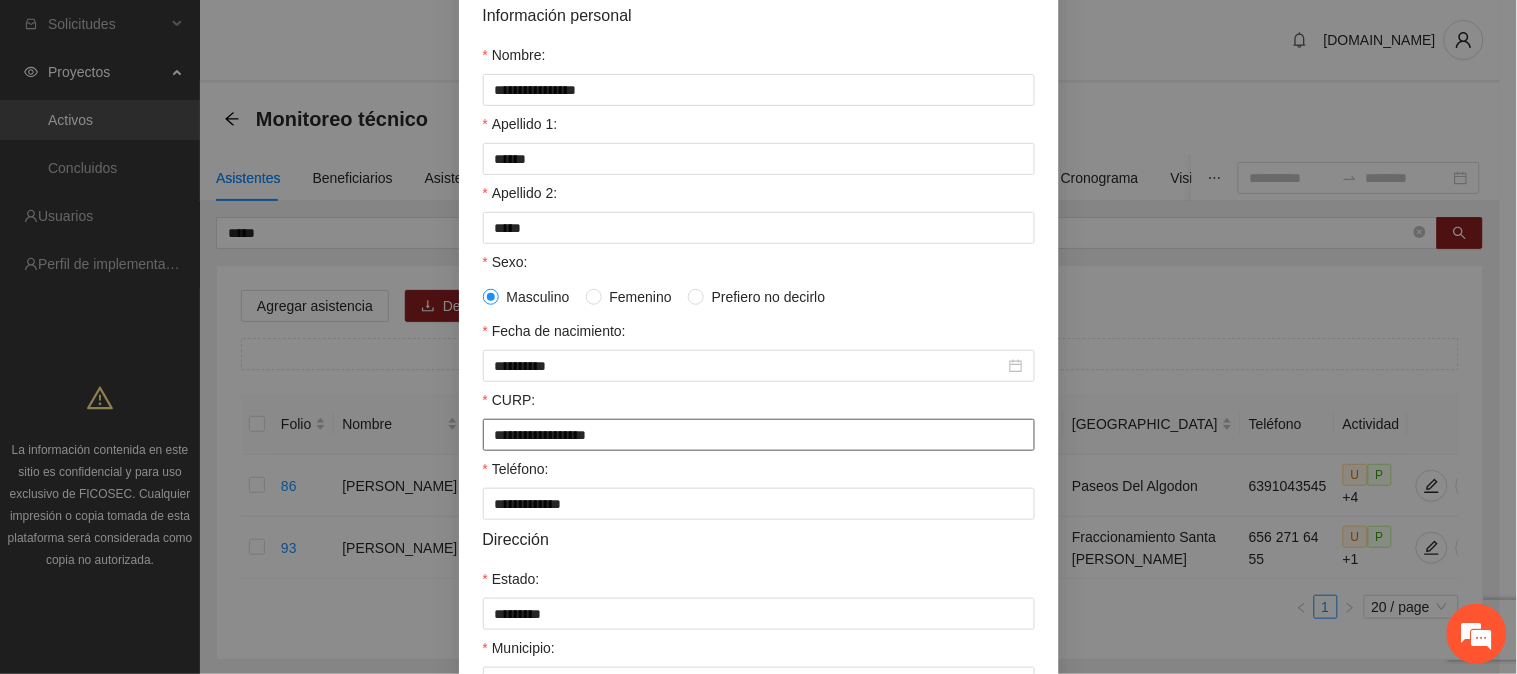 scroll, scrollTop: 173, scrollLeft: 0, axis: vertical 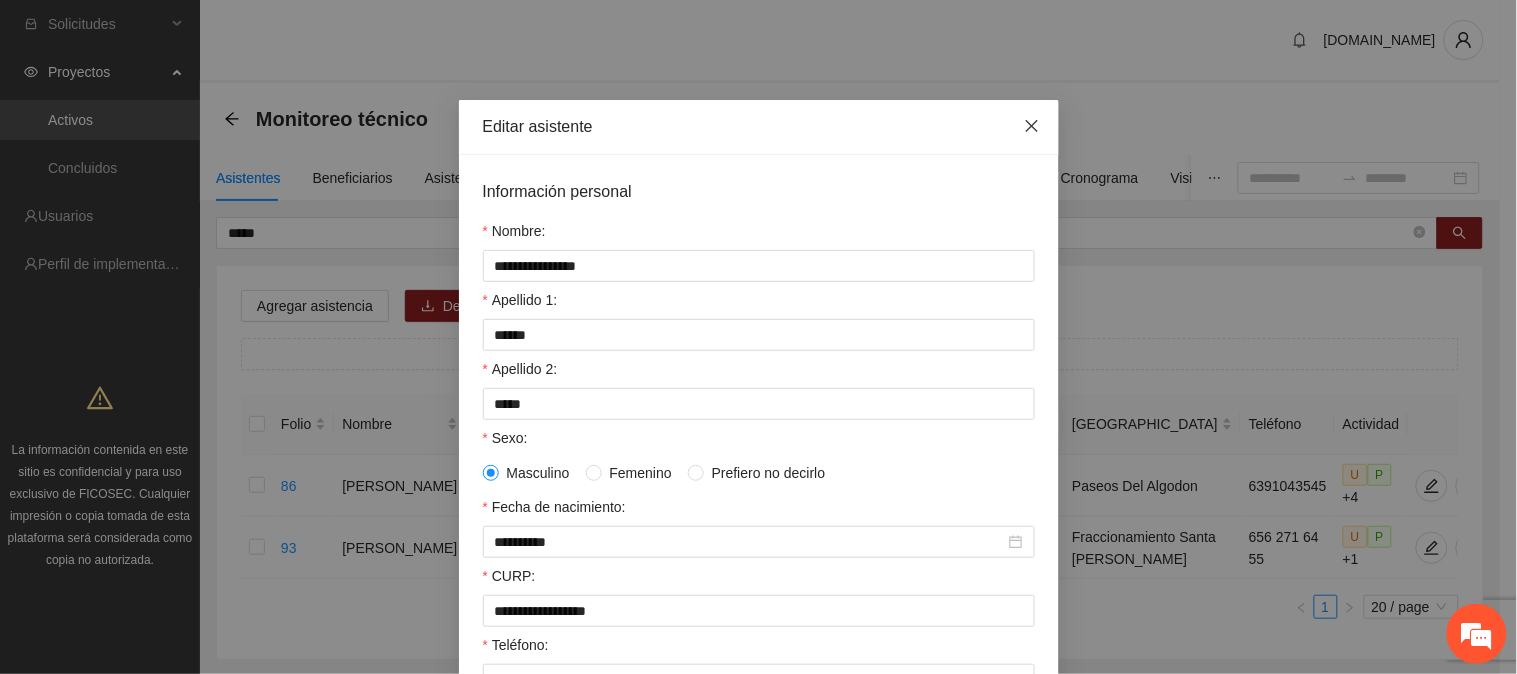 click 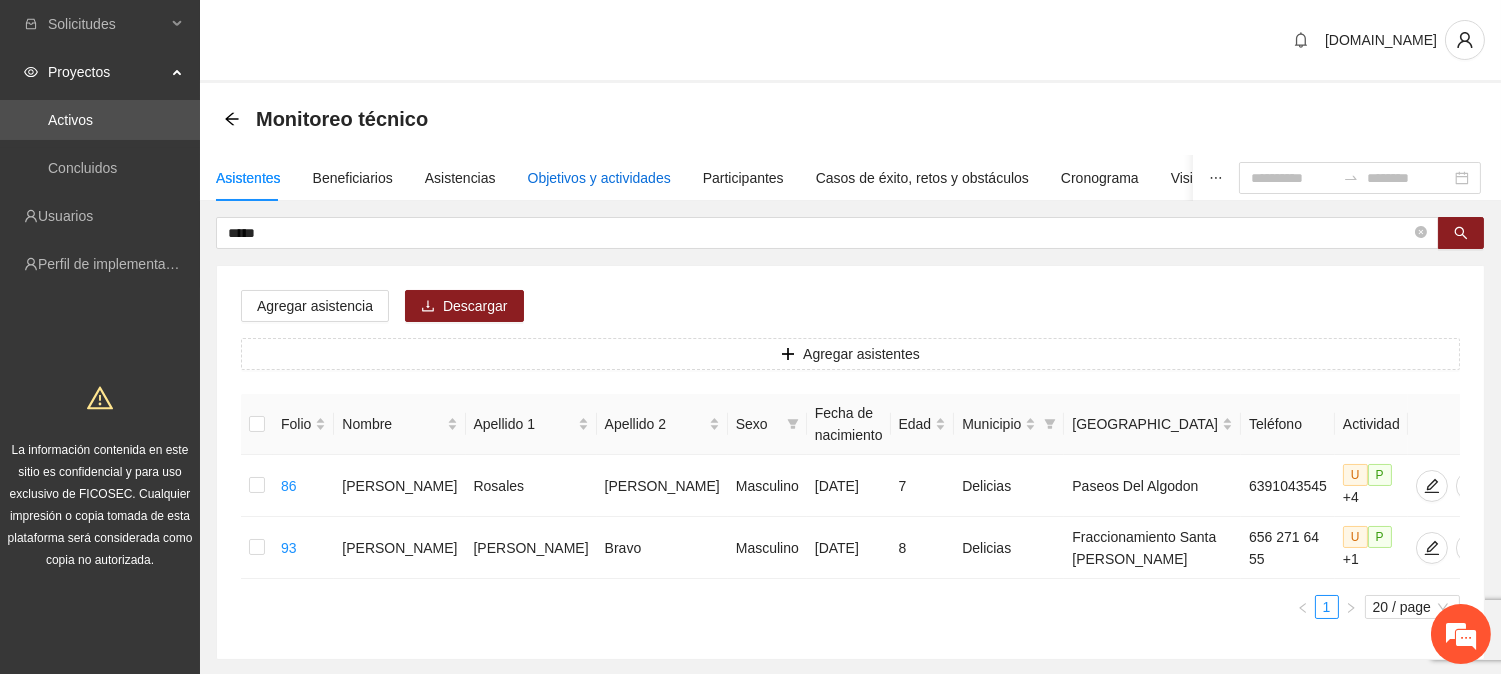 click on "Objetivos y actividades" at bounding box center (599, 178) 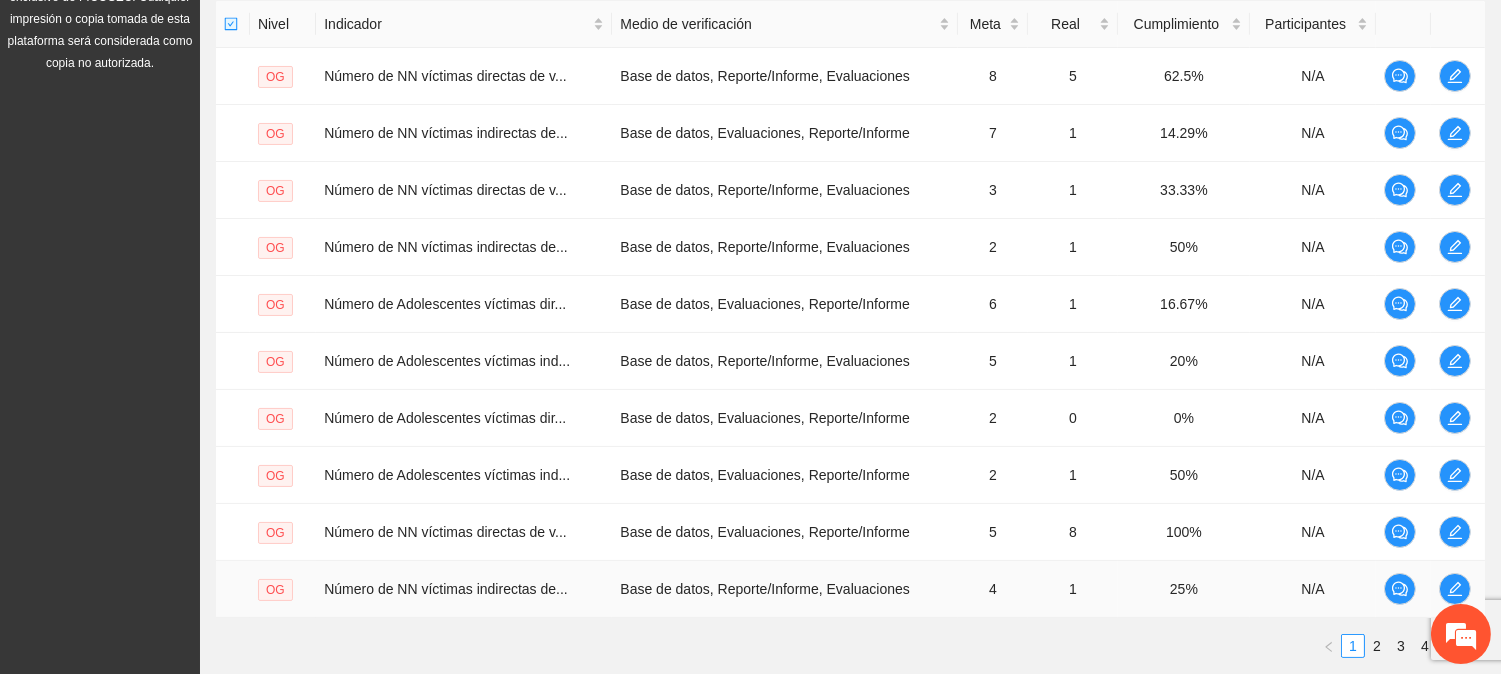 scroll, scrollTop: 633, scrollLeft: 0, axis: vertical 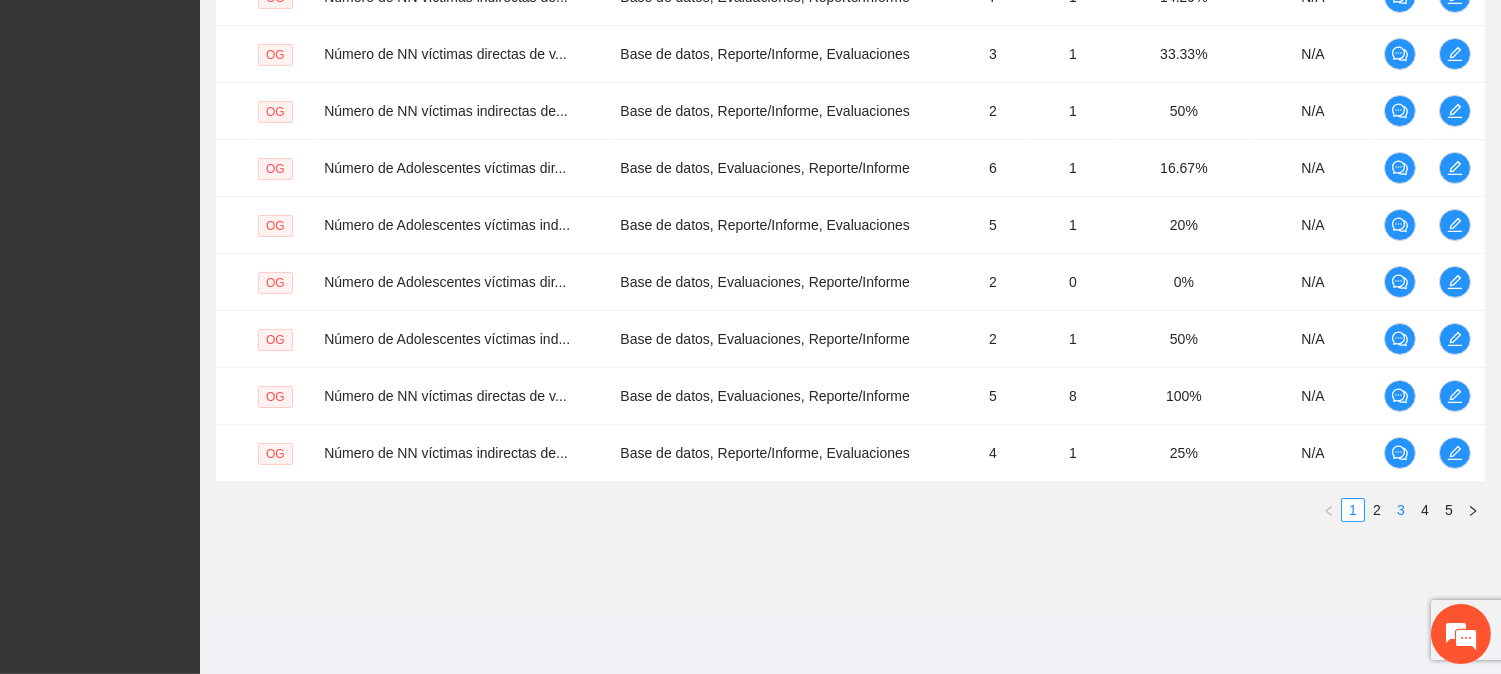 click on "3" at bounding box center (1401, 510) 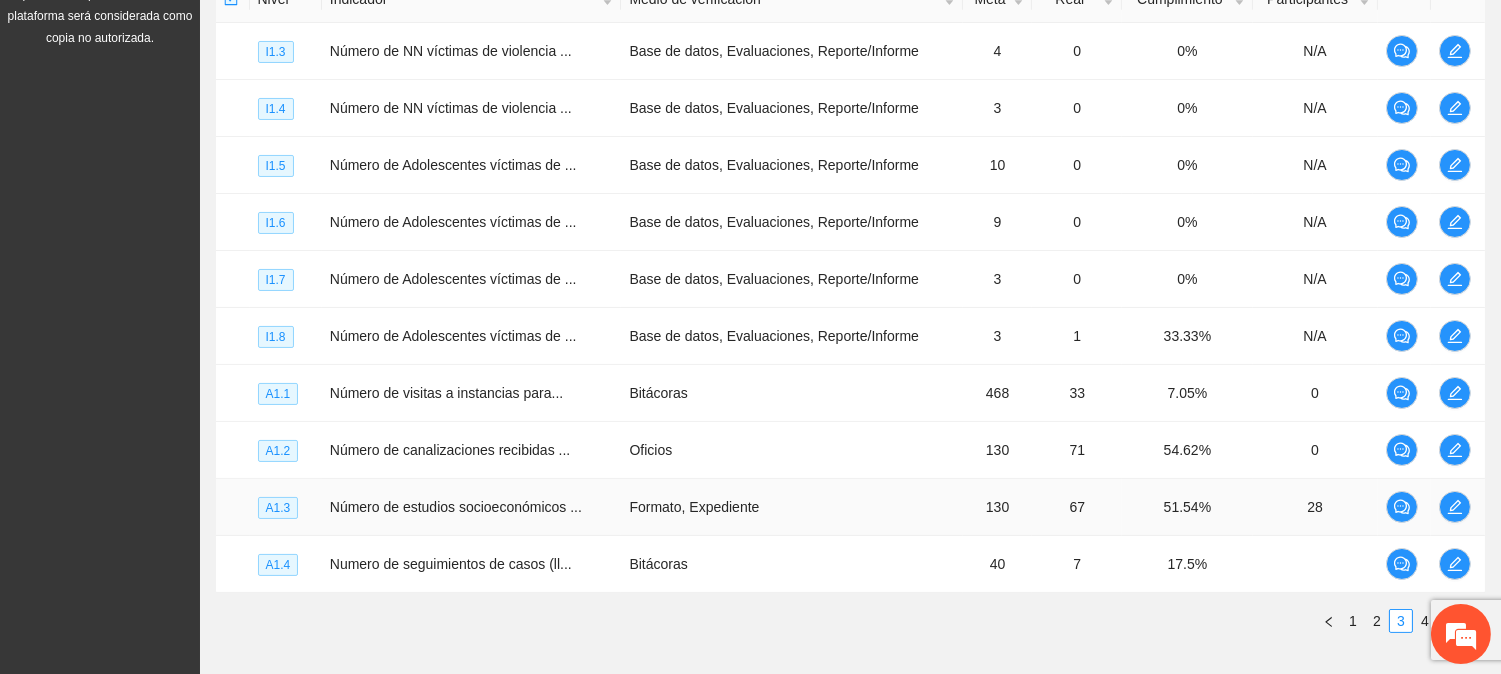 scroll, scrollTop: 633, scrollLeft: 0, axis: vertical 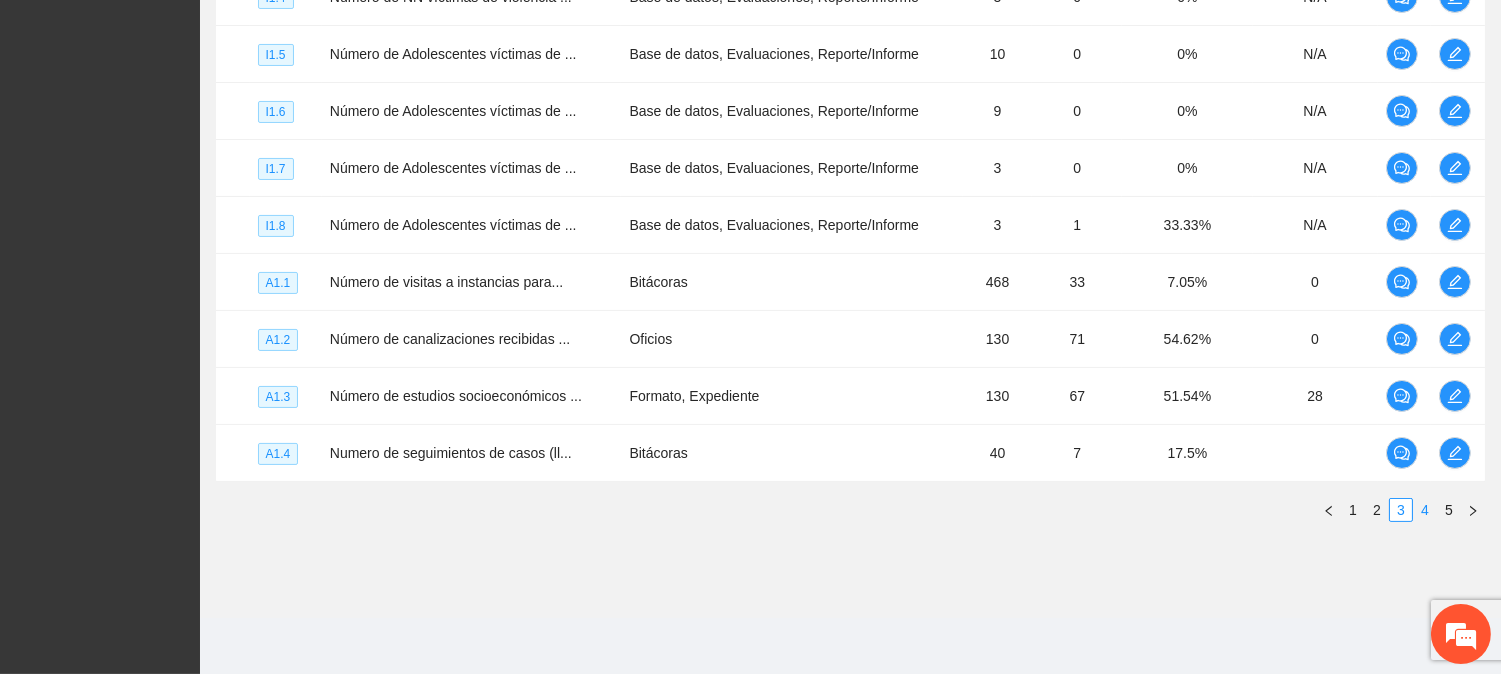 click on "4" at bounding box center (1425, 510) 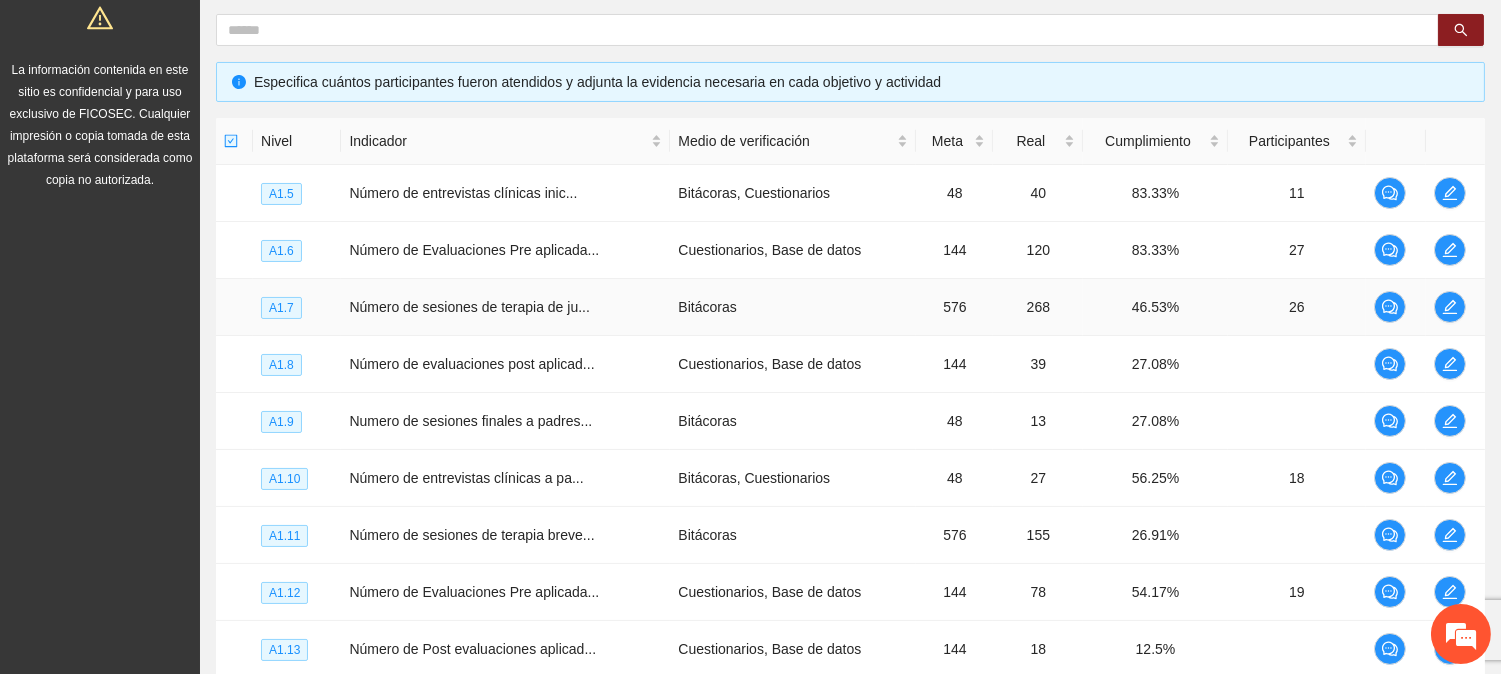 scroll, scrollTop: 411, scrollLeft: 0, axis: vertical 